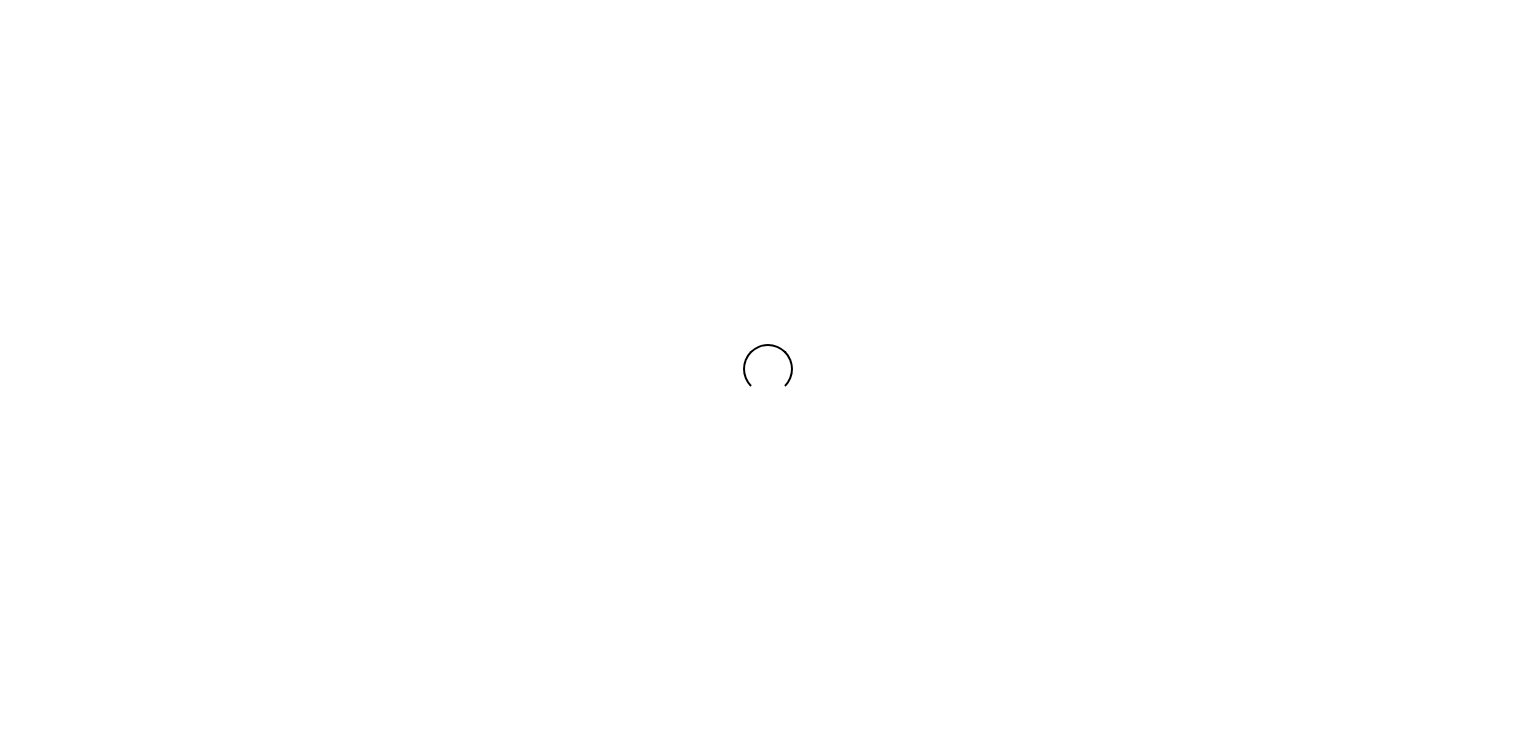 scroll, scrollTop: 0, scrollLeft: 0, axis: both 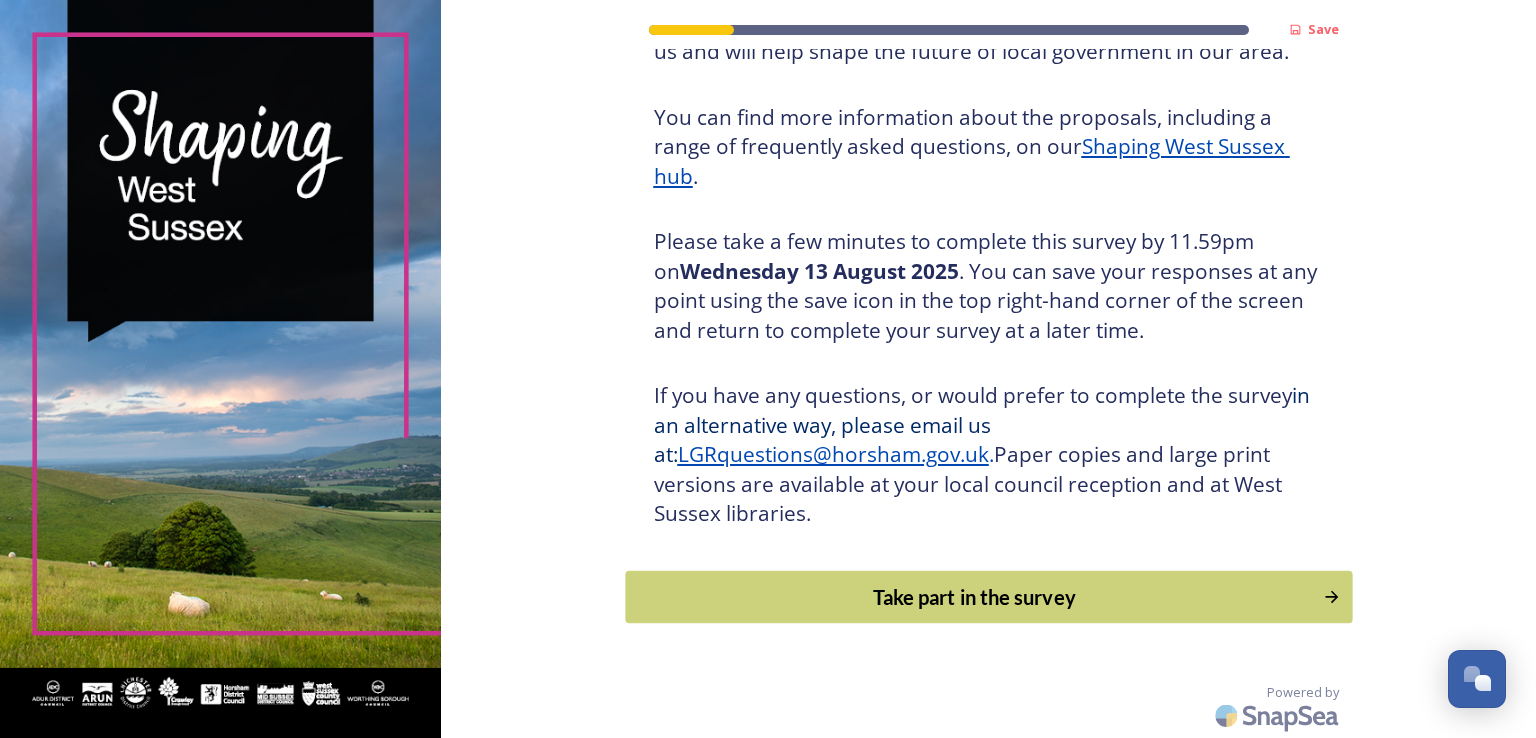 click on "Take part in the survey" at bounding box center [974, 597] 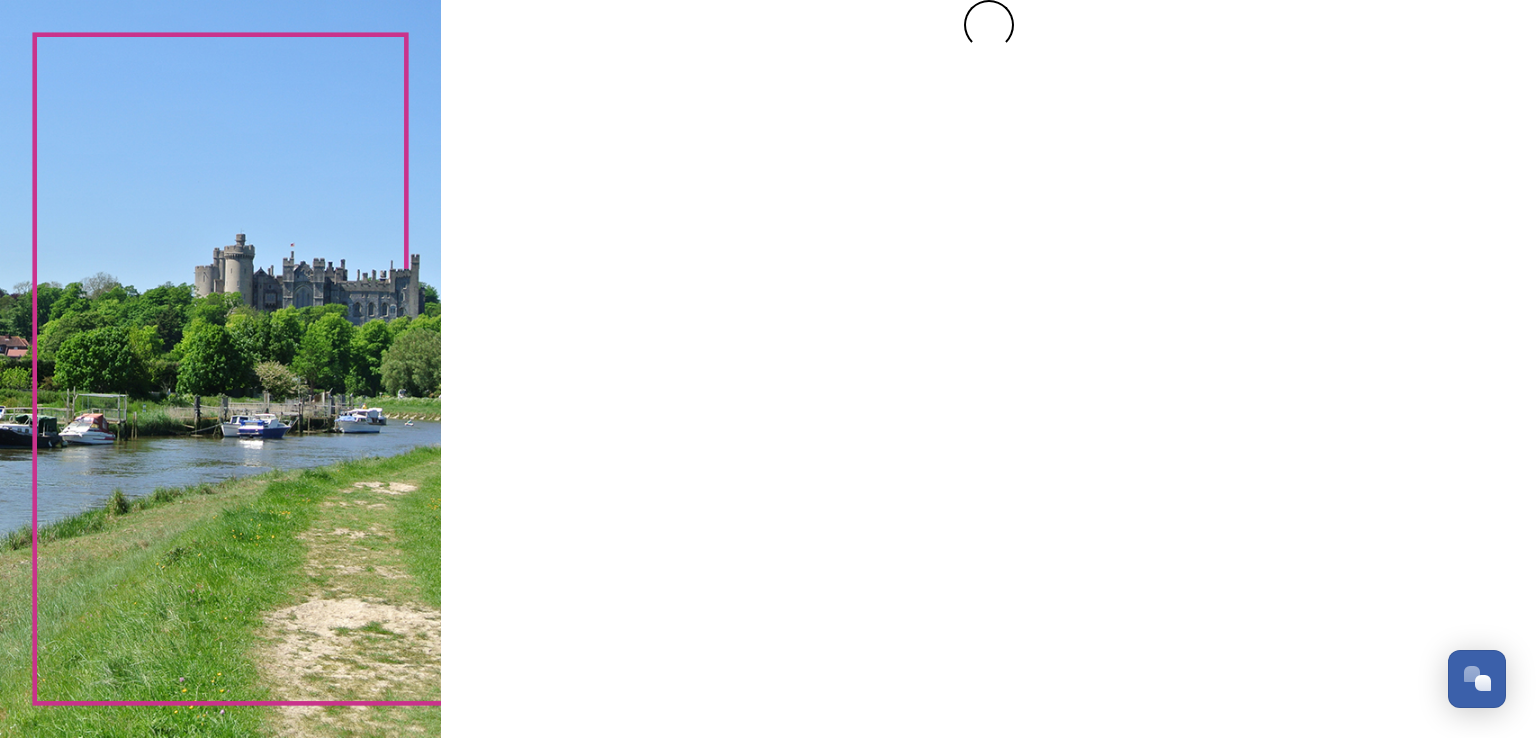 scroll, scrollTop: 0, scrollLeft: 0, axis: both 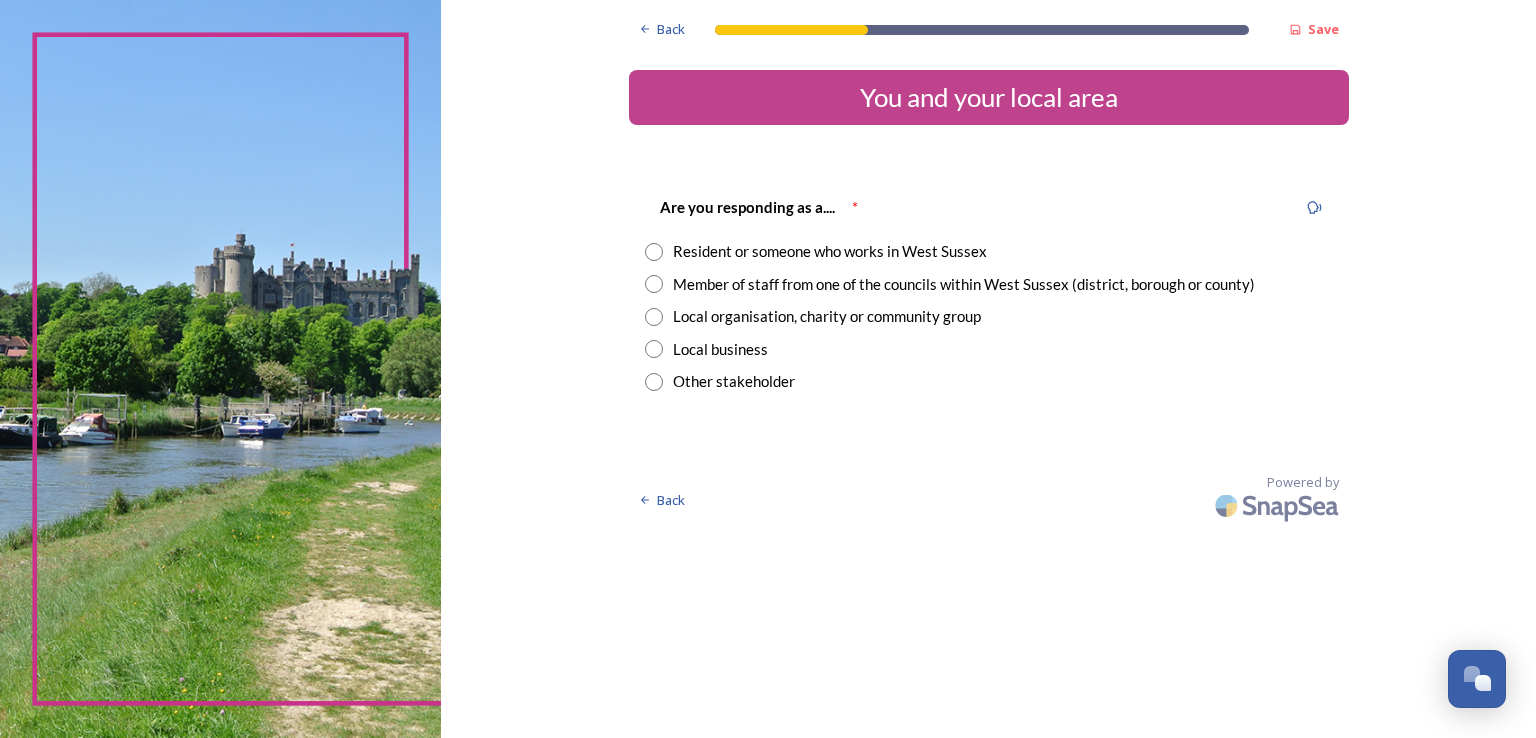 click at bounding box center [654, 252] 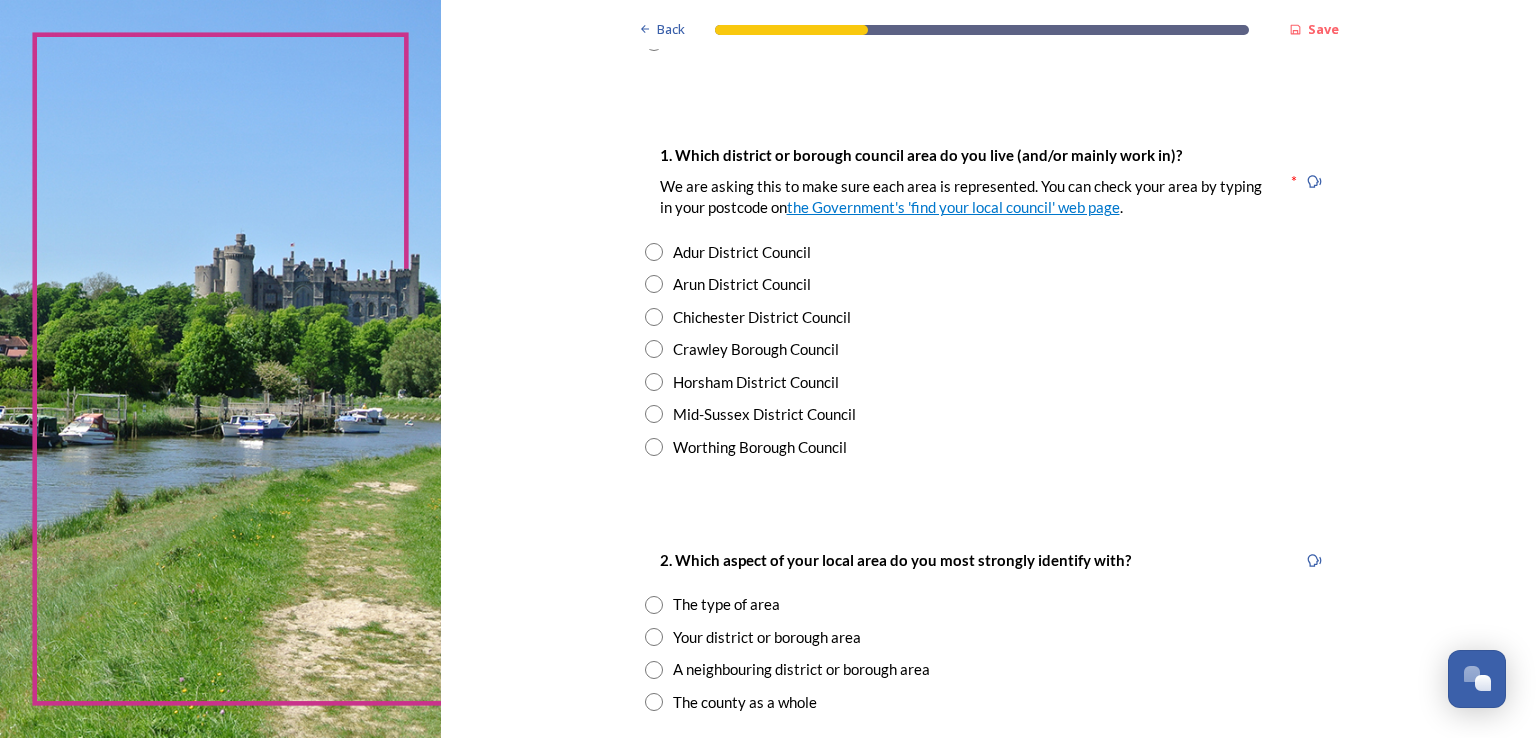 scroll, scrollTop: 343, scrollLeft: 0, axis: vertical 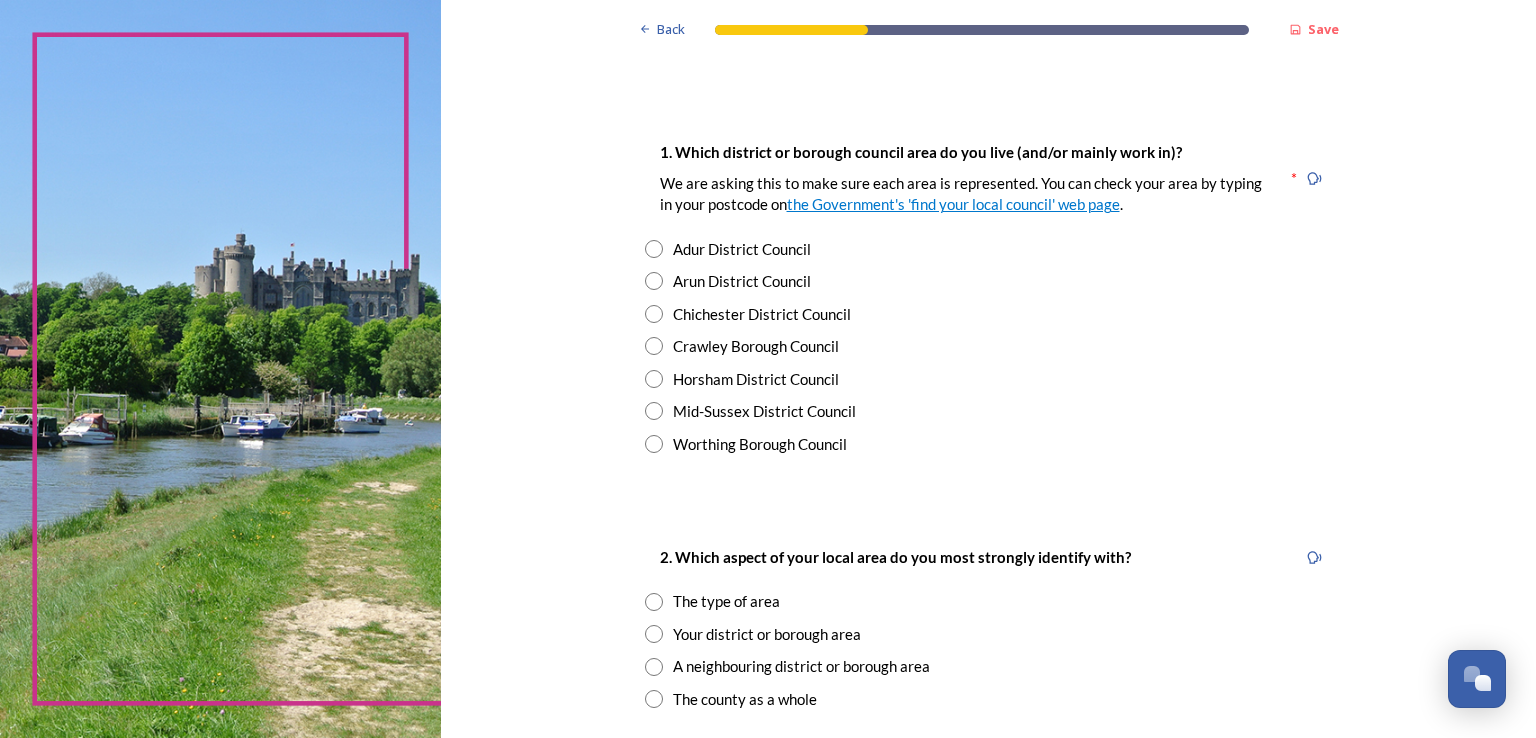 click at bounding box center (654, 444) 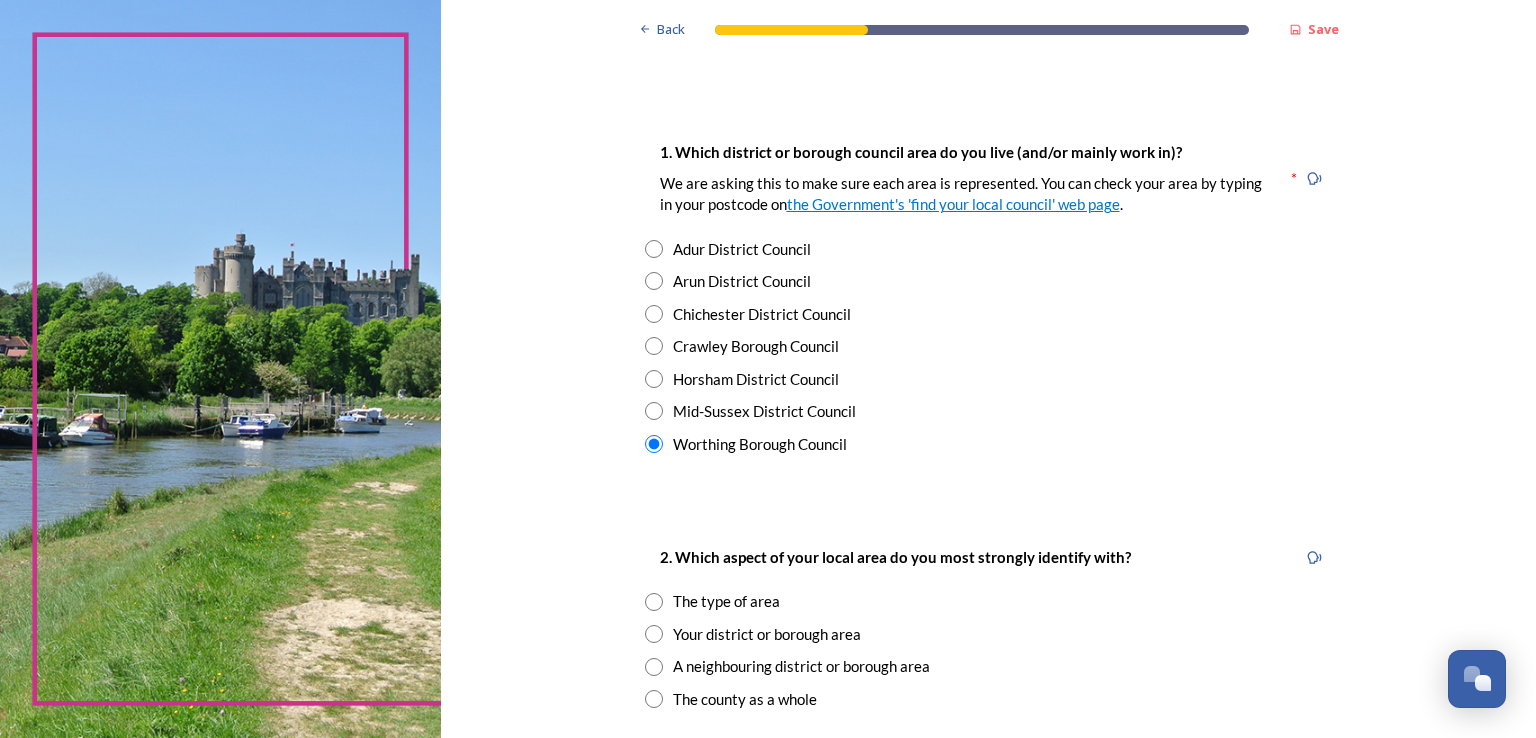 click on "Back Save You and your local area Are you responding as a.... * Resident or someone who works in West Sussex Member of staff from one of the councils within West Sussex (district, borough or county) Local organisation, charity or community group Local business Other stakeholder 1. Which district or borough council area do you live (and/or mainly work in)? We are asking this to make sure each area is represented. You can check your area by typing in your postcode on  the Government's 'find your local council' web page . * Adur District Council Arun District Council Chichester District Council Crawley Borough Council Horsham District Council Mid-Sussex District Council Worthing Borough Council 2. Which aspect of your local area do you most strongly identify with? The type of area Your district or borough area A neighbouring district or borough area The county as a whole 3. Where do you go for most of your leisure or recreation time? Your nearest village, town or city A village, town or city further away 1000" at bounding box center [988, 834] 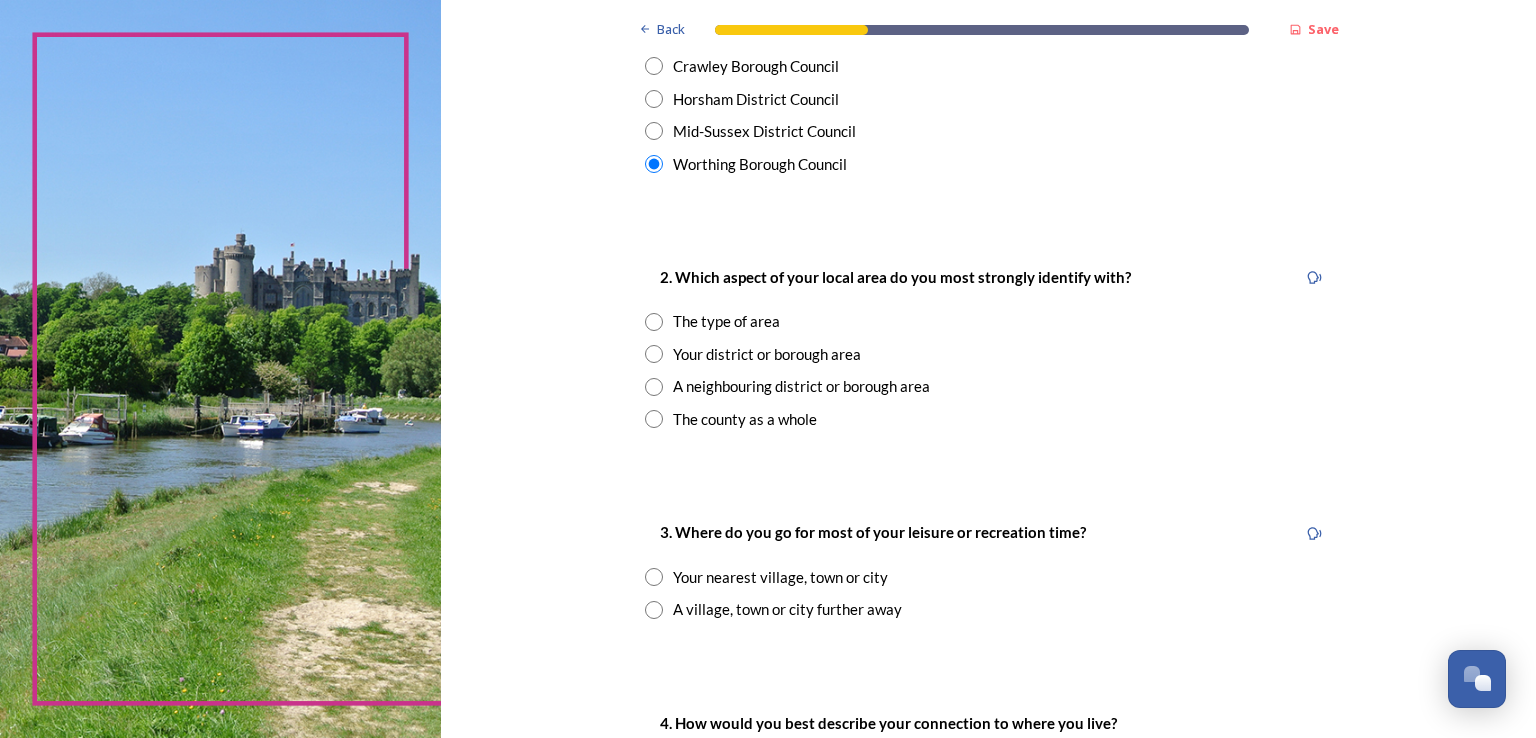 scroll, scrollTop: 663, scrollLeft: 0, axis: vertical 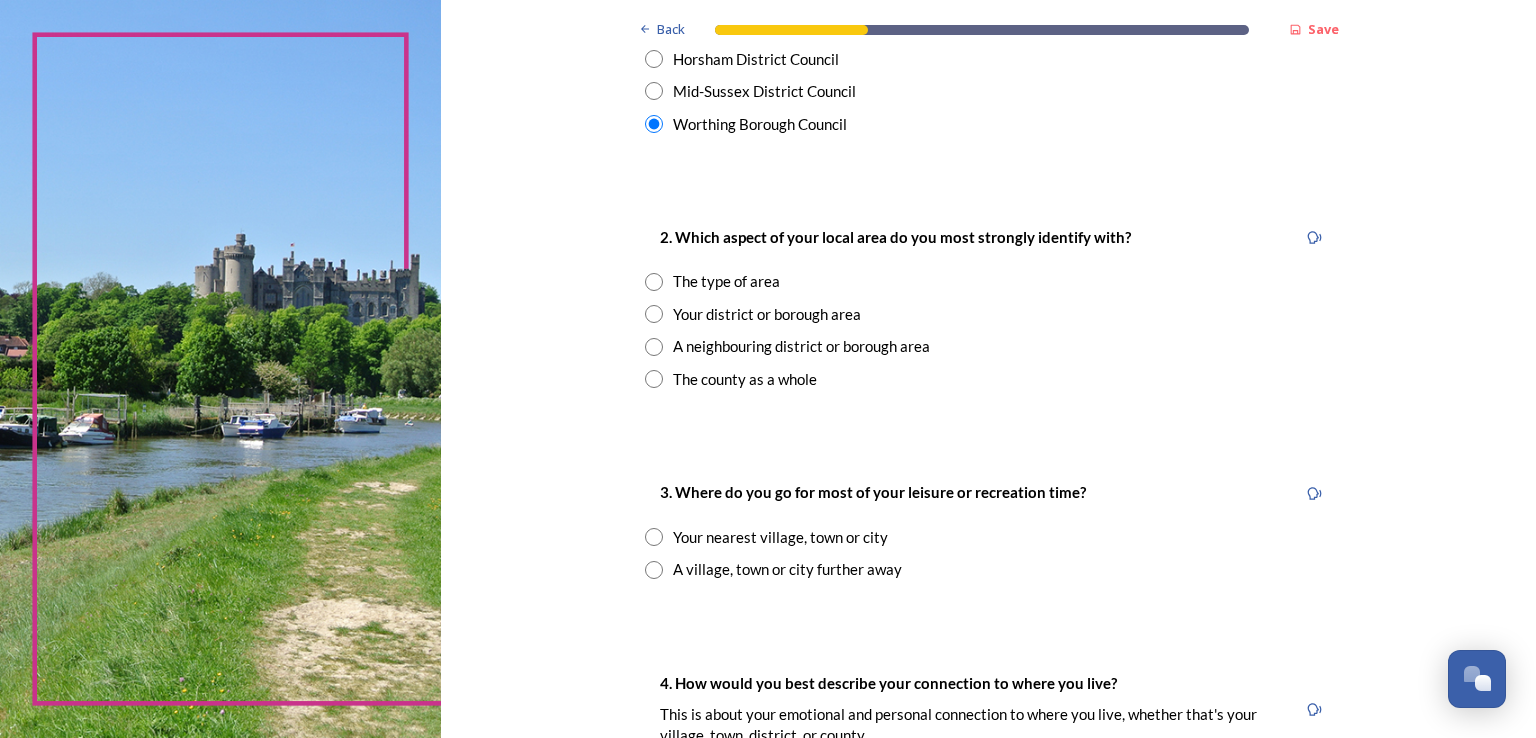 click at bounding box center [654, 347] 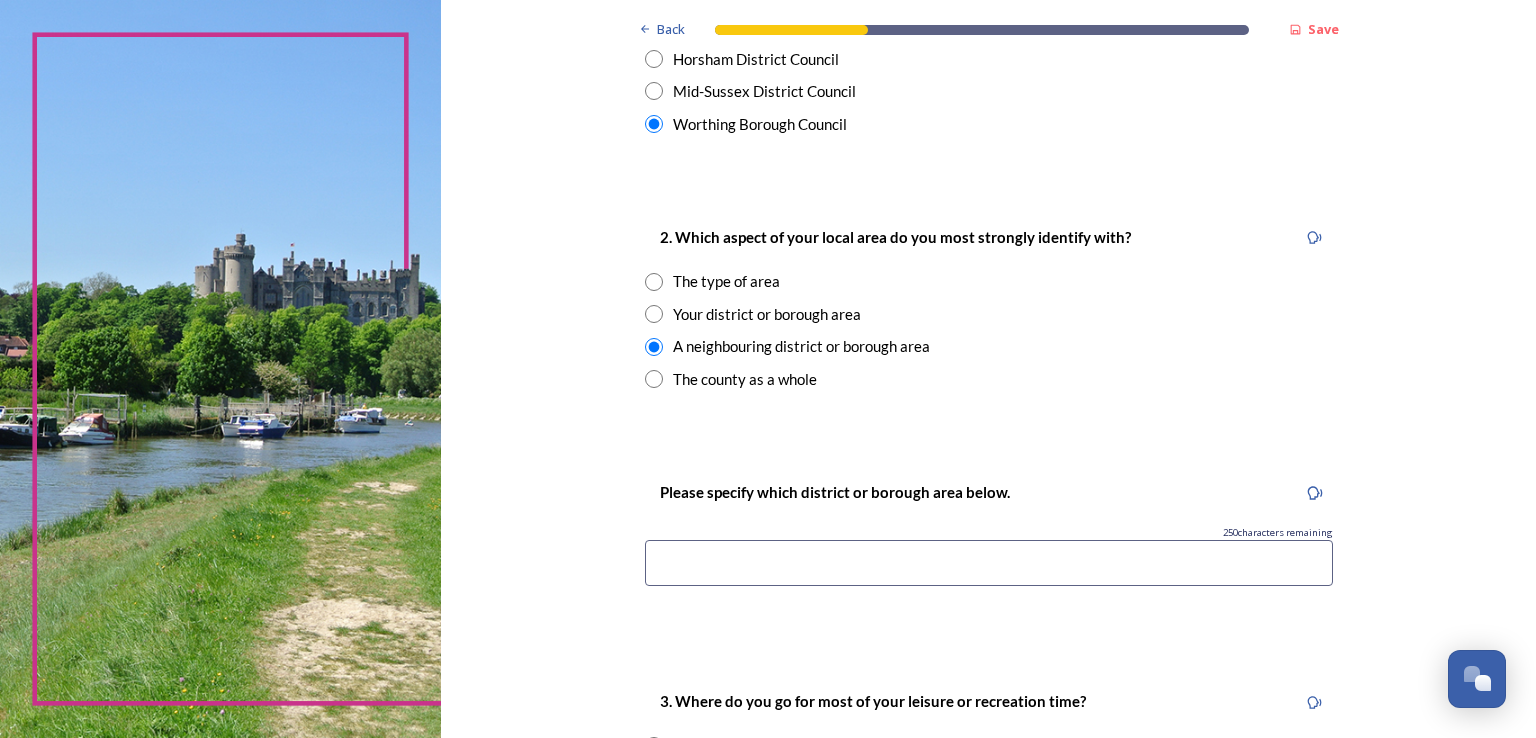 click at bounding box center (989, 563) 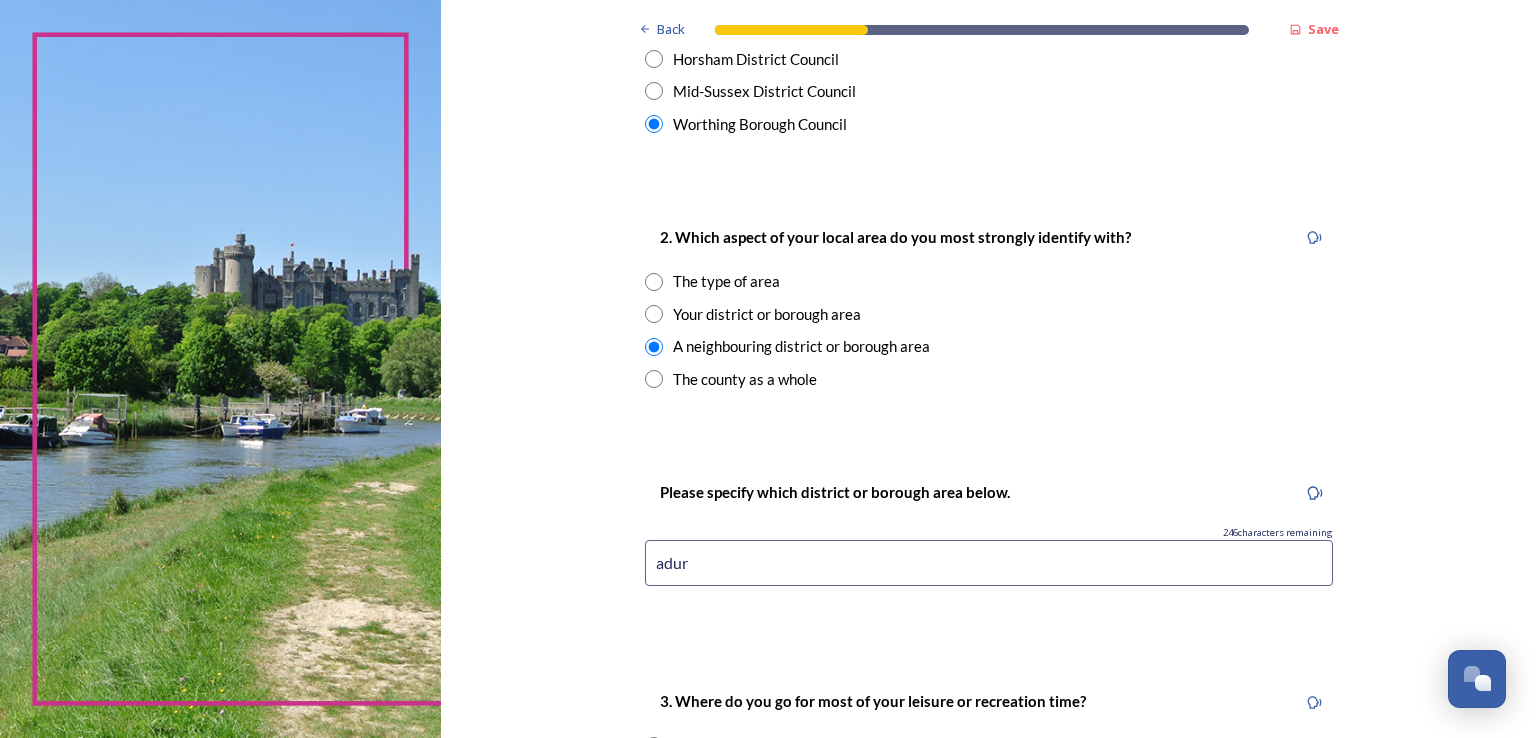 type on "Adur" 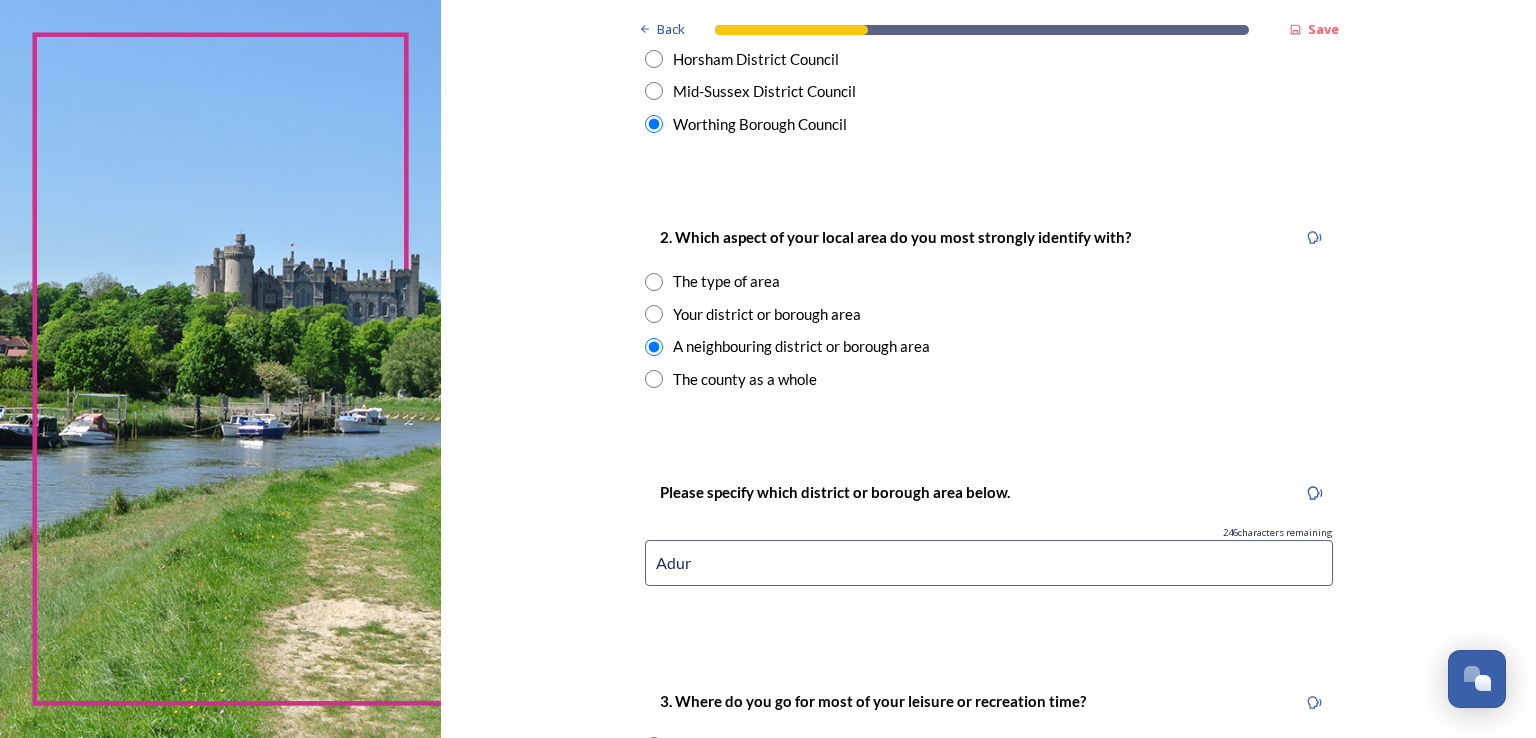 click at bounding box center [654, 282] 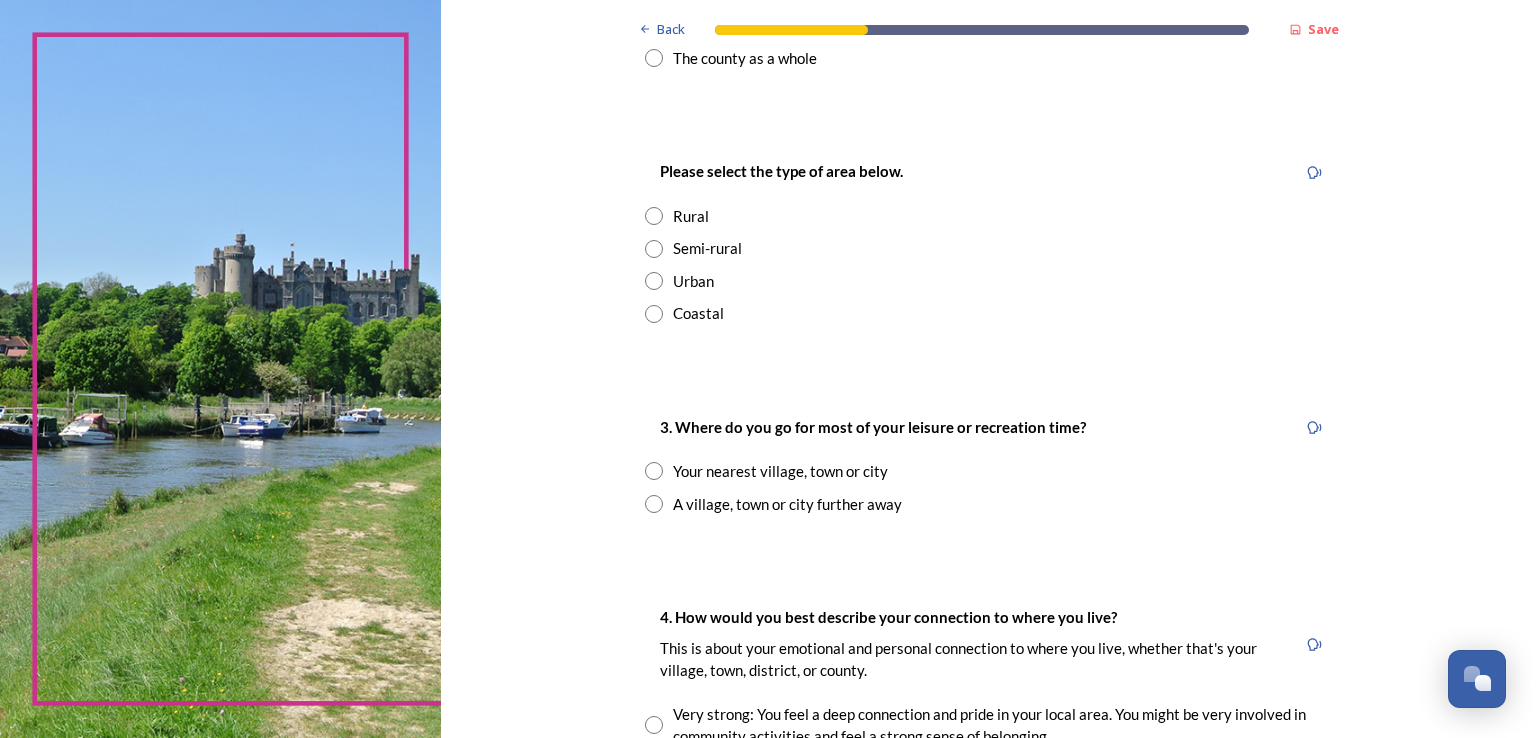scroll, scrollTop: 993, scrollLeft: 0, axis: vertical 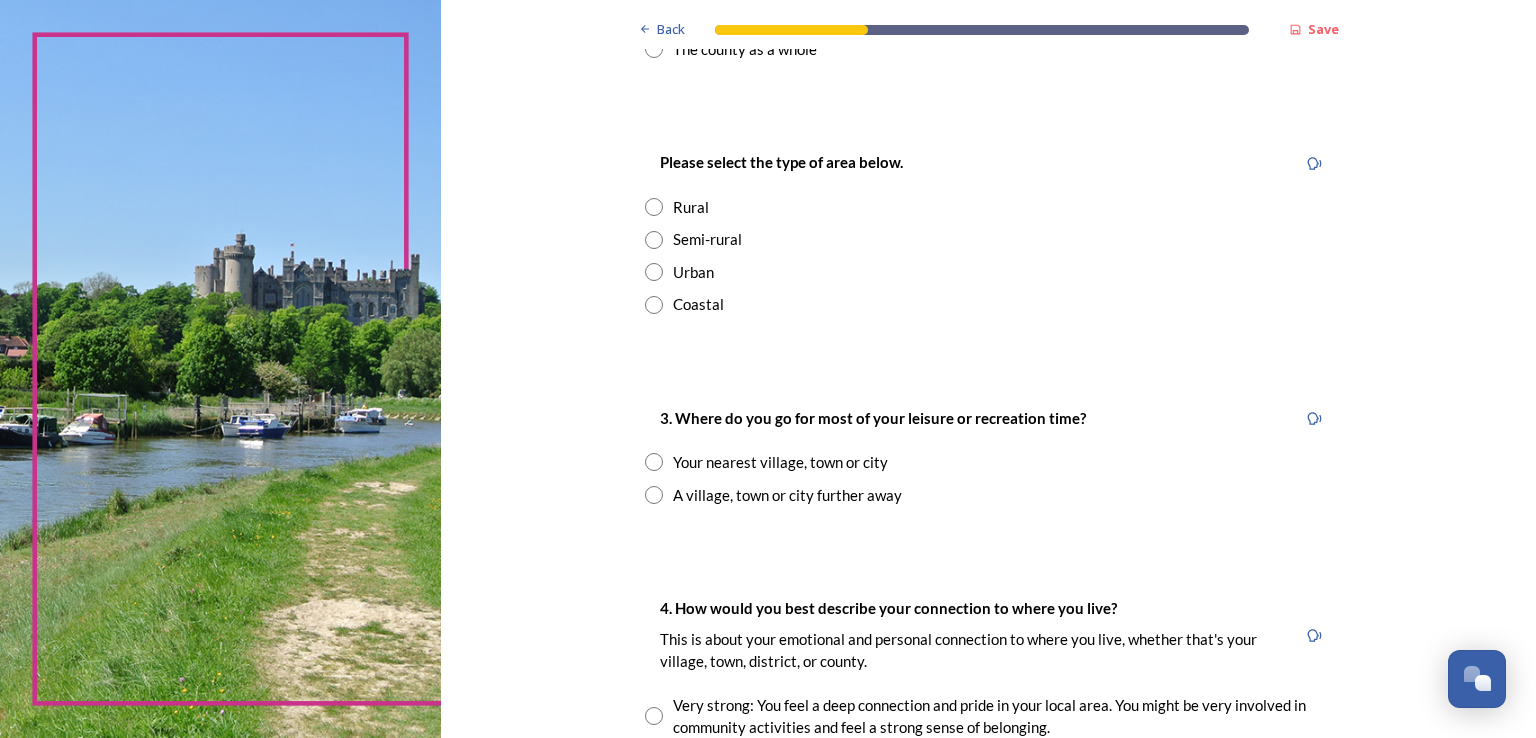 click at bounding box center [654, 305] 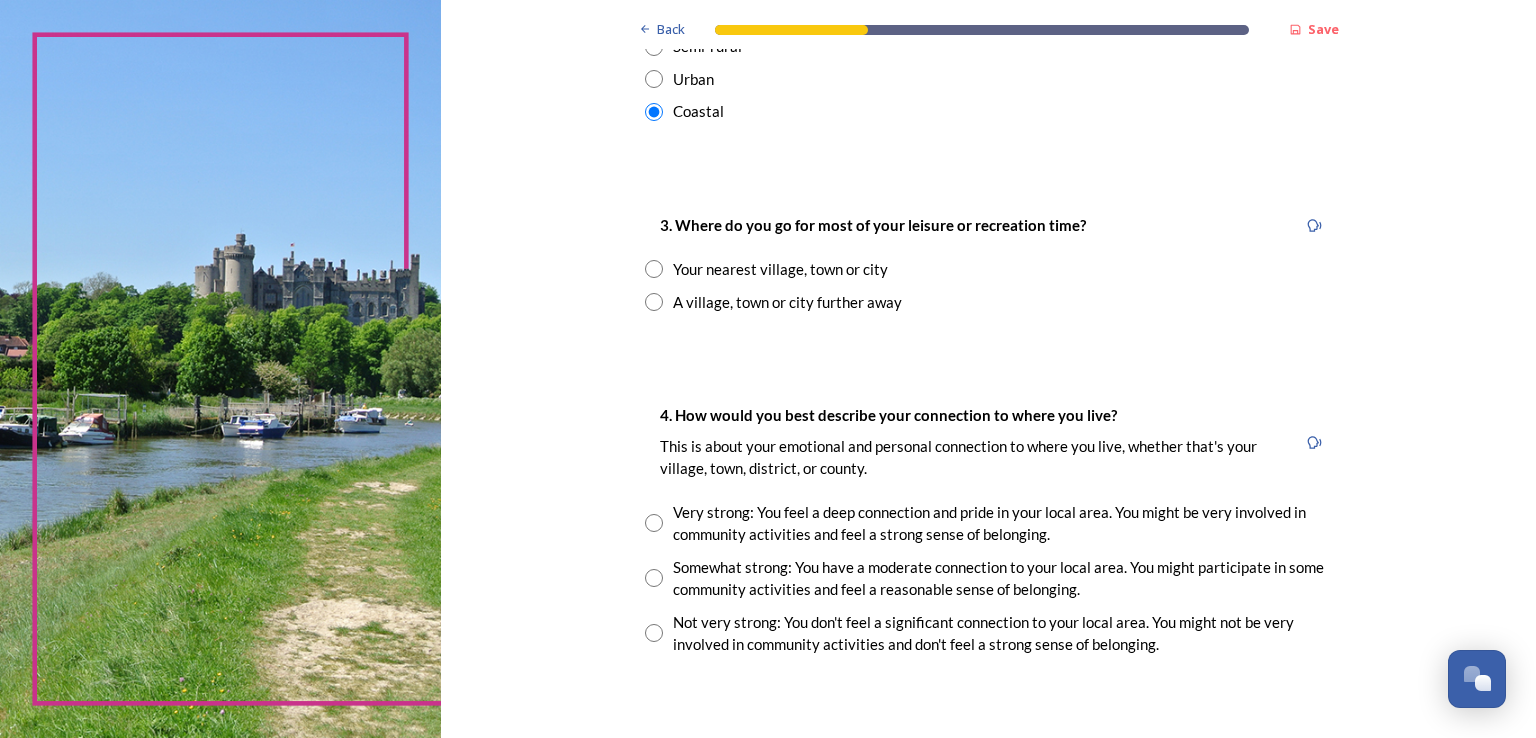 scroll, scrollTop: 1189, scrollLeft: 0, axis: vertical 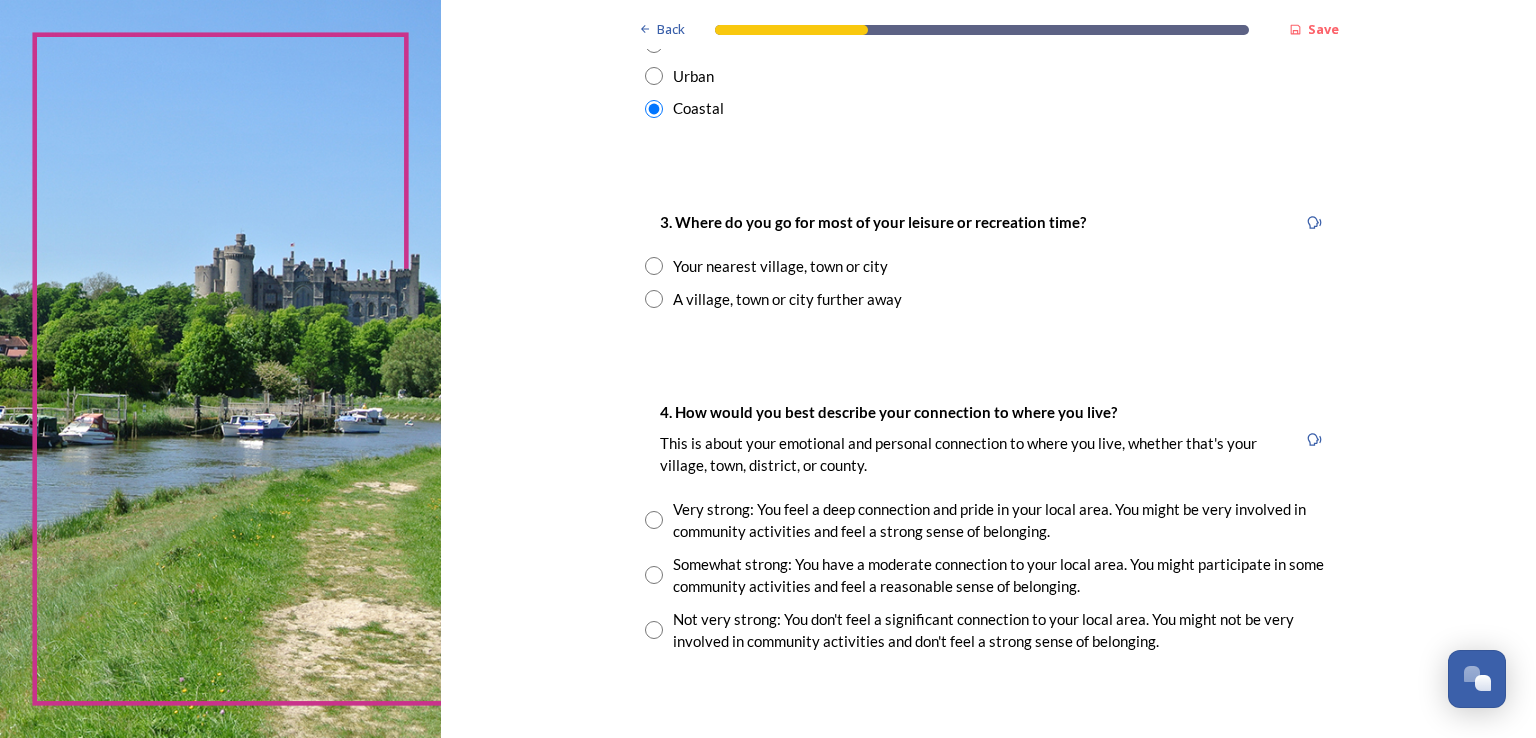 click at bounding box center [654, 266] 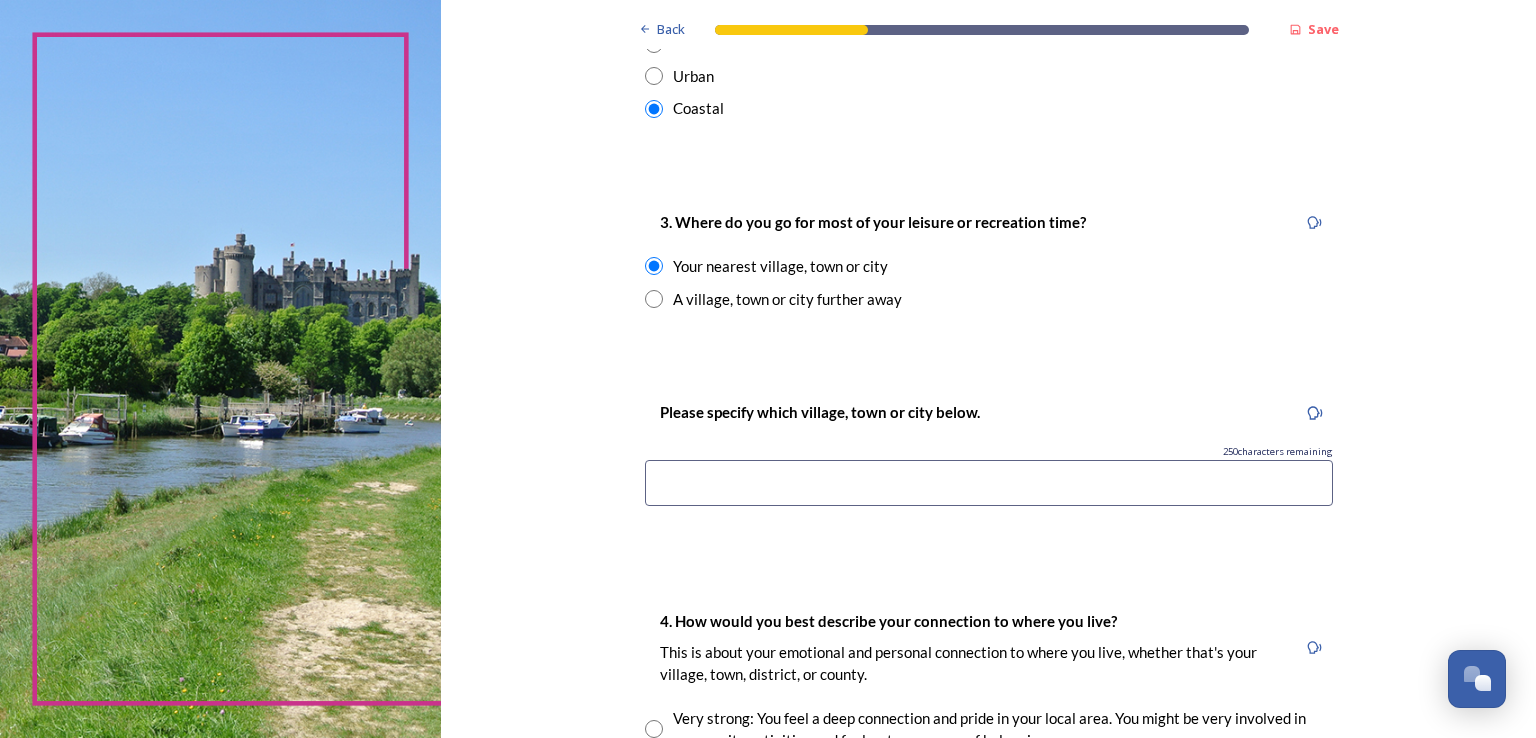 click at bounding box center [989, 483] 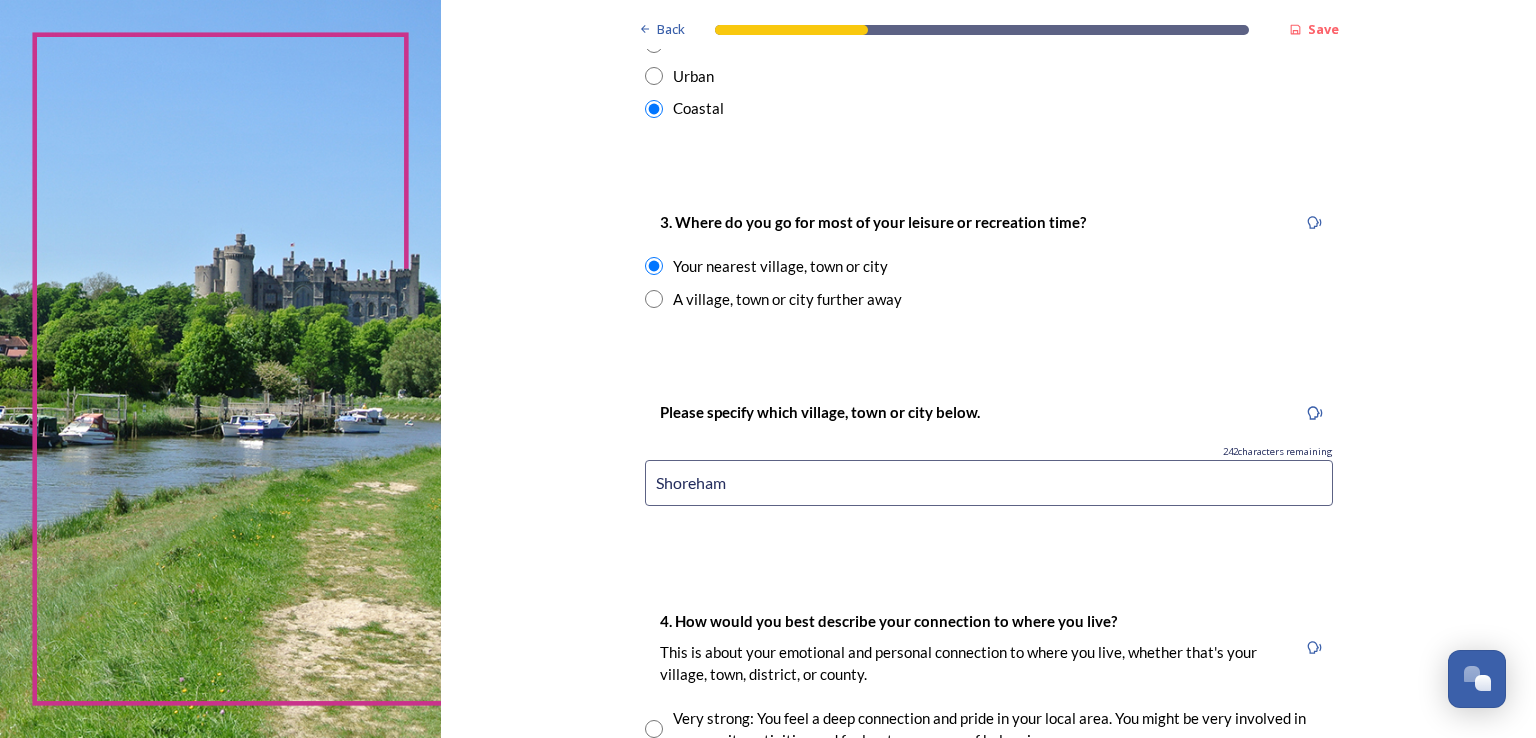 click on "Back Save You and your local area Are you responding as a.... * Resident or someone who works in West Sussex Member of staff from one of the councils within West Sussex (district, borough or county) Local organisation, charity or community group Local business Other stakeholder 1. Which district or borough council area do you live (and/or mainly work in)? We are asking this to make sure each area is represented. You can check your area by typing in your postcode on  the Government's 'find your local council' web page . * Adur District Council Arun District Council Chichester District Council Crawley Borough Council Horsham District Council Mid-Sussex District Council Worthing Borough Council 2. Which aspect of your local area do you most strongly identify with? The type of area Your district or borough area A neighbouring district or borough area The county as a whole Please select the type of area below. Rural Semi-rural Urban Coastal 3. Where do you go for most of your leisure or recreation time? 242 1000" at bounding box center (988, 220) 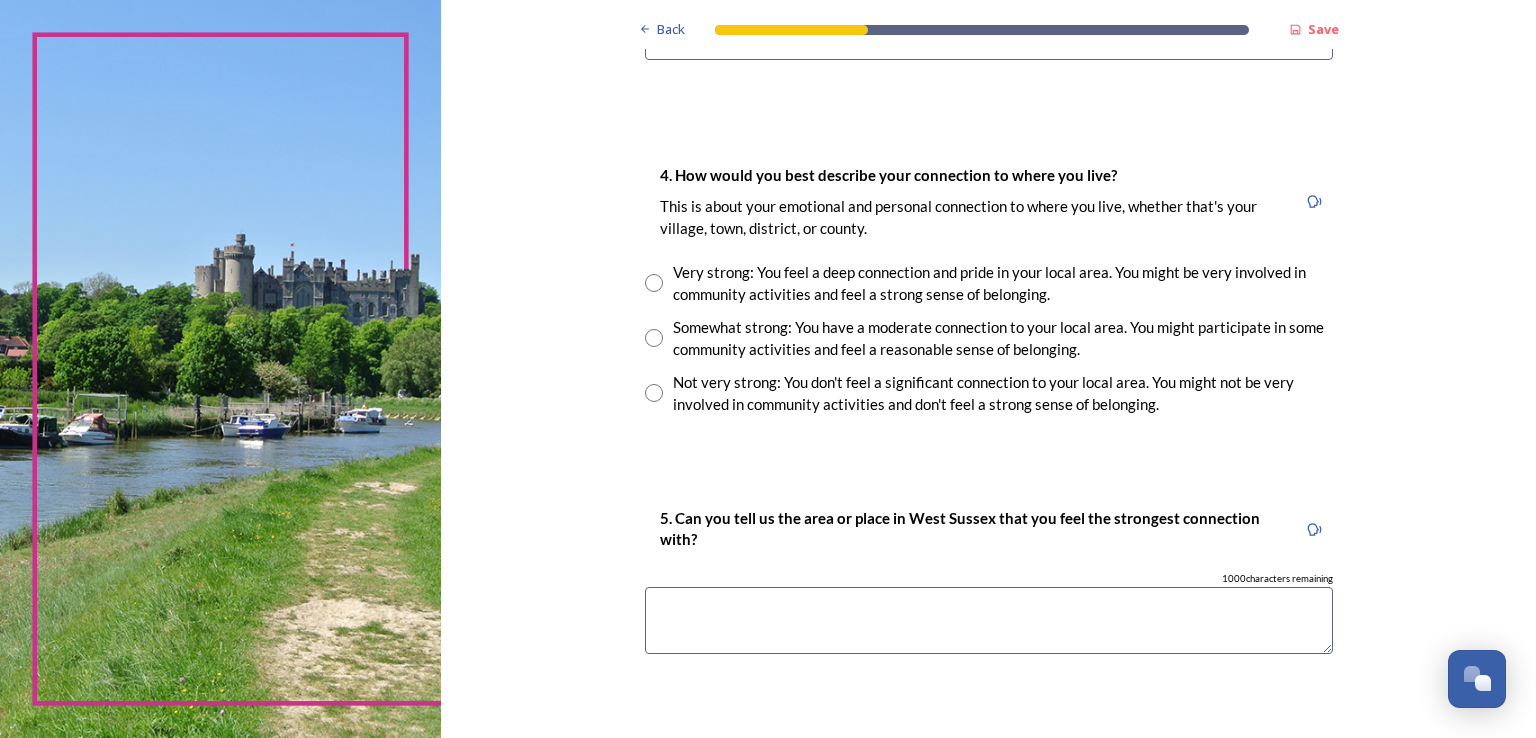 scroll, scrollTop: 1669, scrollLeft: 0, axis: vertical 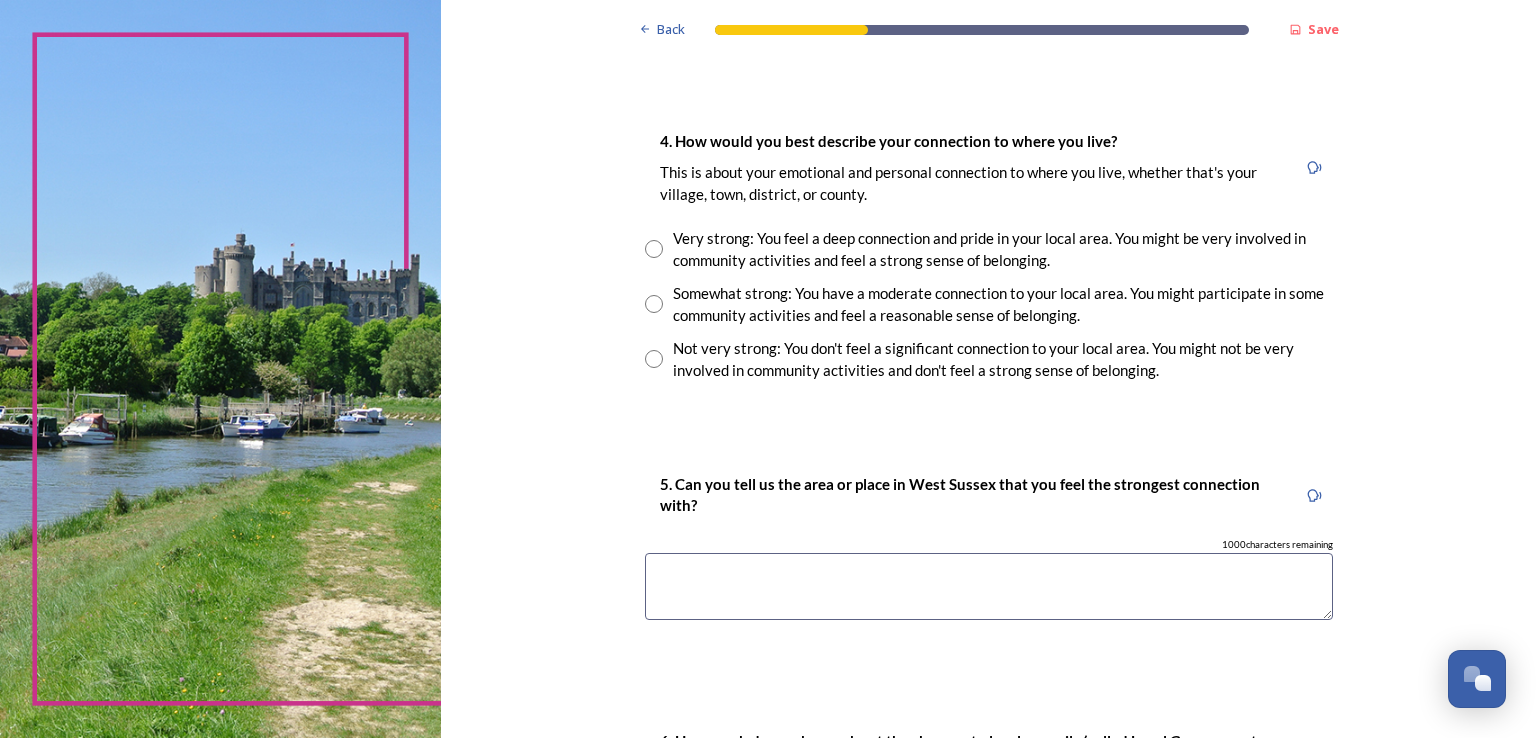click at bounding box center [654, 249] 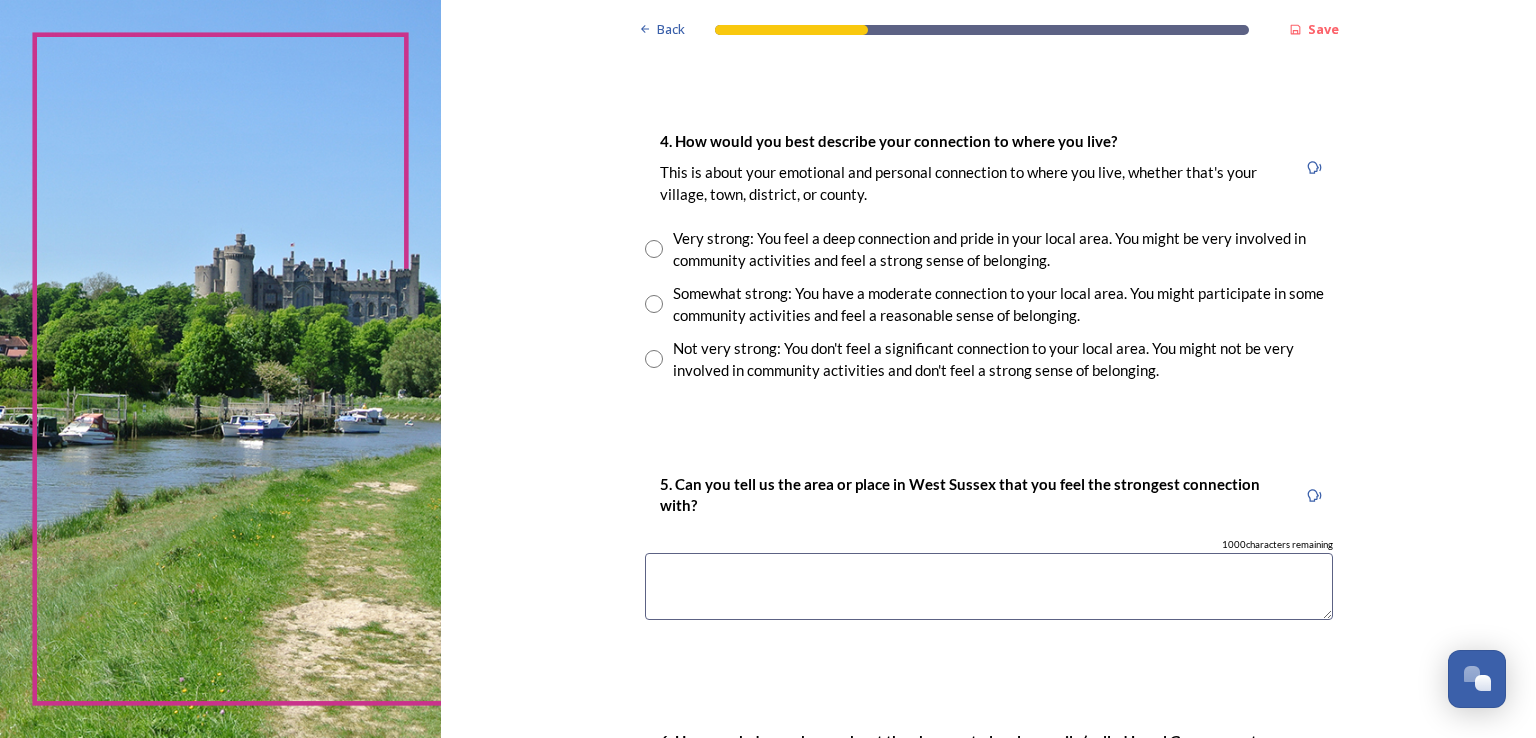 radio on "true" 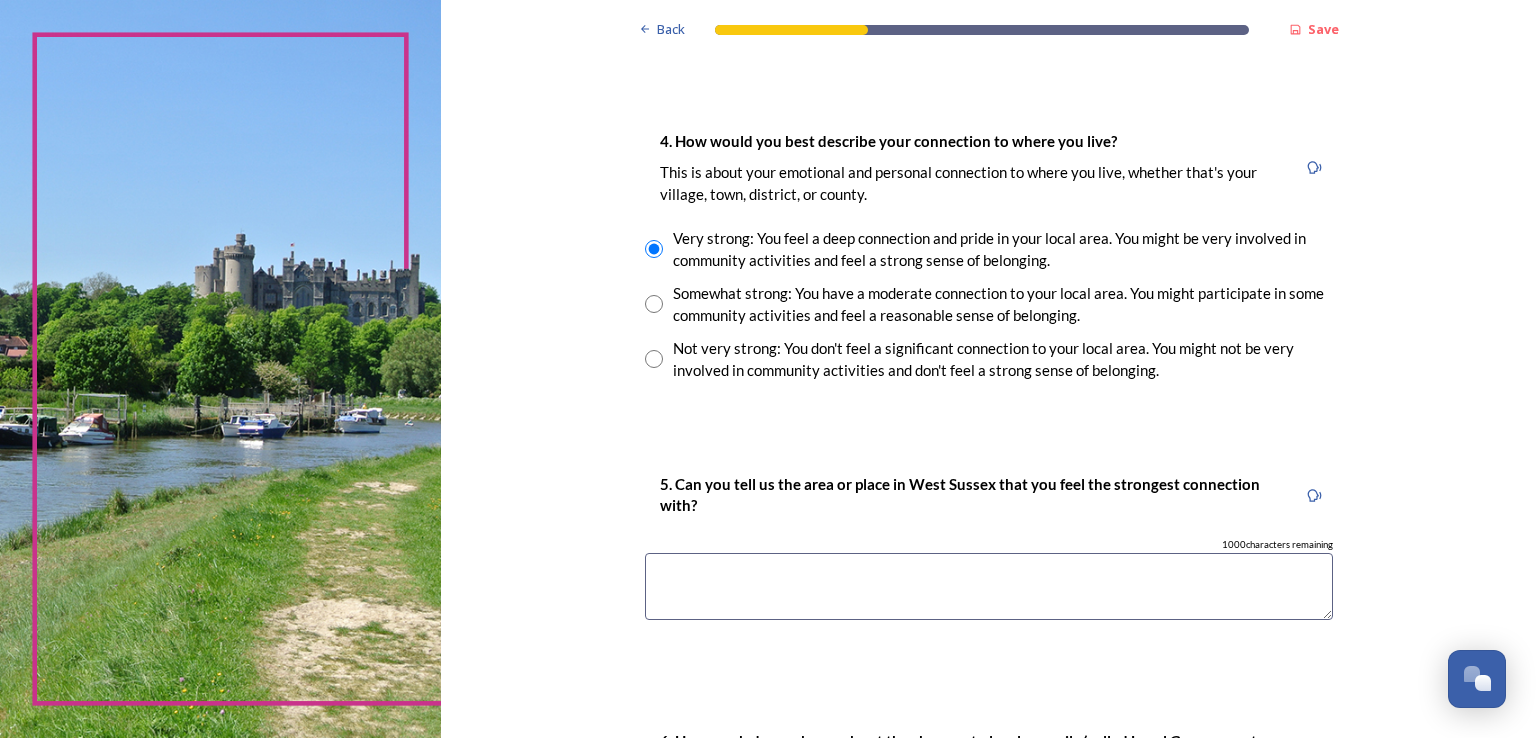 click at bounding box center [989, 586] 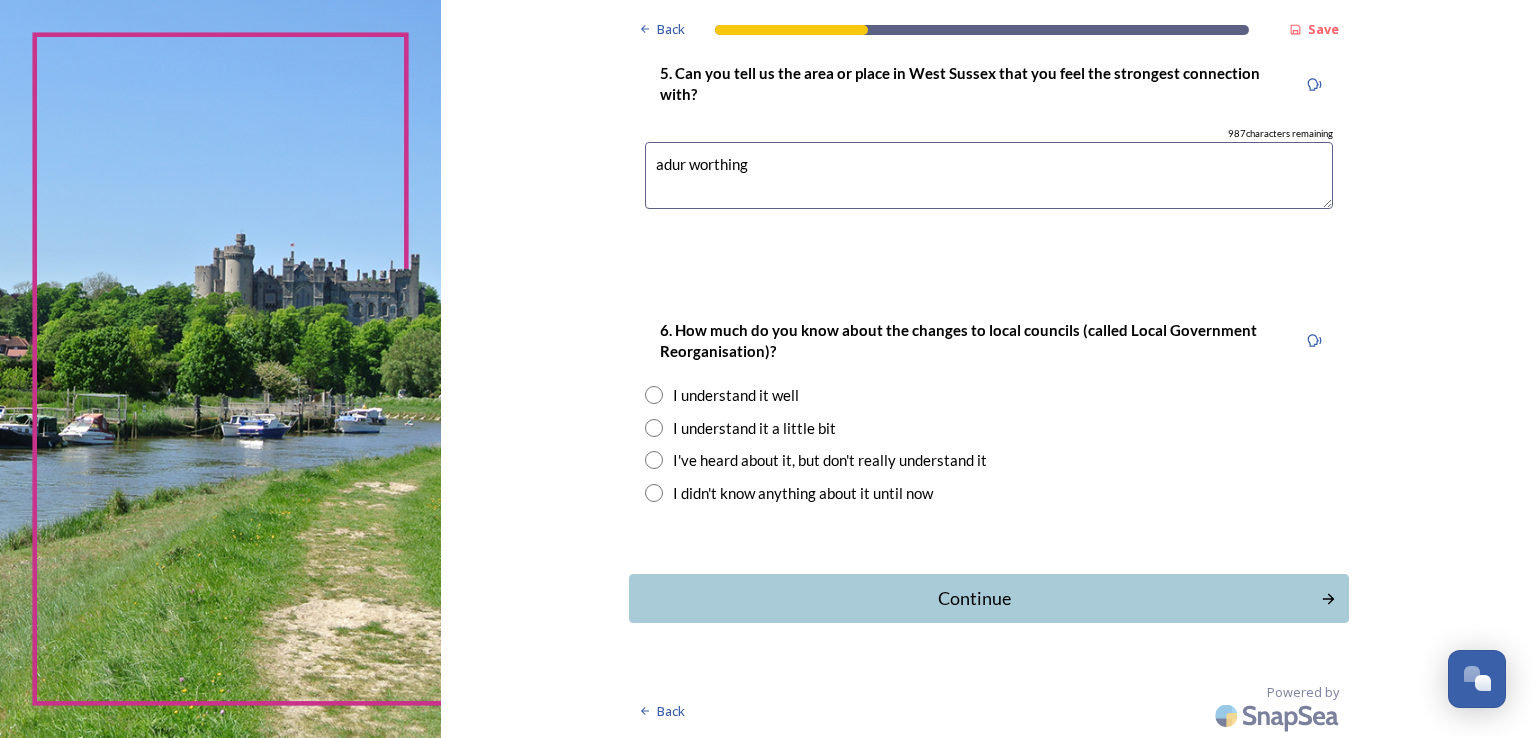 scroll, scrollTop: 2080, scrollLeft: 0, axis: vertical 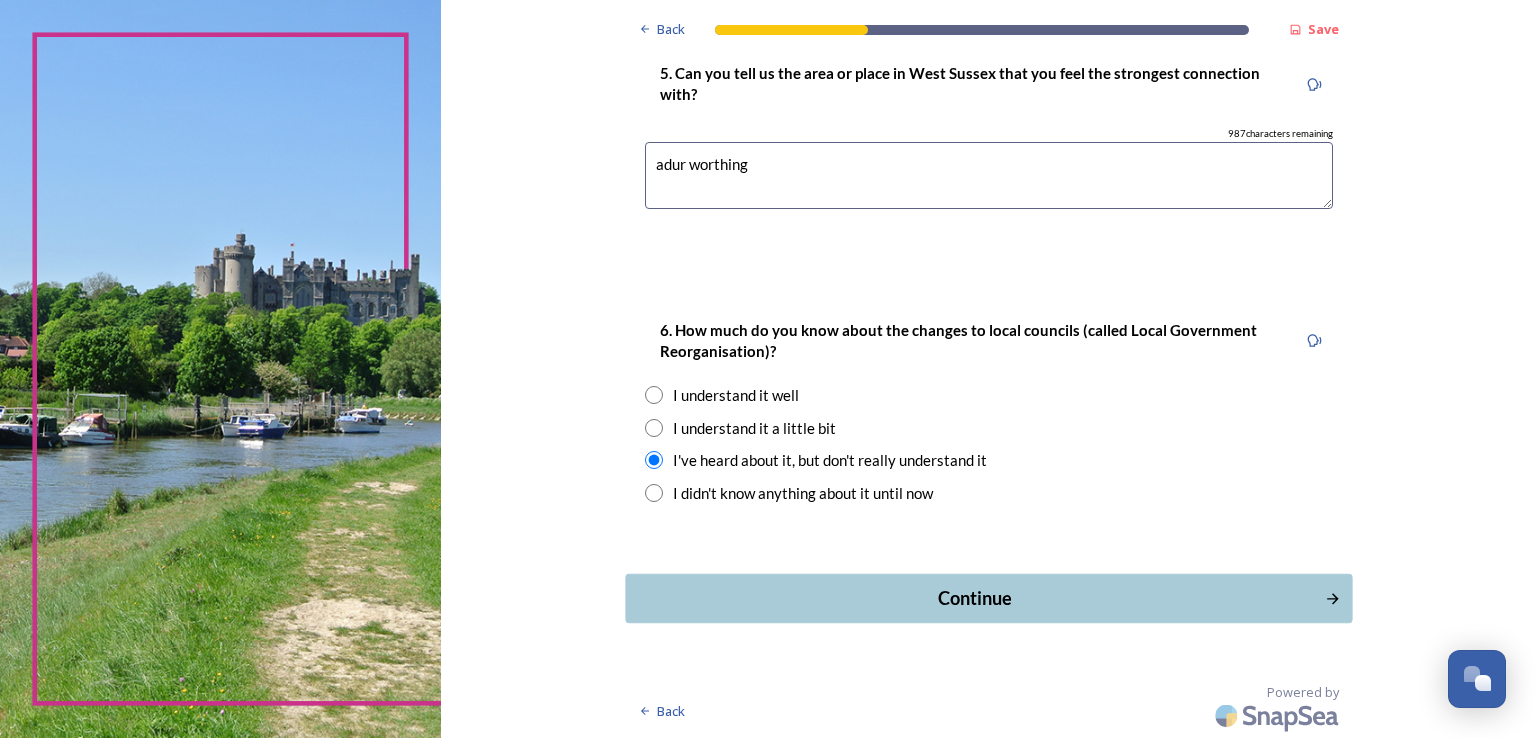 click on "Continue" at bounding box center [974, 598] 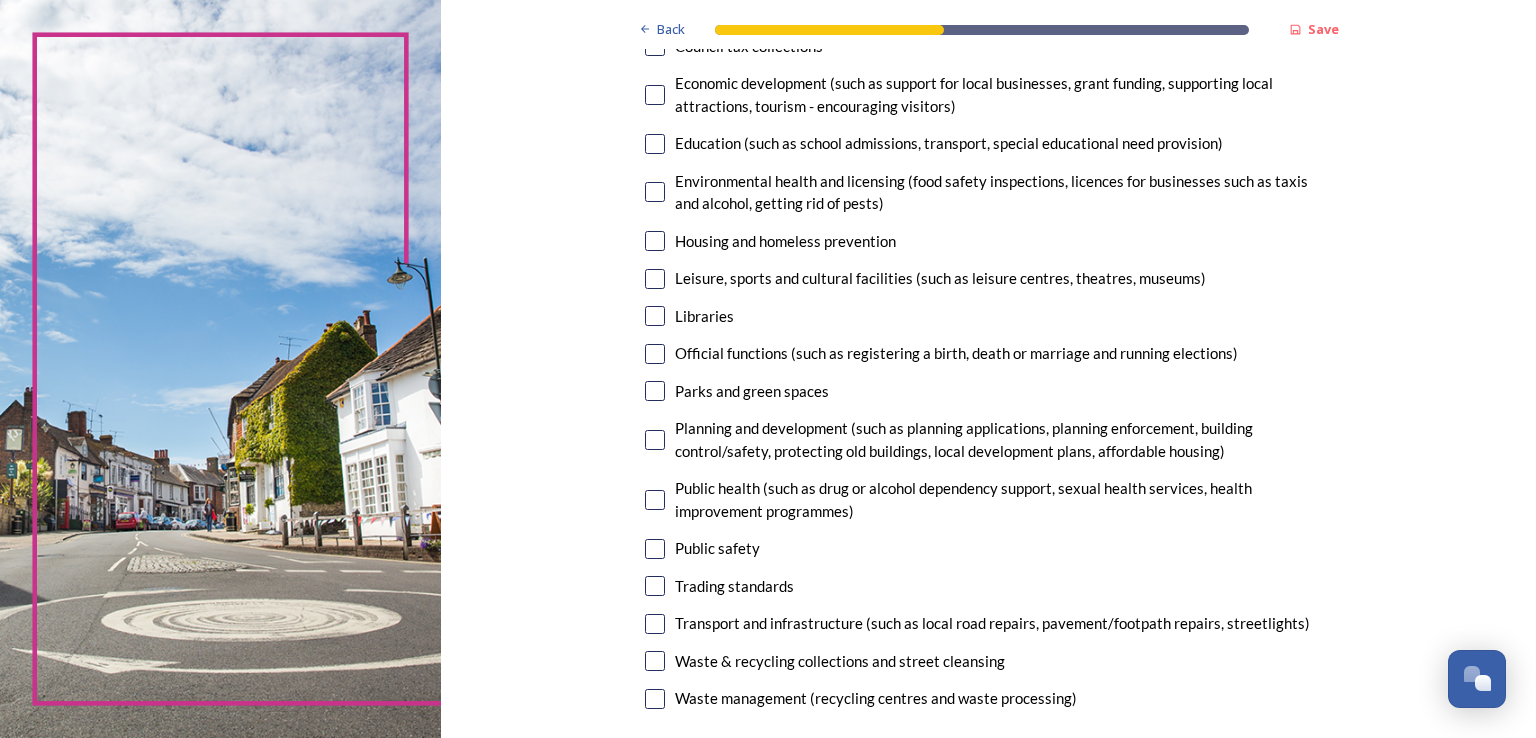 scroll, scrollTop: 366, scrollLeft: 0, axis: vertical 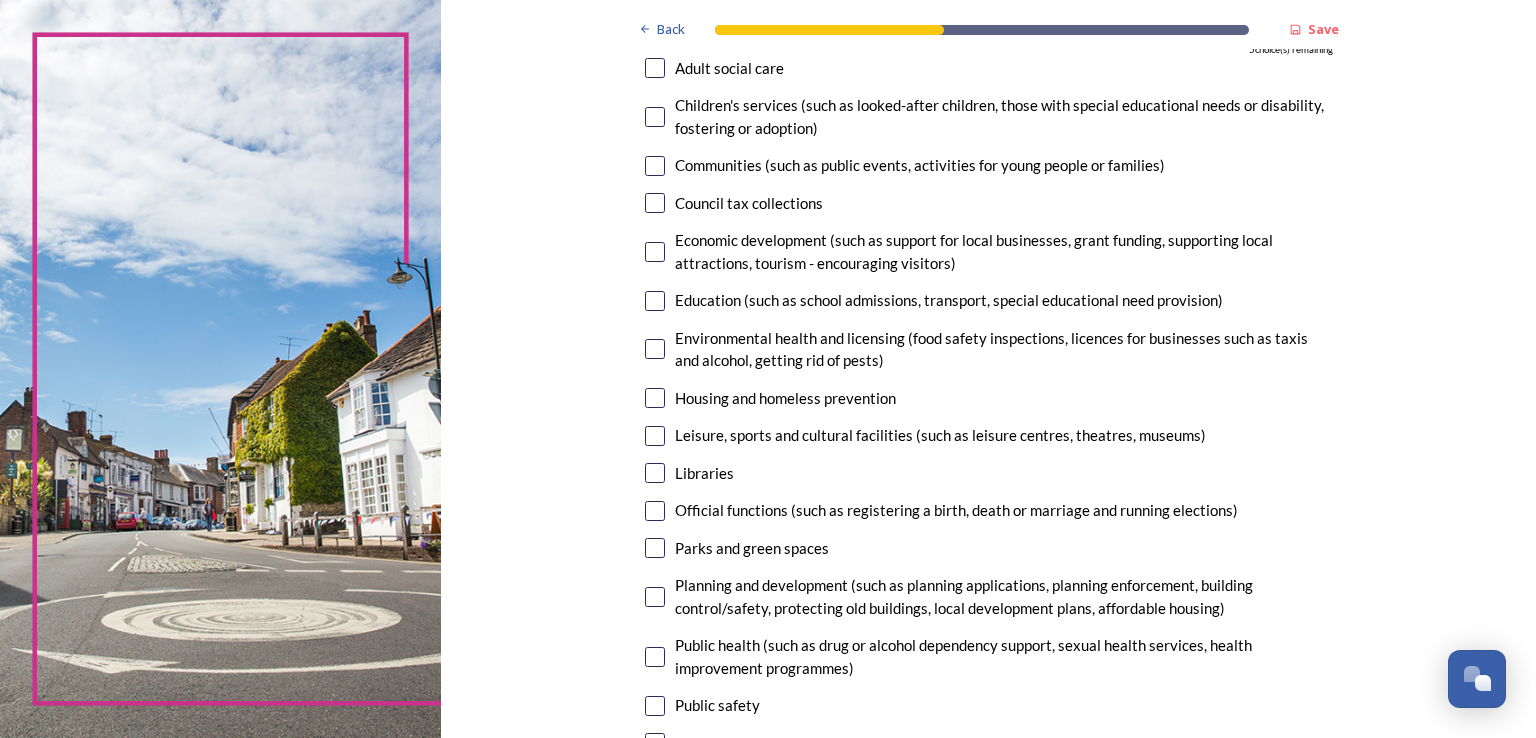 click at bounding box center (655, 398) 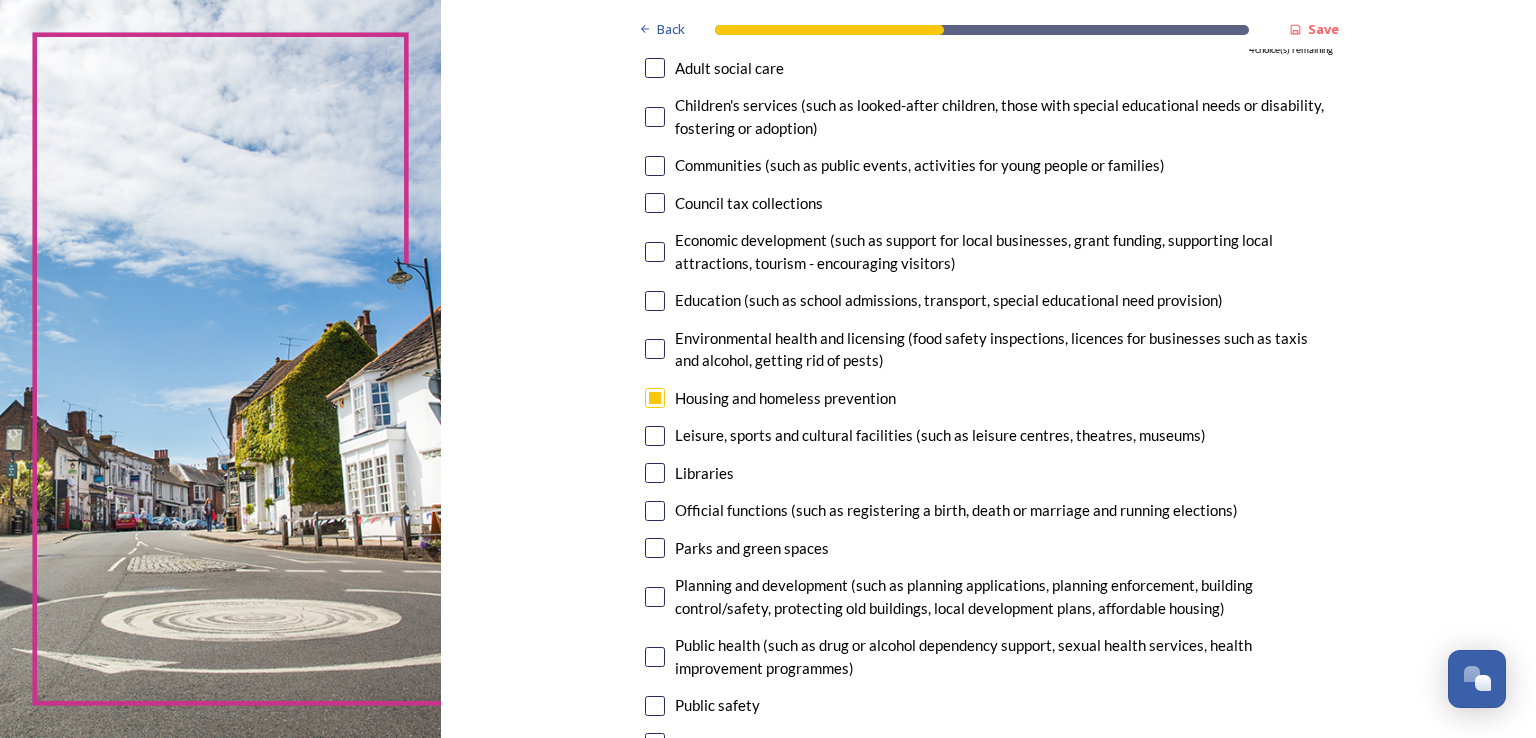 click at bounding box center (655, 398) 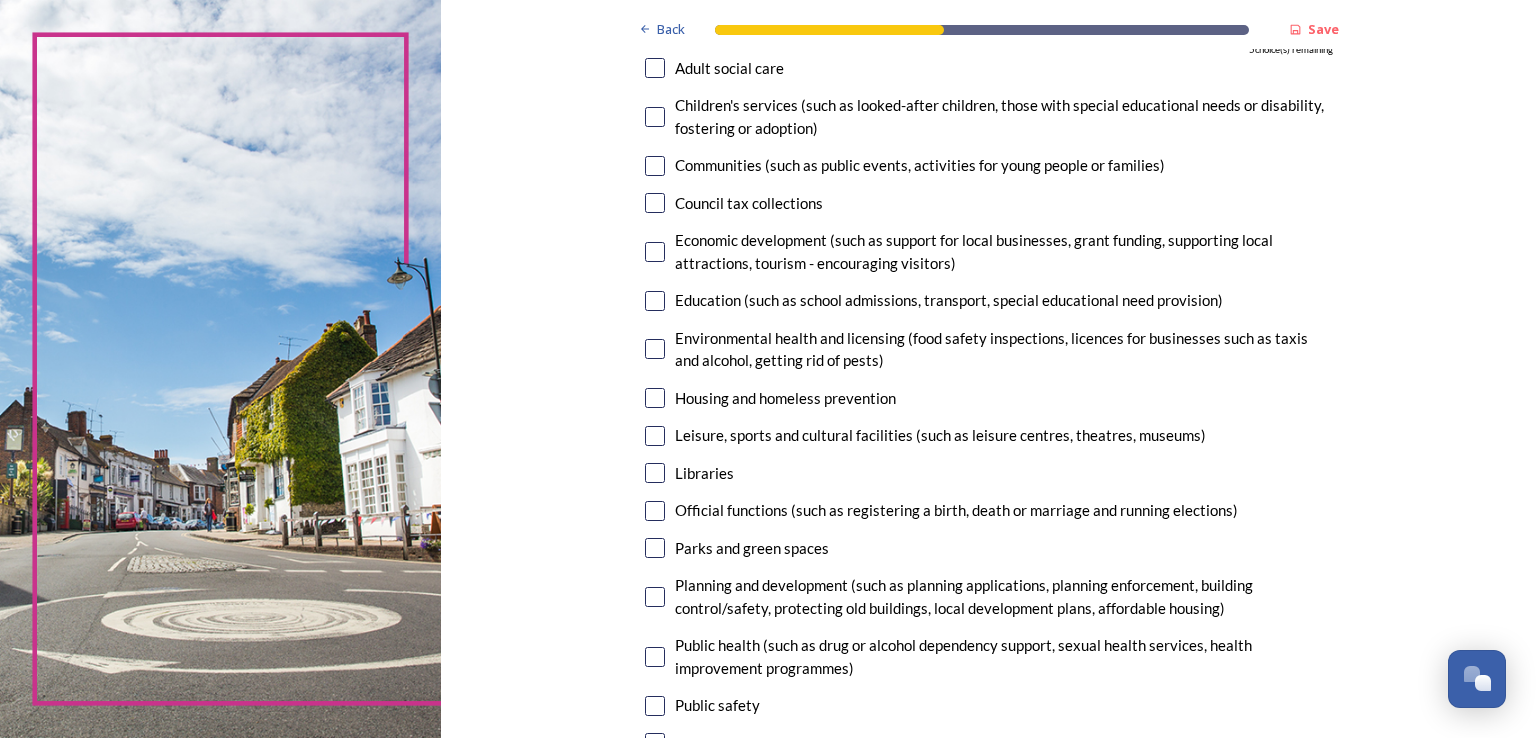 click at bounding box center (655, 166) 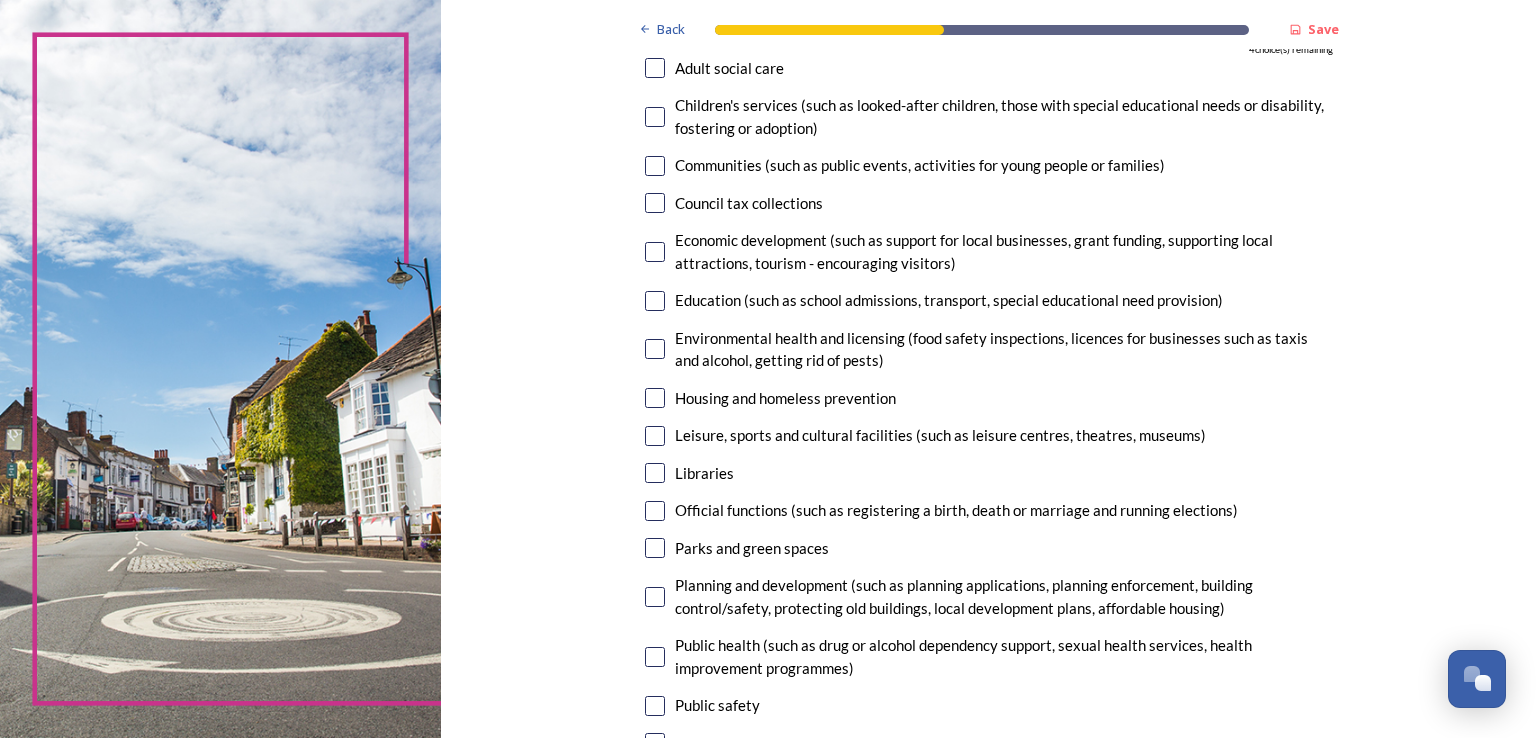 checkbox on "true" 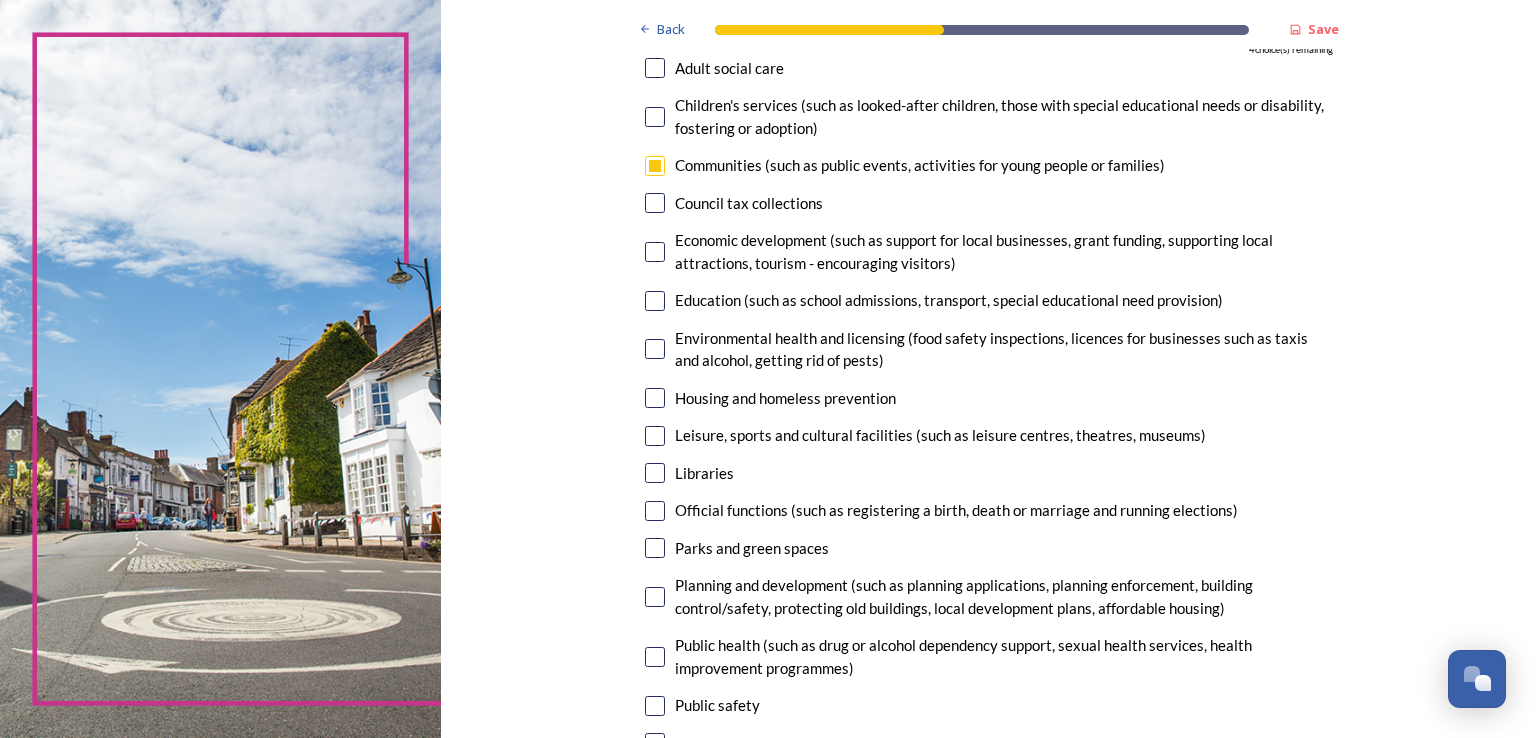 click at bounding box center [655, 301] 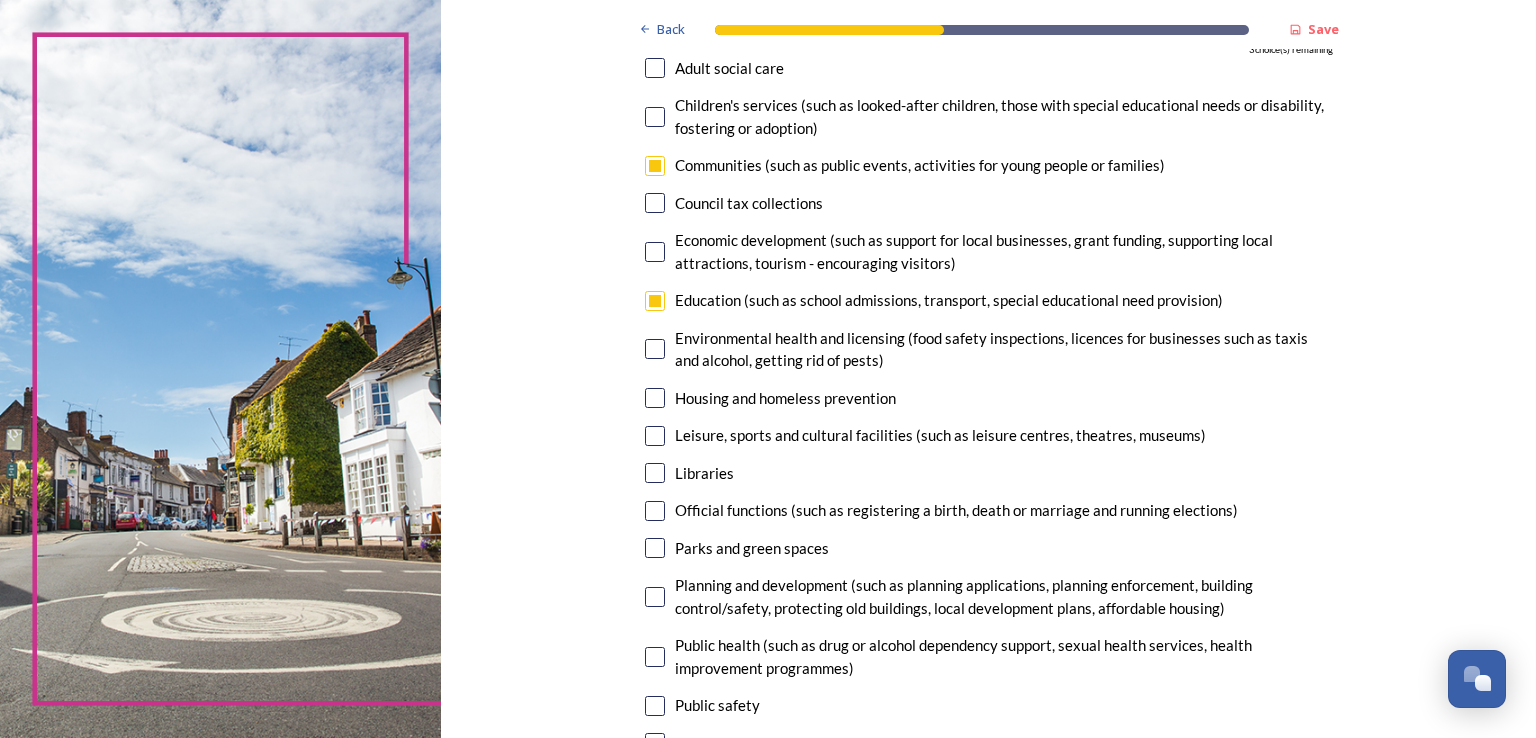 click at bounding box center [655, 398] 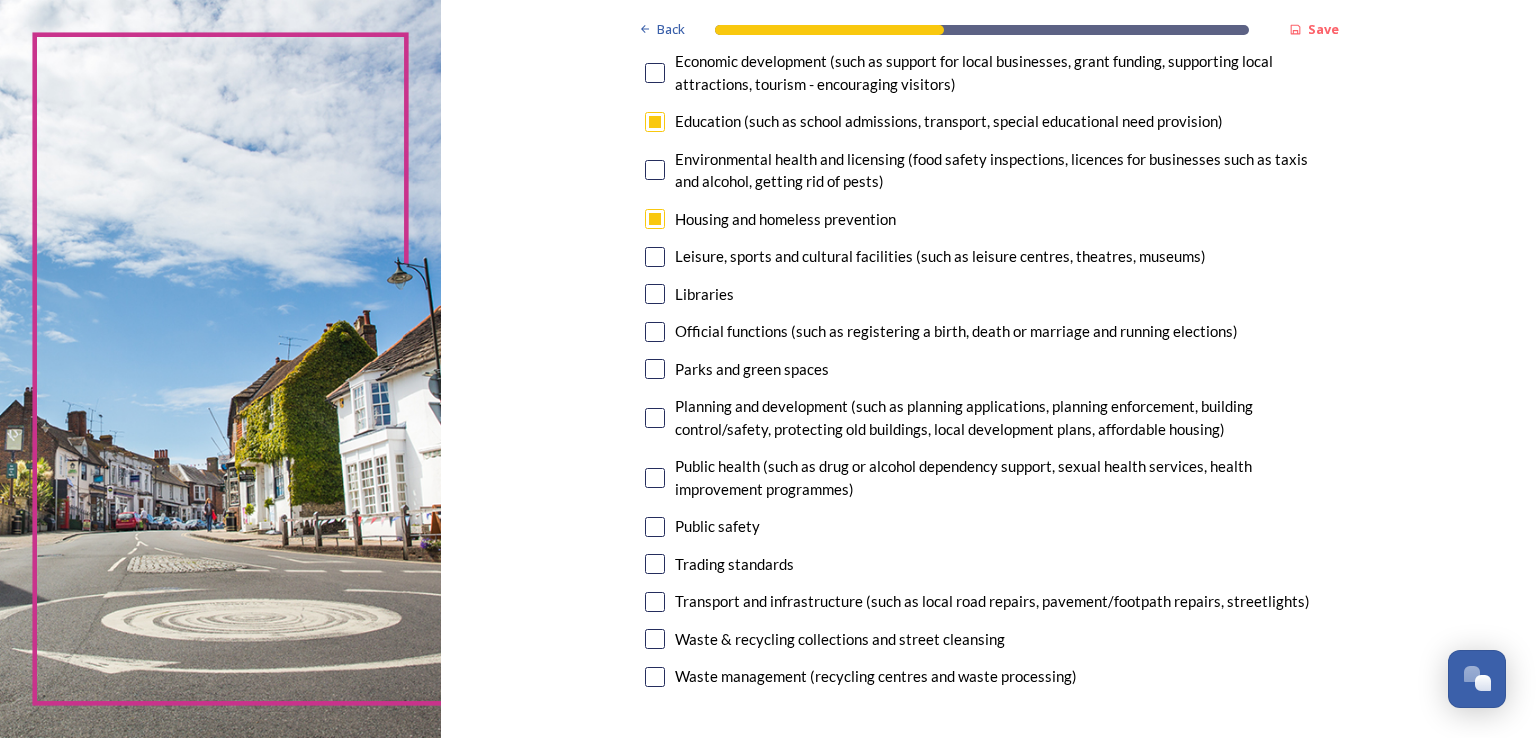 scroll, scrollTop: 420, scrollLeft: 0, axis: vertical 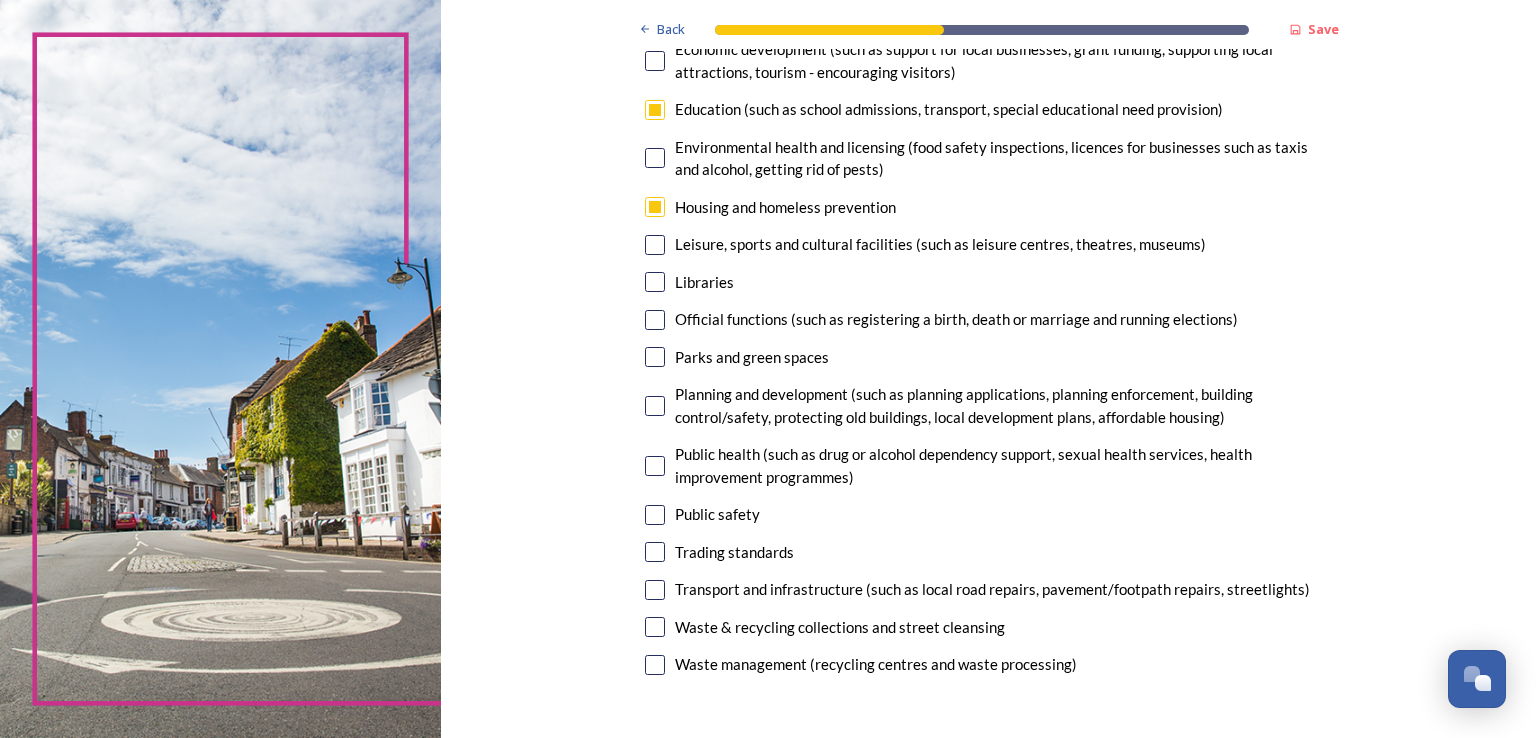click at bounding box center [655, 357] 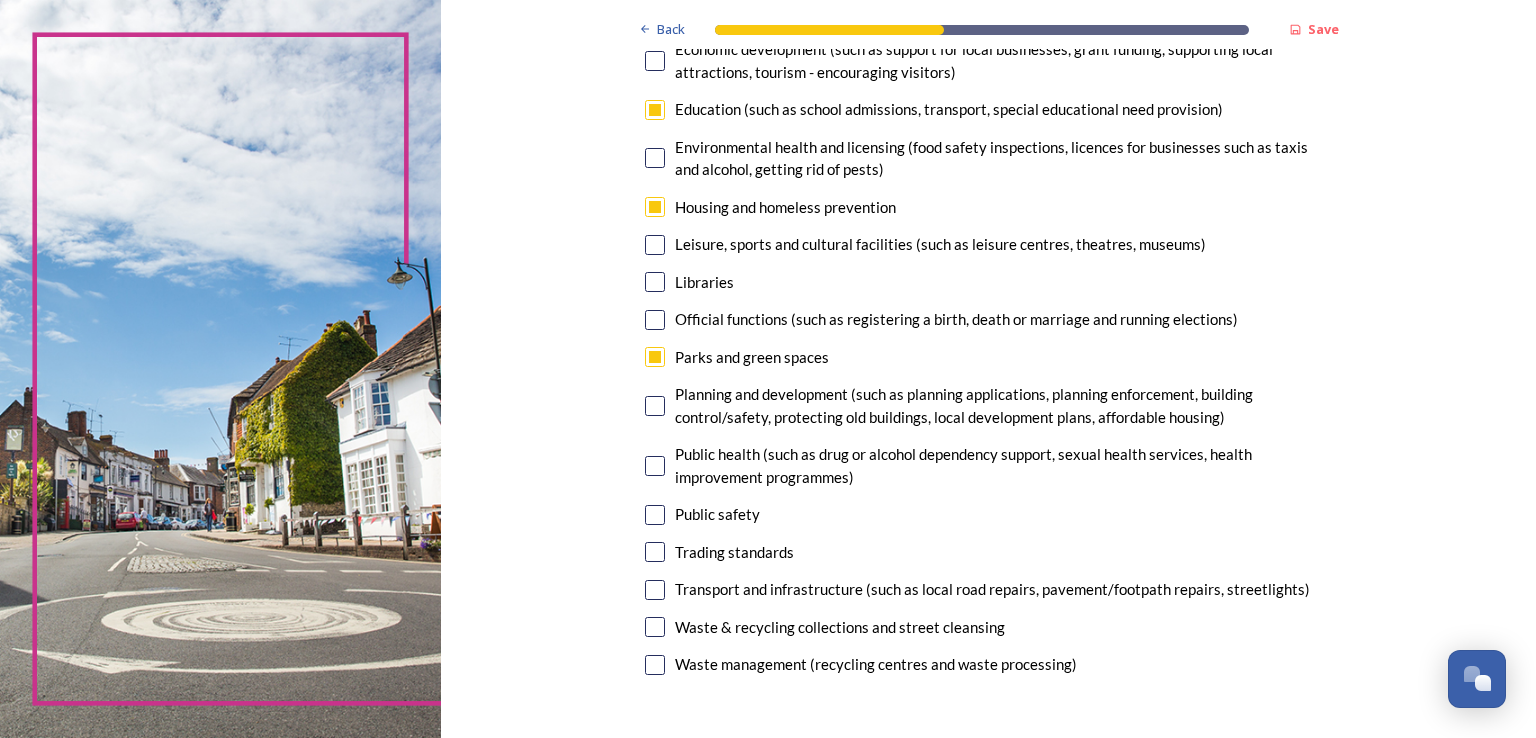click at bounding box center (655, 590) 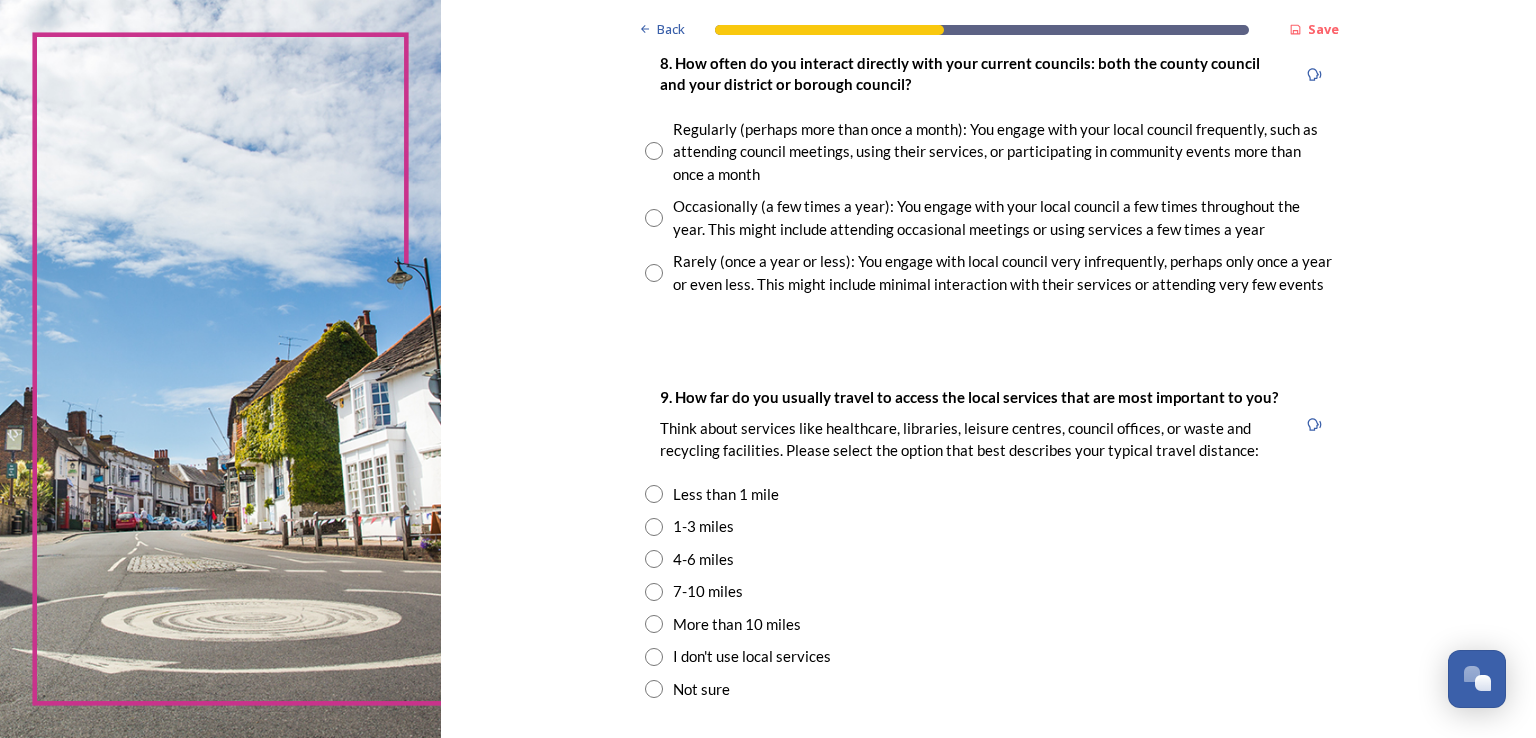 scroll, scrollTop: 1100, scrollLeft: 0, axis: vertical 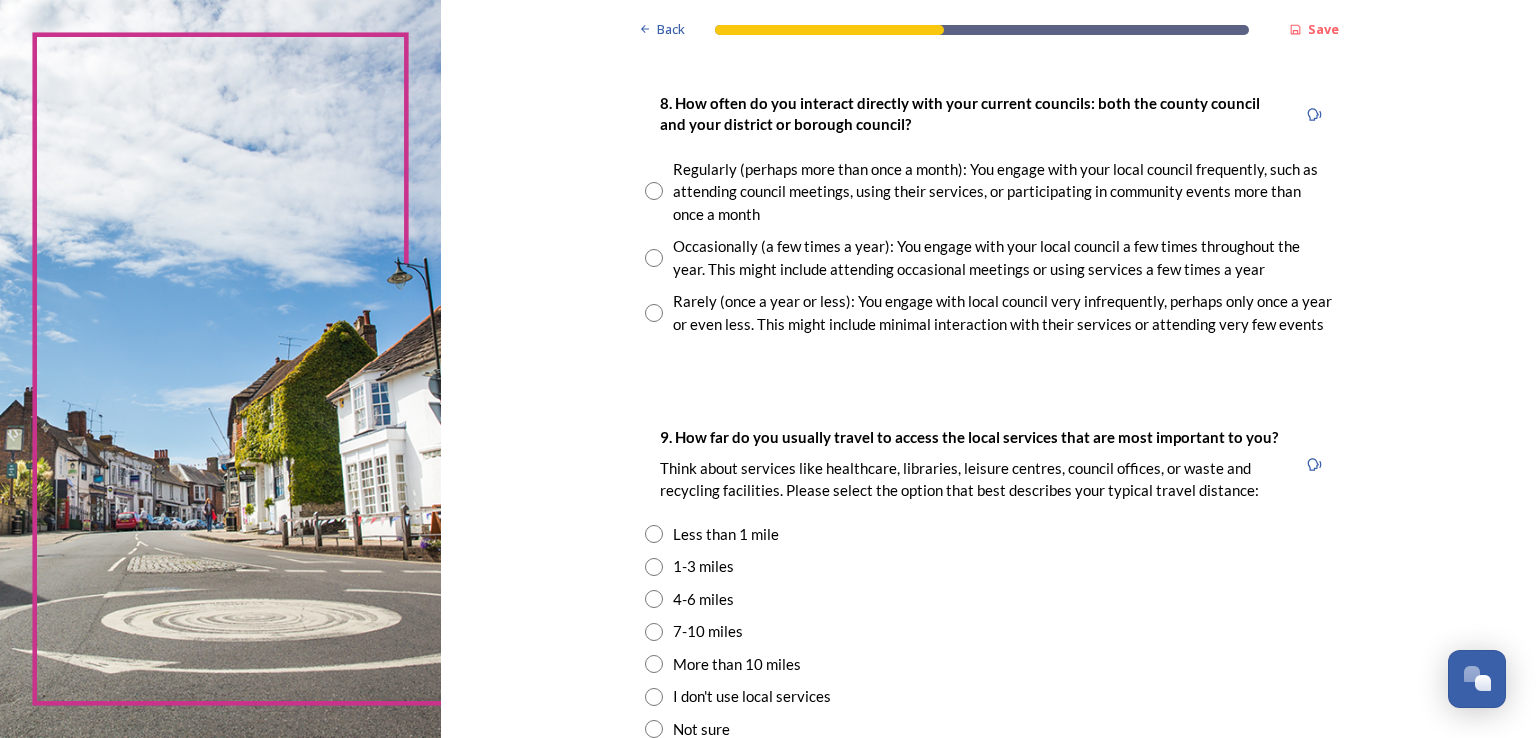 click at bounding box center (654, 191) 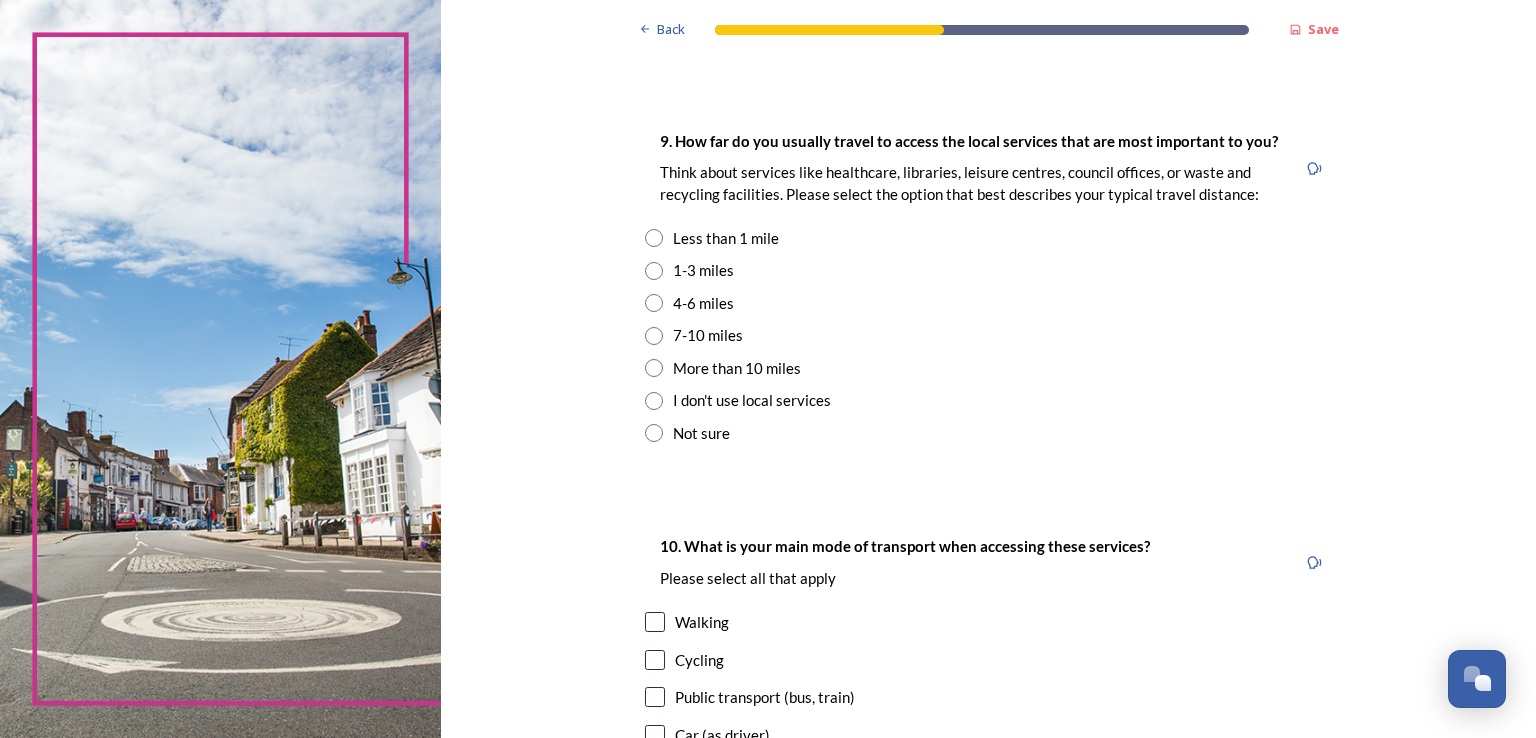 scroll, scrollTop: 1405, scrollLeft: 0, axis: vertical 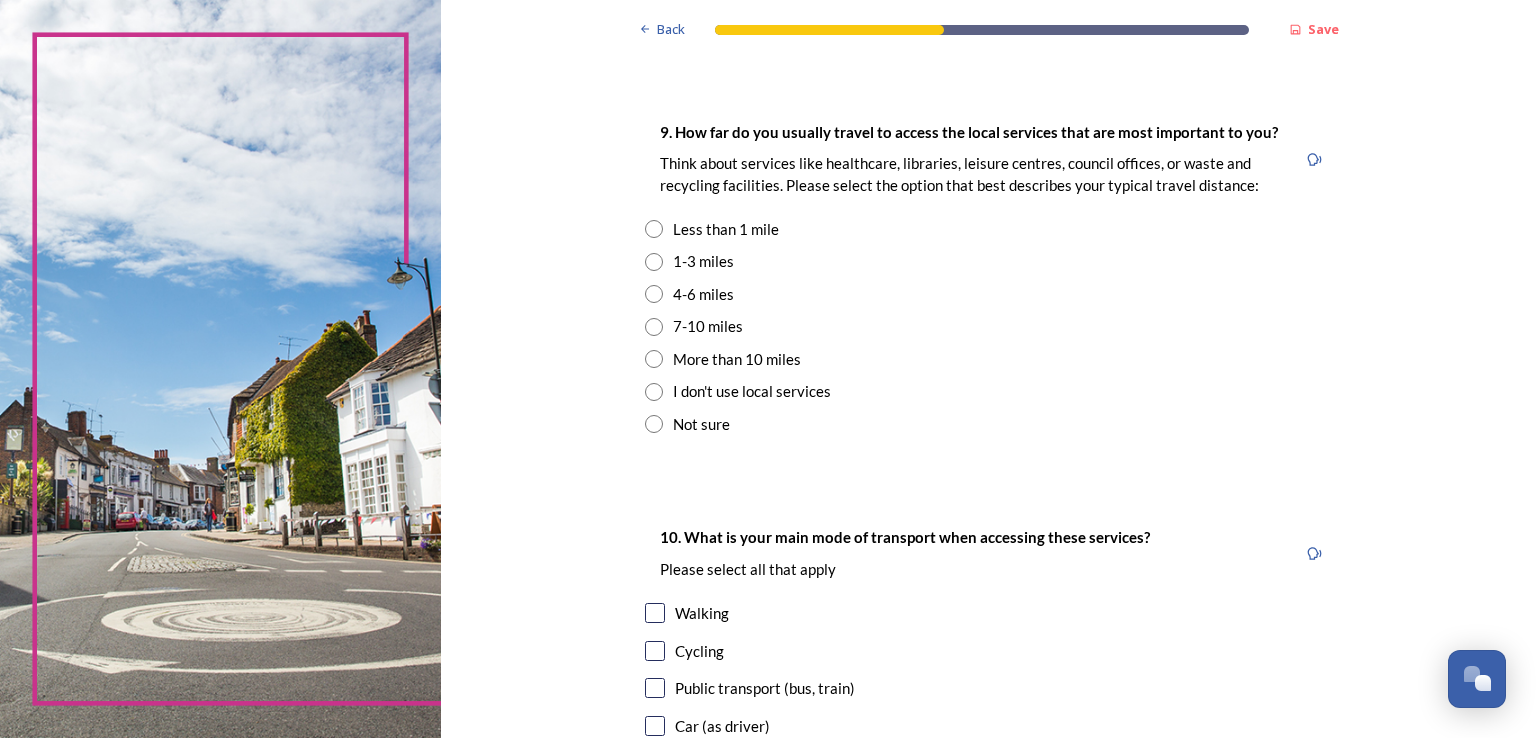click at bounding box center (654, 262) 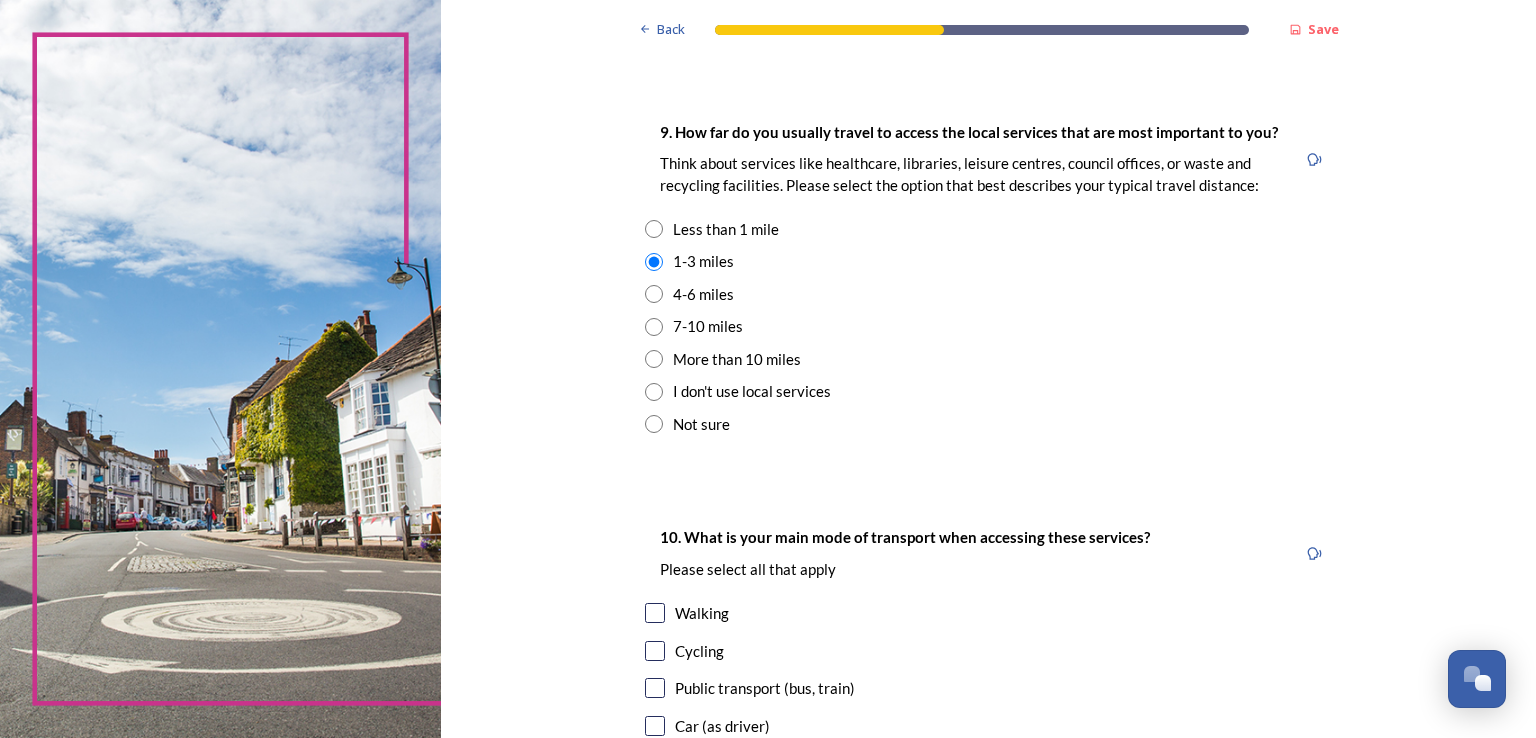 click on "9. How far do you usually travel to access the local services that are most important to you?  Think about services like healthcare, libraries, leisure centres, council offices, or waste and recycling facilities. Please select the option that best describes your typical travel distance: Less than 1 mile 1-3 miles 4-6 miles 7-10 miles More than 10 miles I don't use local services Not sure" at bounding box center (989, 277) 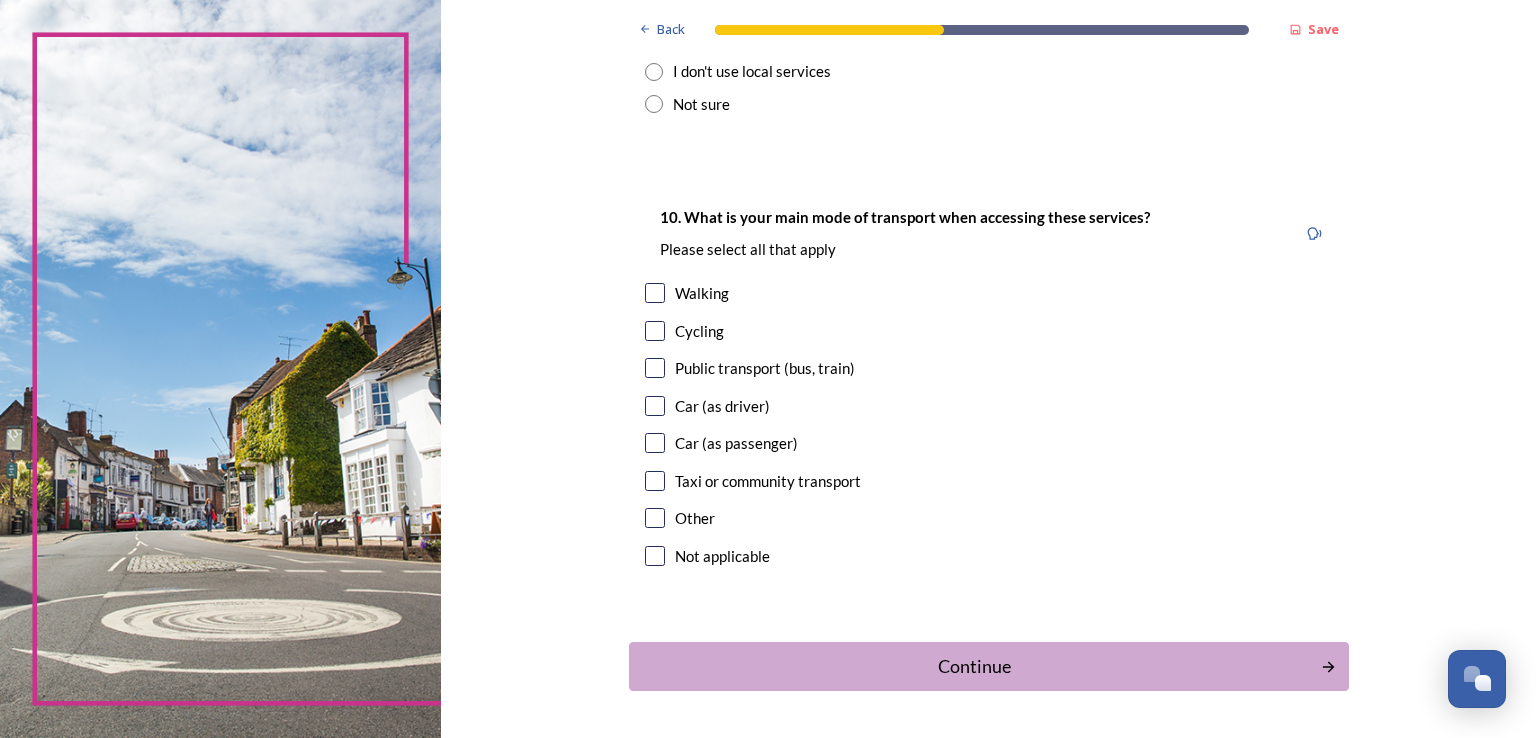 scroll, scrollTop: 1685, scrollLeft: 0, axis: vertical 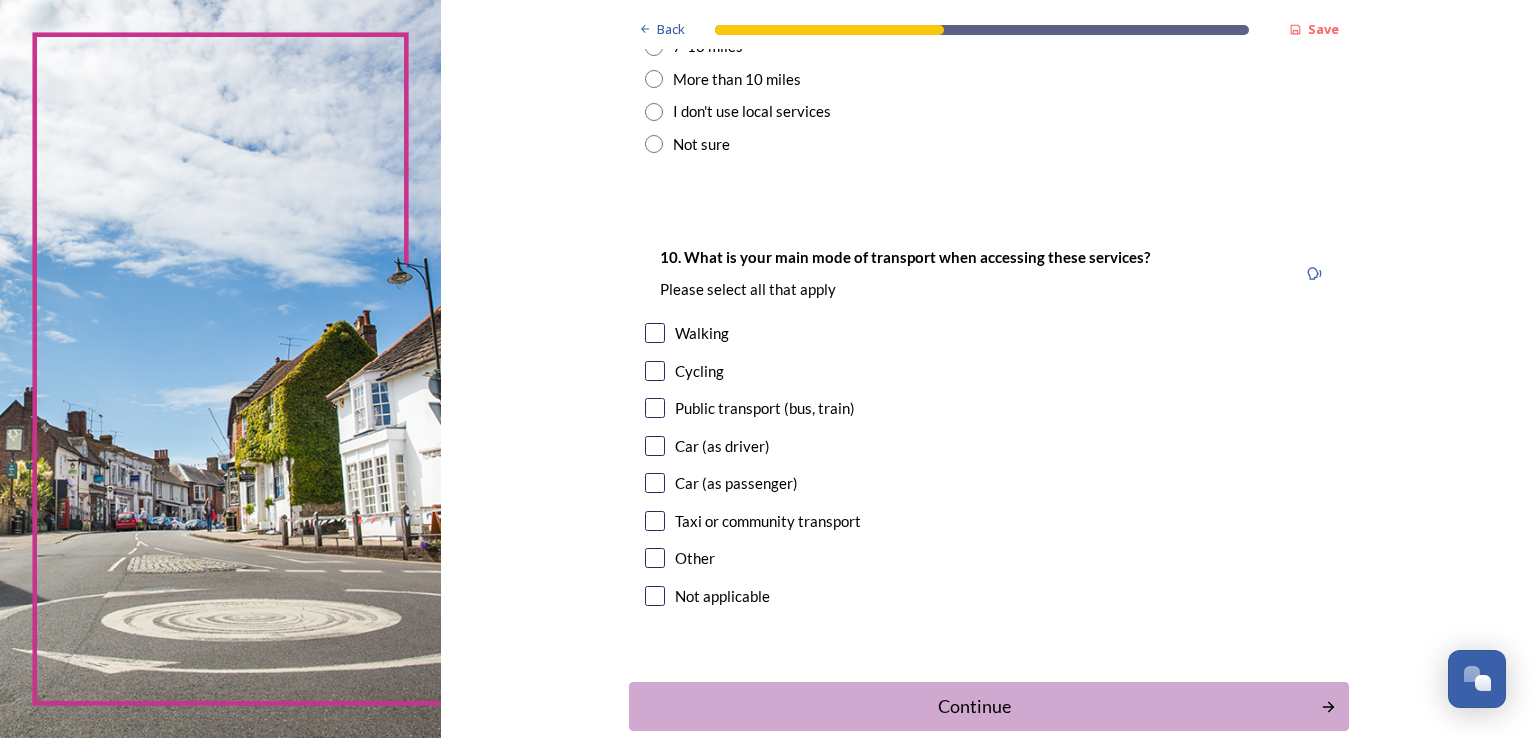 click at bounding box center (655, 446) 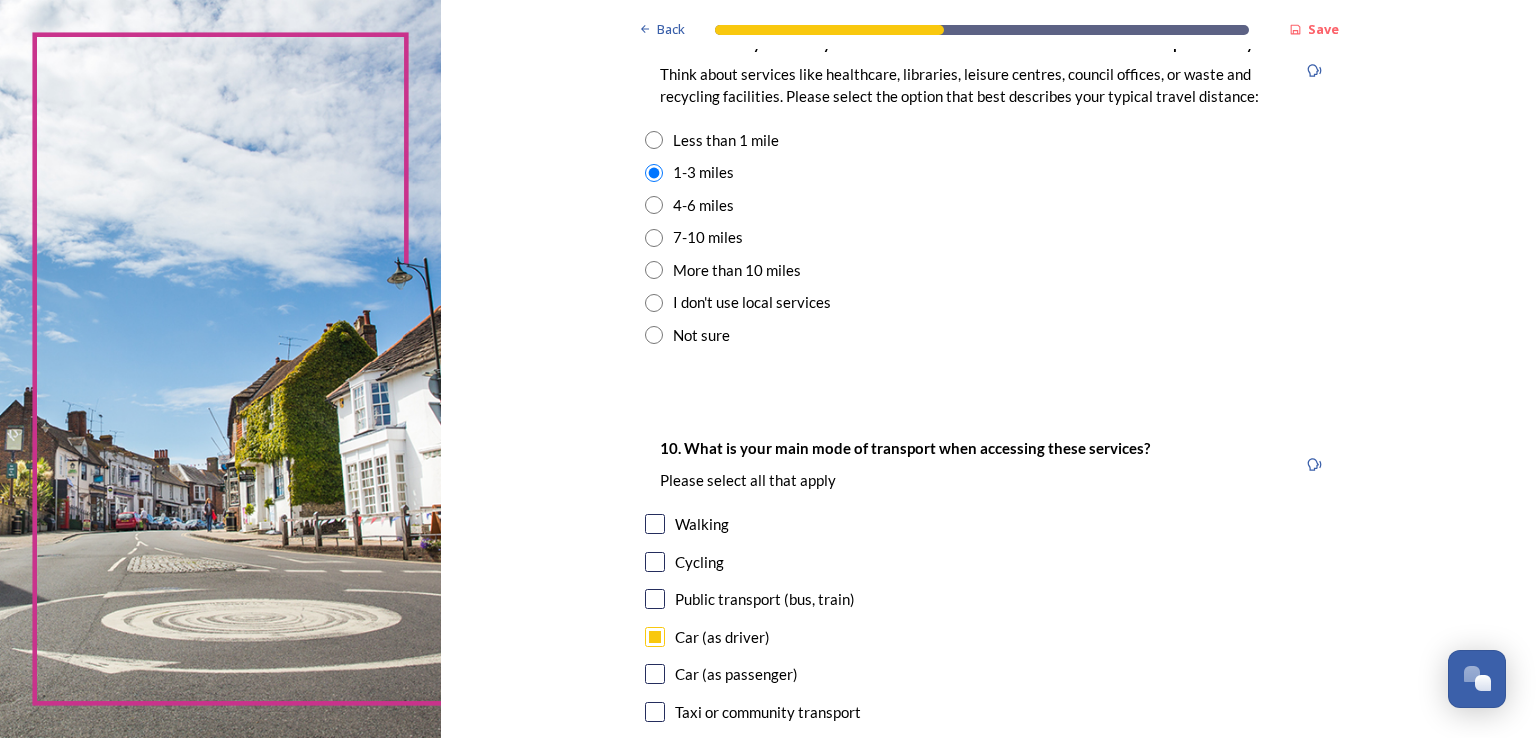 scroll, scrollTop: 1491, scrollLeft: 0, axis: vertical 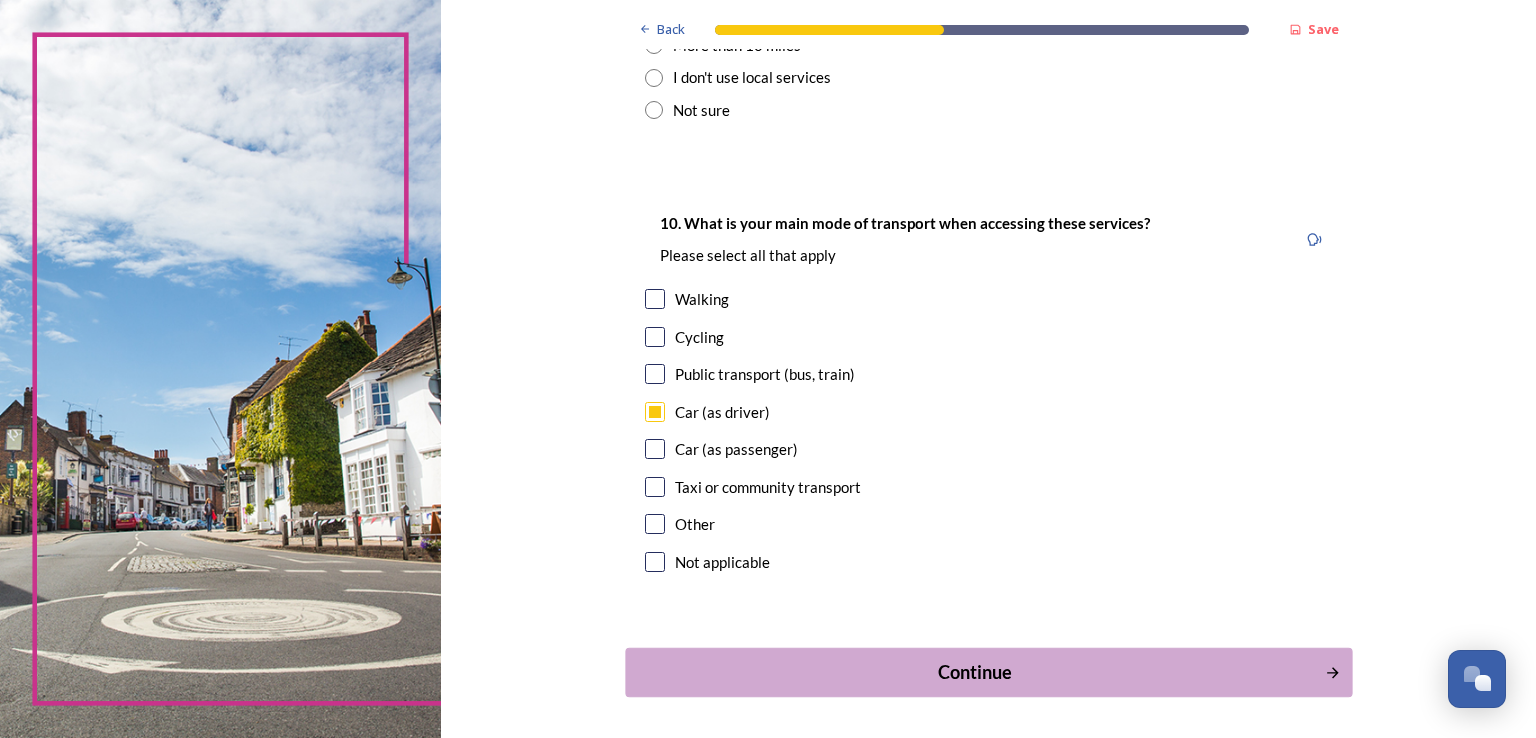 click on "Continue" at bounding box center [974, 672] 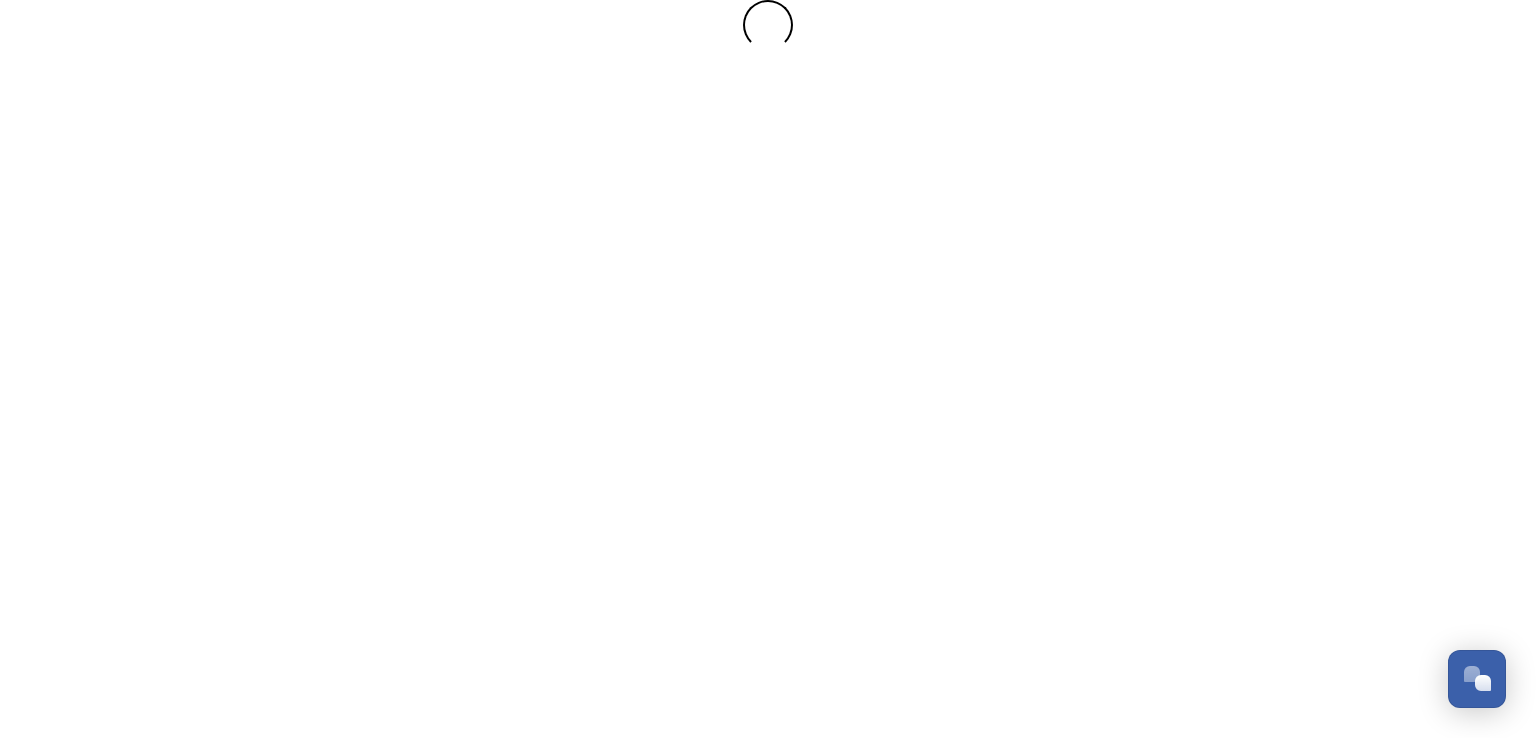 scroll, scrollTop: 0, scrollLeft: 0, axis: both 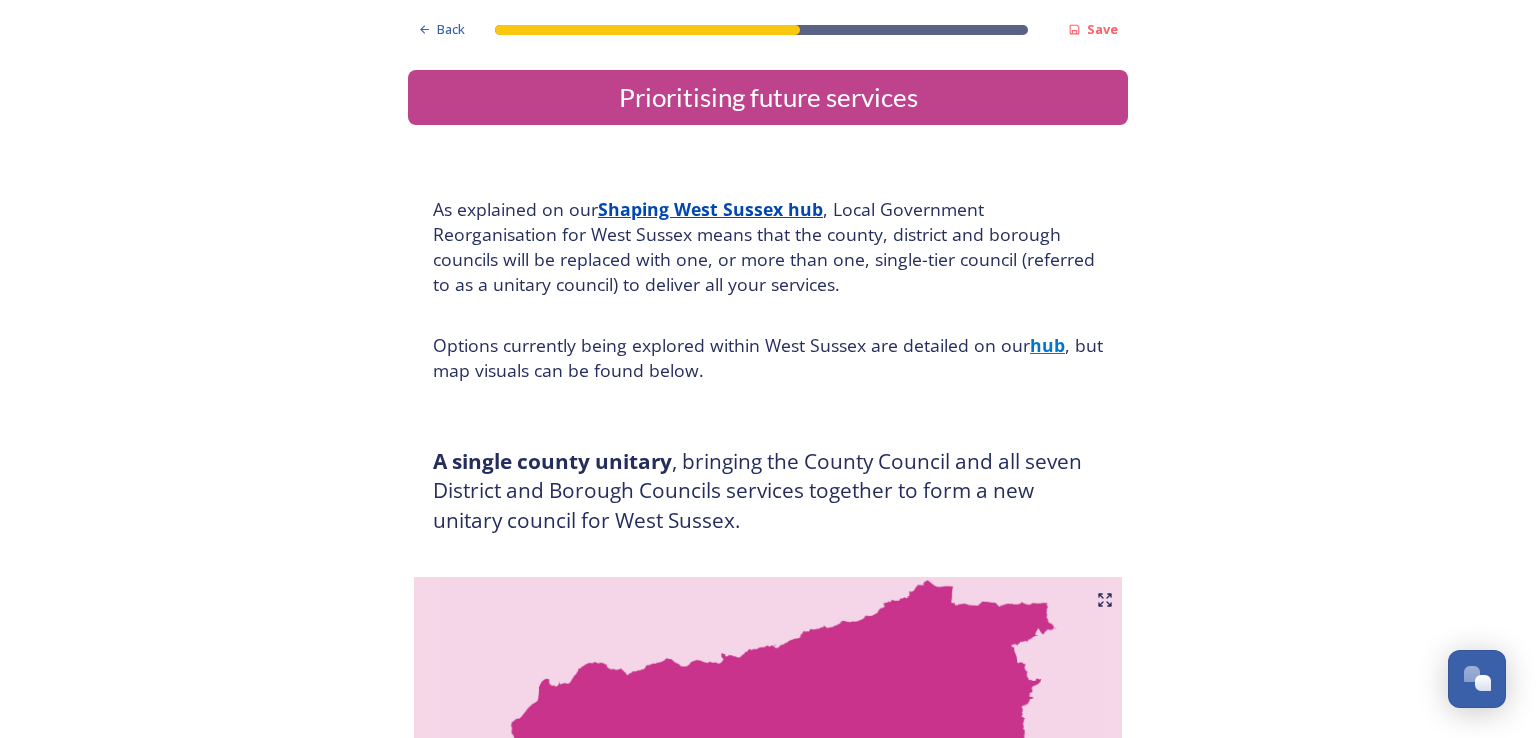 click on "Back Save Prioritising future services As explained on our  Shaping West Sussex hub , Local Government Reorganisation for West Sussex means that the county, district and borough councils will be replaced with one, or more than one, single-tier council (referred to as a unitary council) to deliver all your services.  Options currently being explored within West Sussex are detailed on our  hub , but map visuals can be found below. A single county unitary , bringing the County Council and all seven District and Borough Councils services together to form a new unitary council for West Sussex. Single unitary model (You can enlarge this map by clicking on the square expand icon in the top right of the image) Two unitary option, variation 1  -   one unitary combining Arun, Chichester and Worthing footprints and one unitary combining Adur, Crawley, Horsham, and Mid-Sussex footprints. Two unitary model variation 1 (You can enlarge this map by clicking on the square expand icon in the top right of the image) * Other 5" at bounding box center (768, 3092) 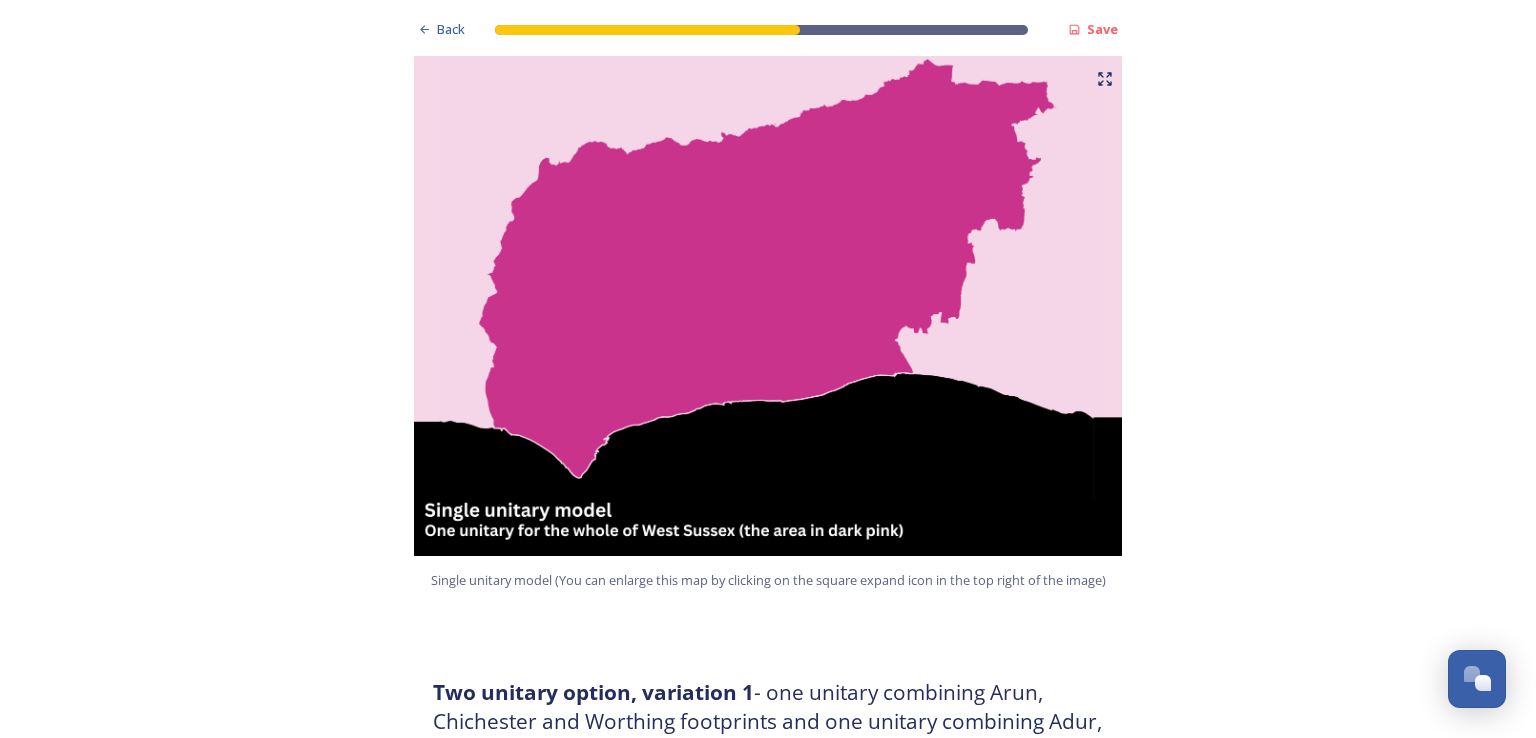 scroll, scrollTop: 520, scrollLeft: 0, axis: vertical 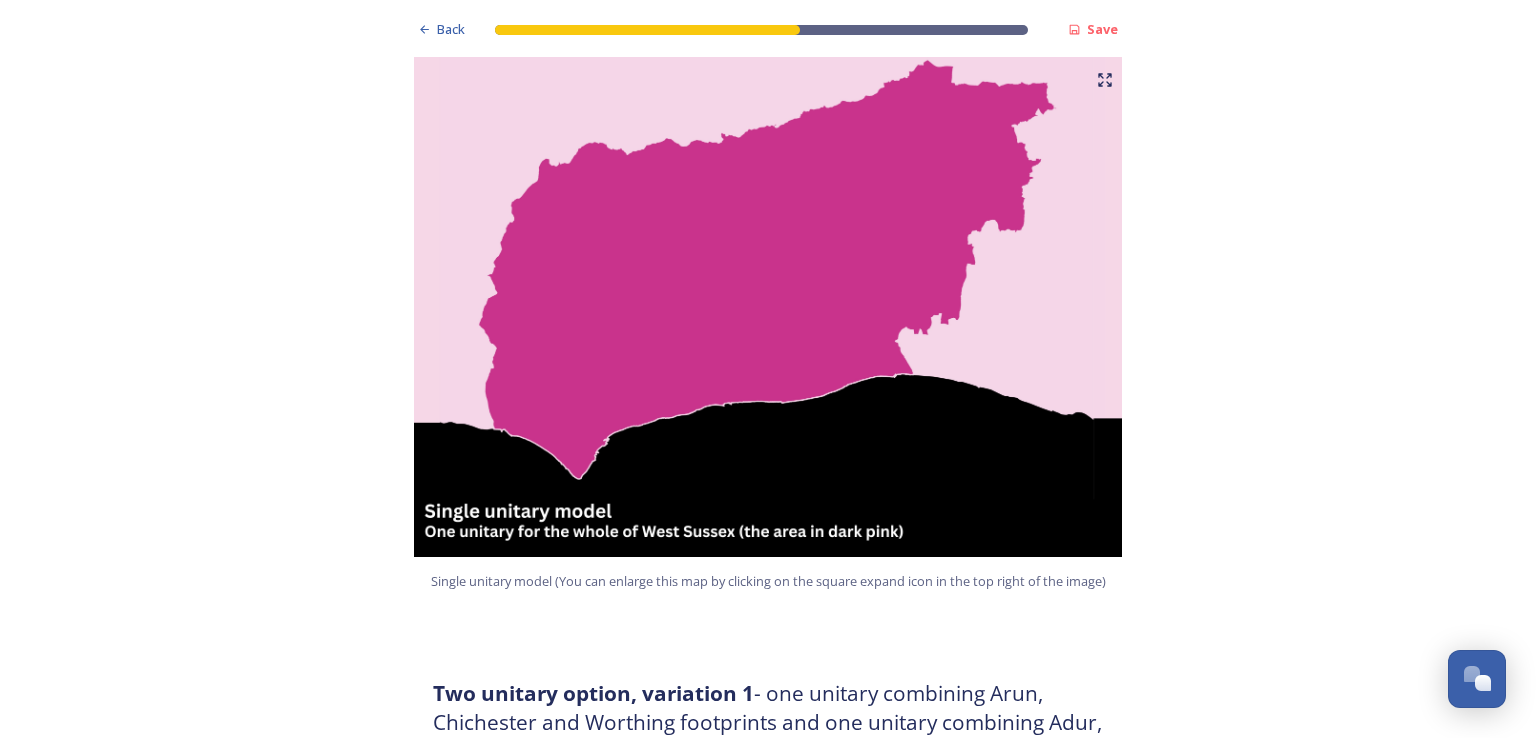 click at bounding box center [768, 307] 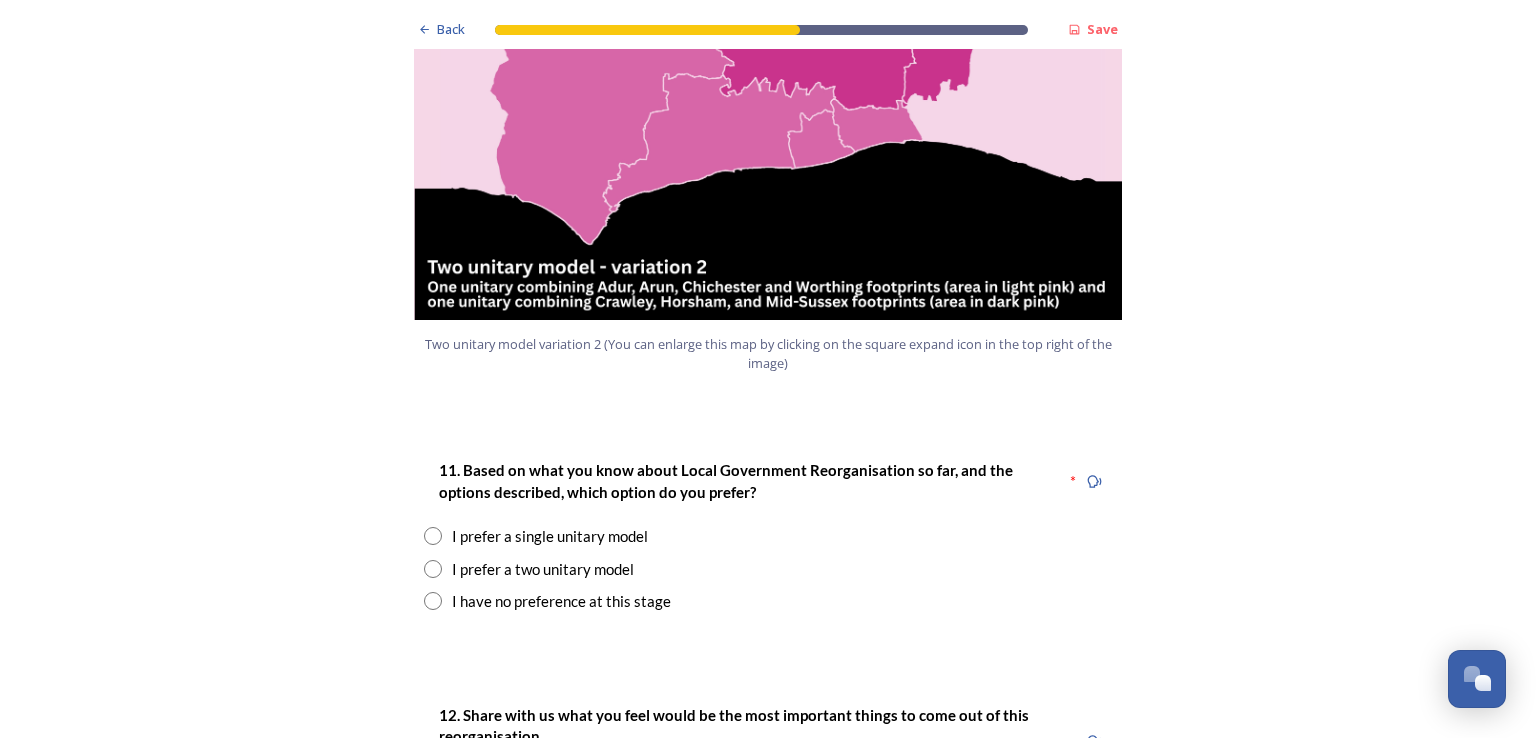 scroll, scrollTop: 2320, scrollLeft: 0, axis: vertical 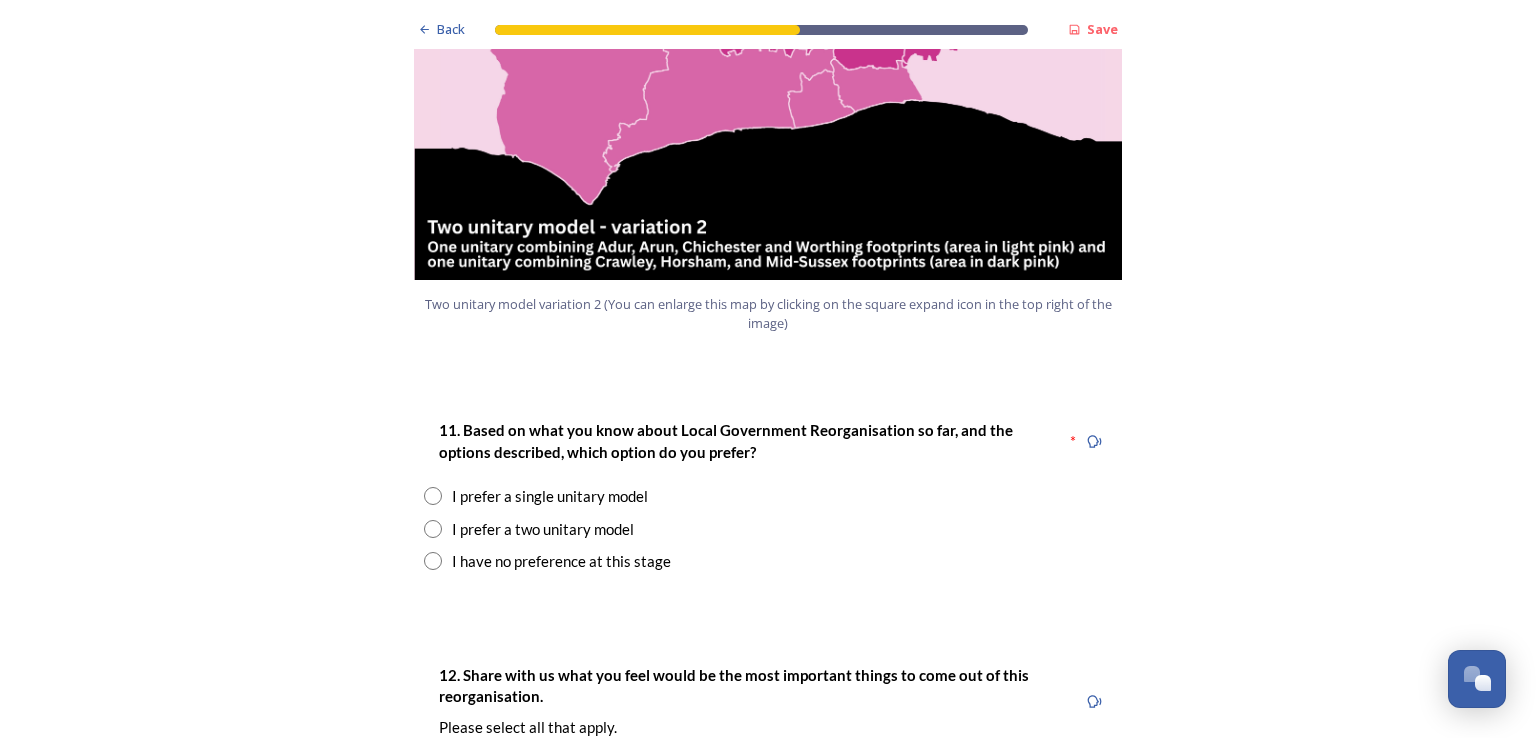 click at bounding box center [433, 496] 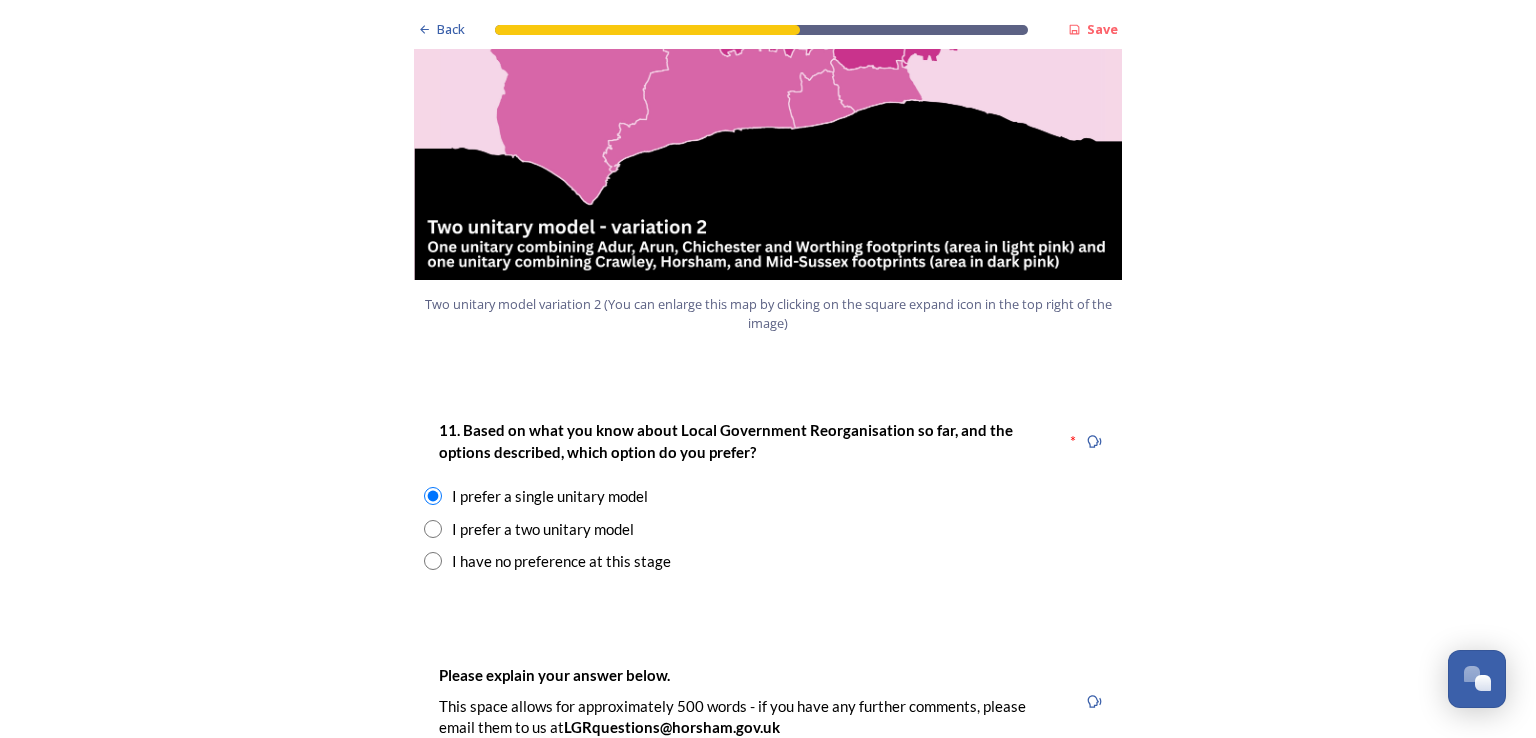click on "Back Save Prioritising future services As explained on our  Shaping West Sussex hub , Local Government Reorganisation for West Sussex means that the county, district and borough councils will be replaced with one, or more than one, single-tier council (referred to as a unitary council) to deliver all your services.  Options currently being explored within West Sussex are detailed on our  hub , but map visuals can be found below. A single county unitary , bringing the County Council and all seven District and Borough Councils services together to form a new unitary council for West Sussex. Single unitary model (You can enlarge this map by clicking on the square expand icon in the top right of the image) Two unitary option, variation 1  -   one unitary combining Arun, Chichester and Worthing footprints and one unitary combining Adur, Crawley, Horsham, and Mid-Sussex footprints. Two unitary model variation 1 (You can enlarge this map by clicking on the square expand icon in the top right of the image) * Other 5" at bounding box center (768, 988) 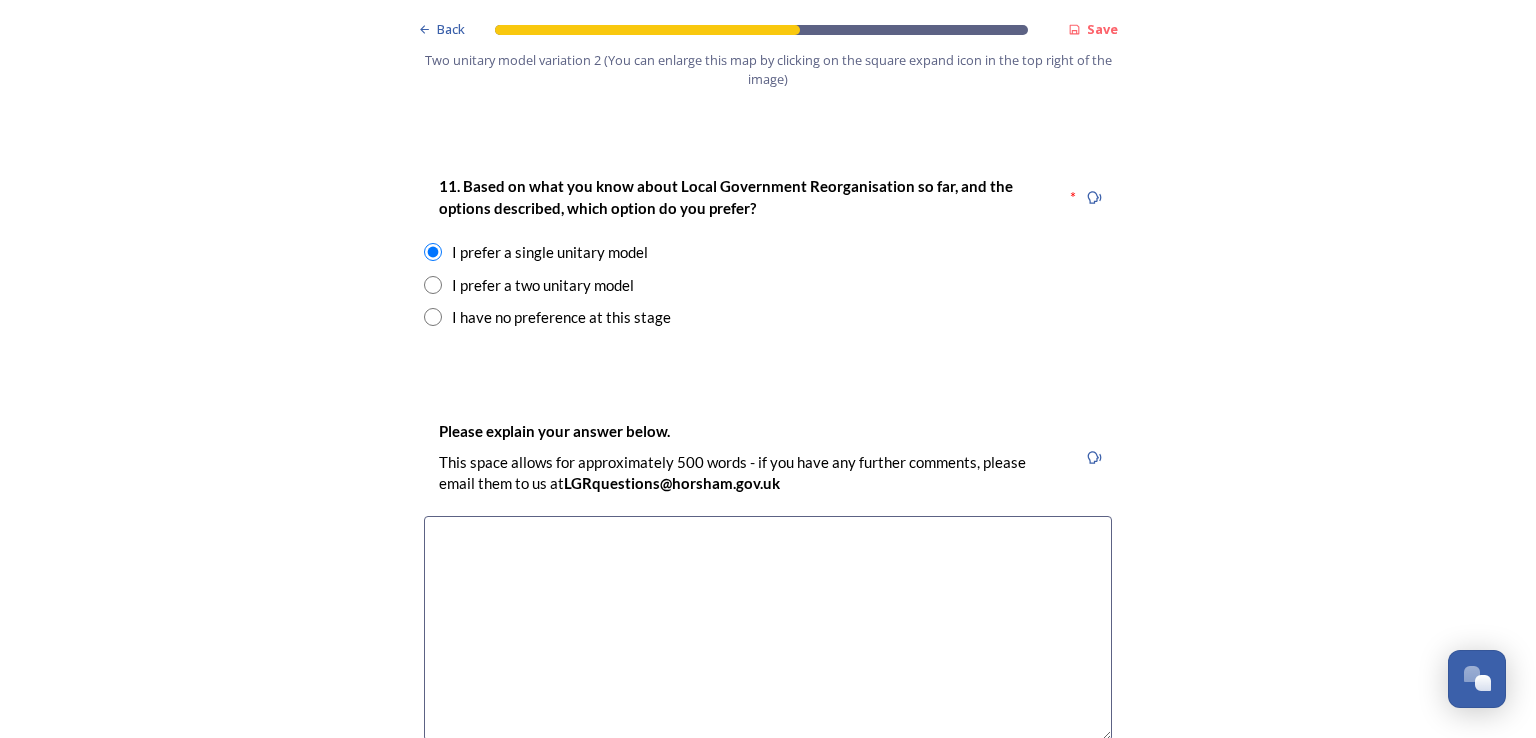 scroll, scrollTop: 2600, scrollLeft: 0, axis: vertical 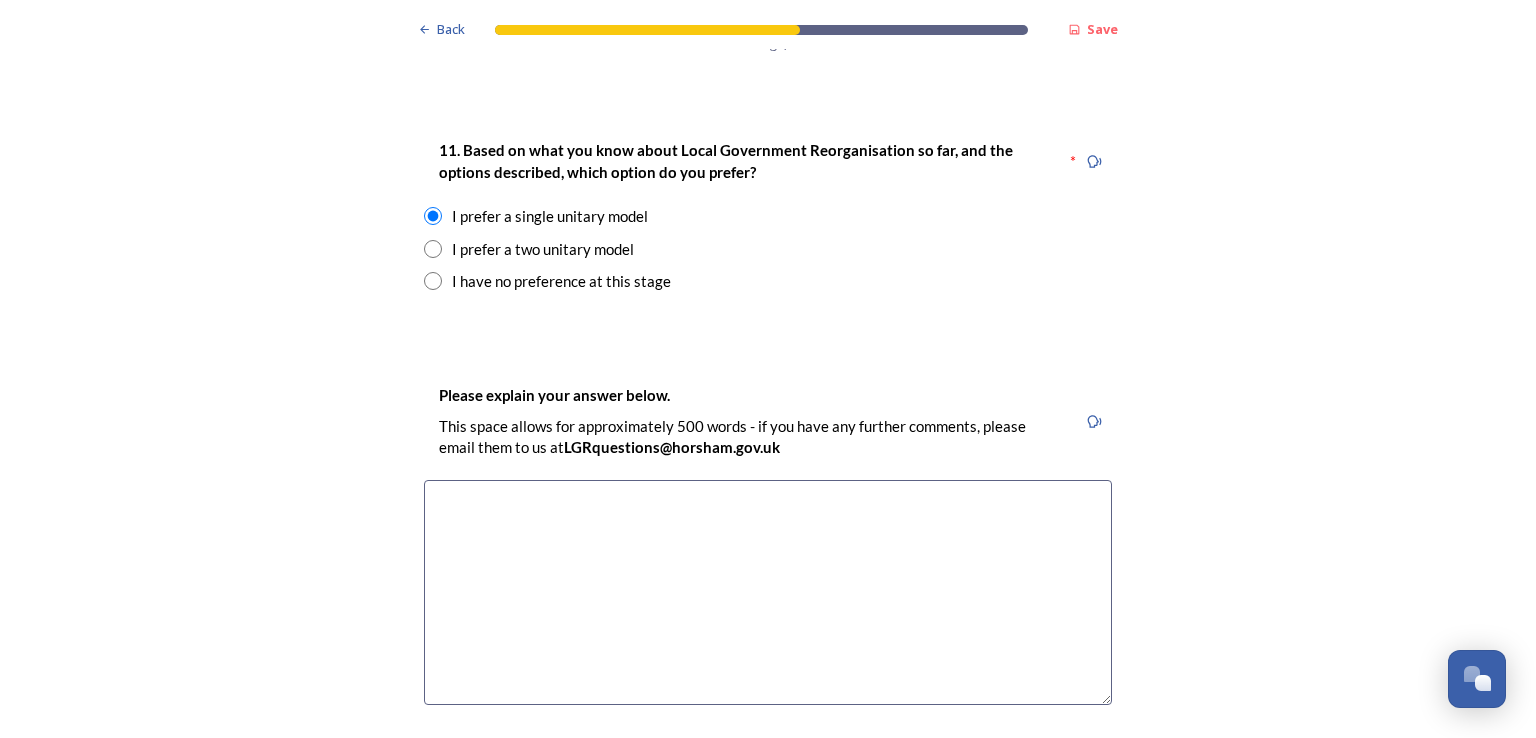 click at bounding box center (433, 249) 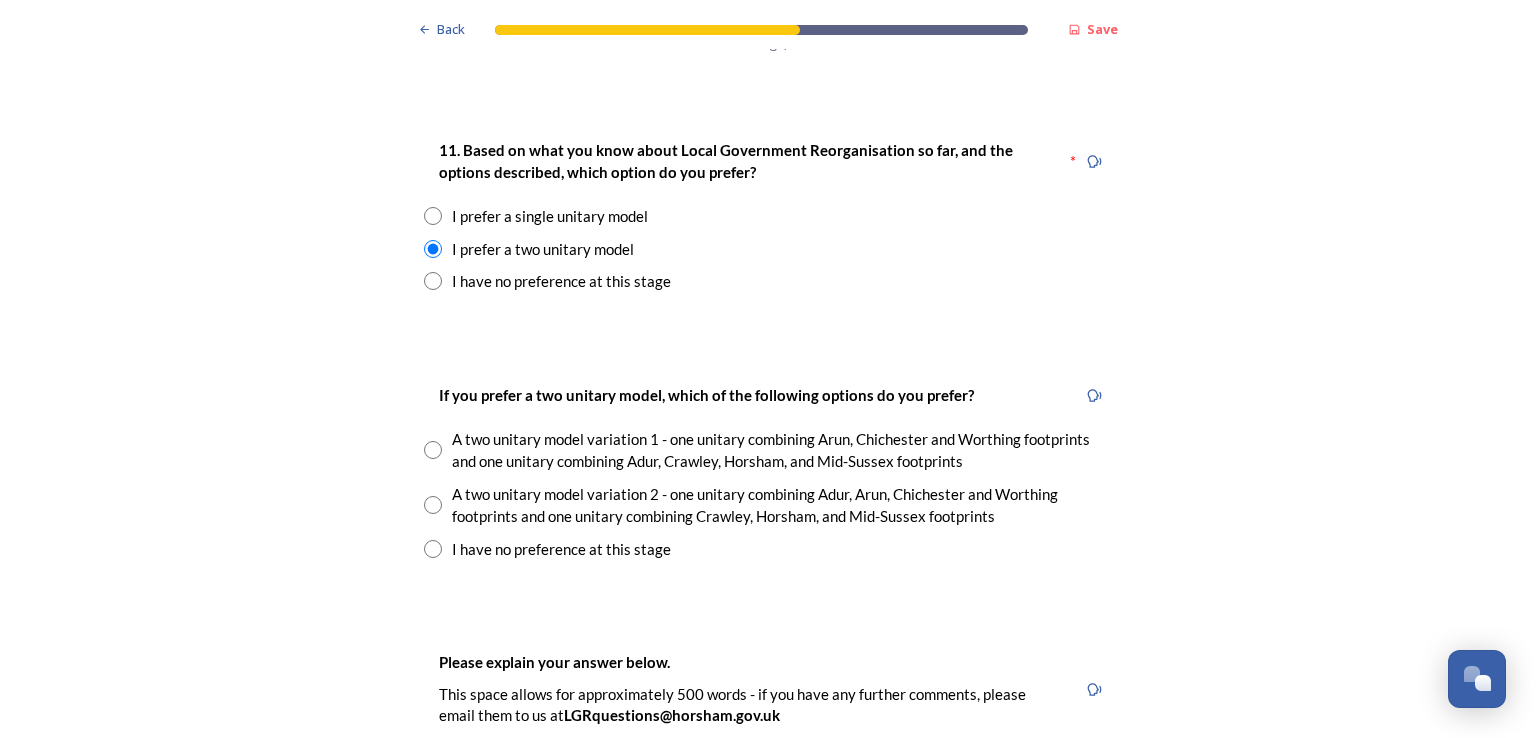 click at bounding box center [433, 505] 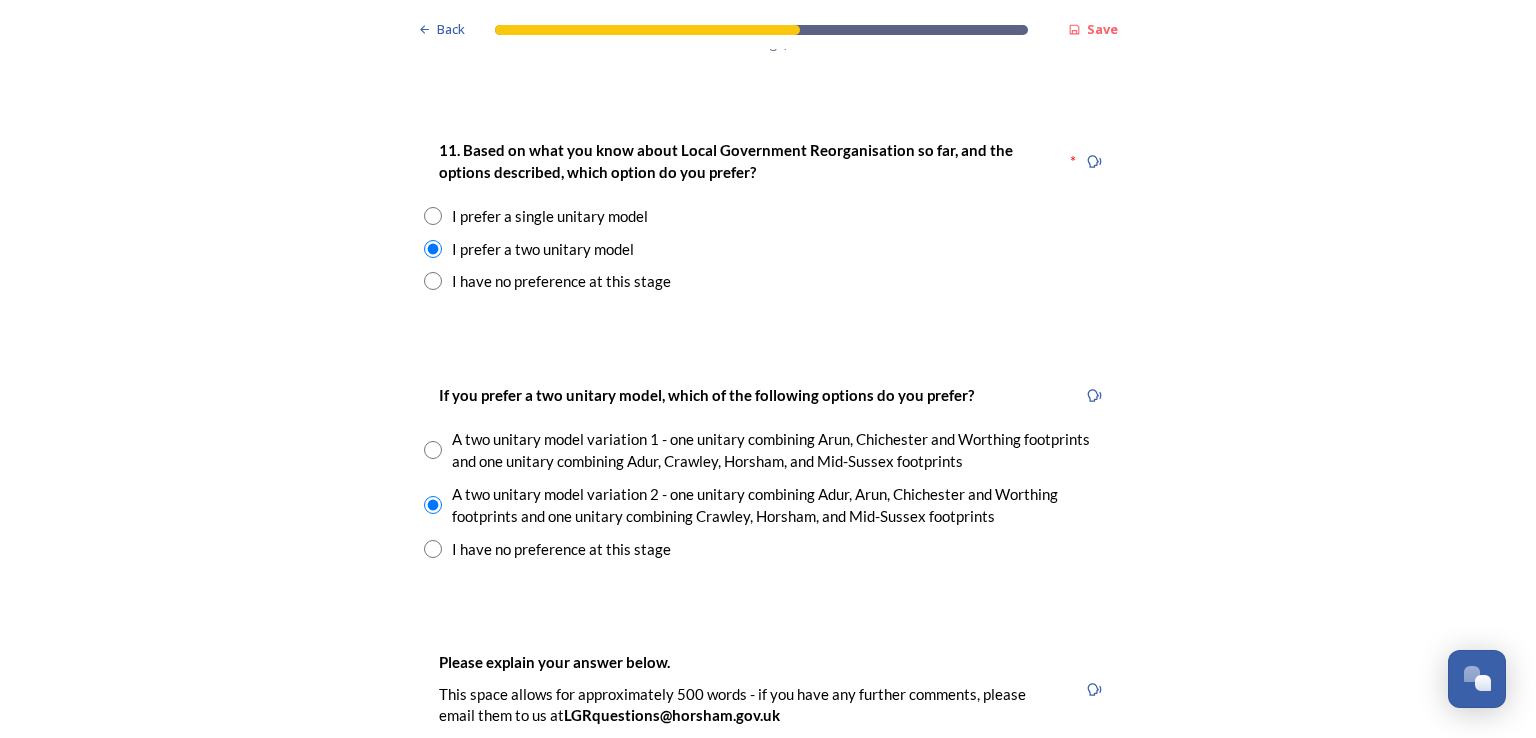 click on "Back Save Prioritising future services As explained on our  Shaping West Sussex hub , Local Government Reorganisation for West Sussex means that the county, district and borough councils will be replaced with one, or more than one, single-tier council (referred to as a unitary council) to deliver all your services.  Options currently being explored within West Sussex are detailed on our  hub , but map visuals can be found below. A single county unitary , bringing the County Council and all seven District and Borough Councils services together to form a new unitary council for West Sussex. Single unitary model (You can enlarge this map by clicking on the square expand icon in the top right of the image) Two unitary option, variation 1  -   one unitary combining Arun, Chichester and Worthing footprints and one unitary combining Adur, Crawley, Horsham, and Mid-Sussex footprints. Two unitary model variation 1 (You can enlarge this map by clicking on the square expand icon in the top right of the image) * Other 5" at bounding box center [768, 842] 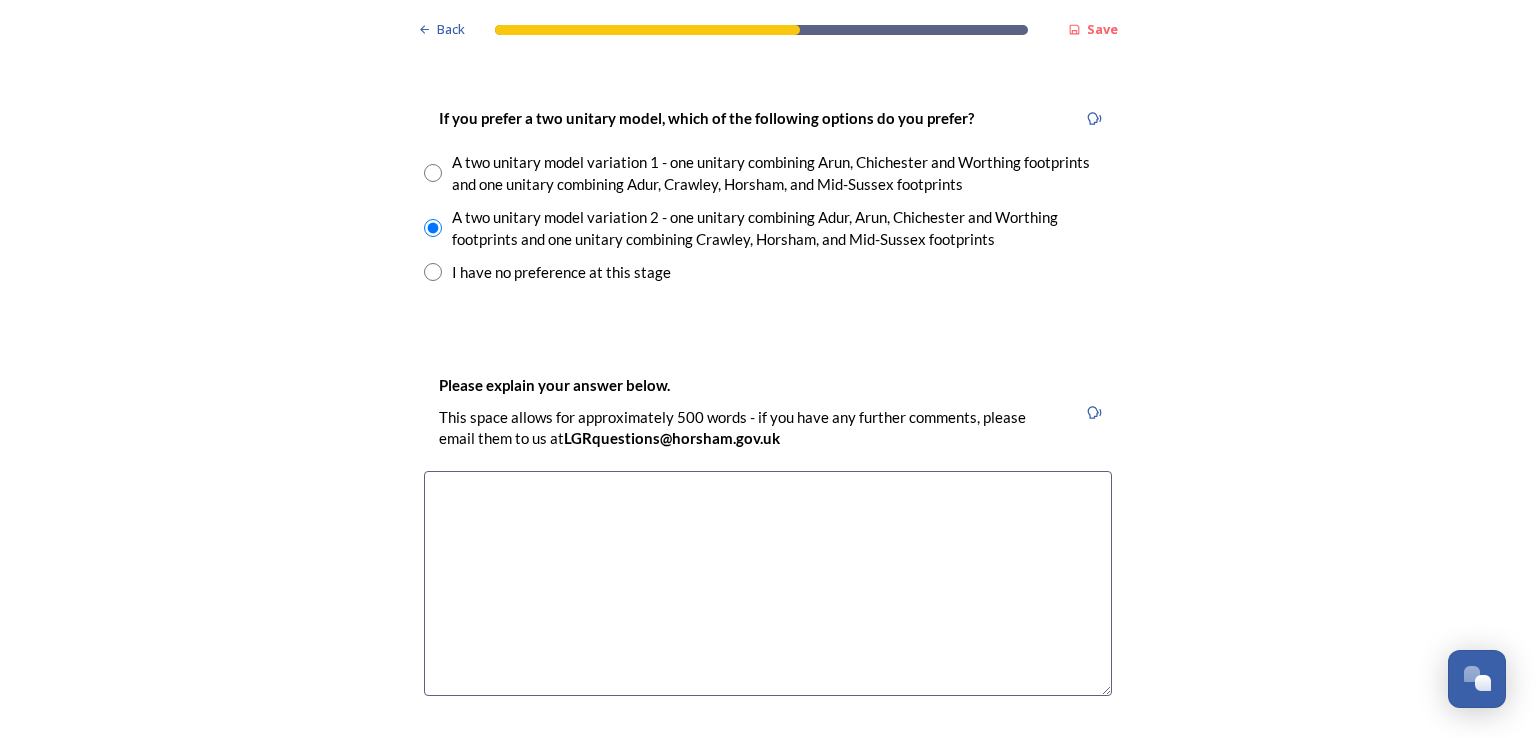 scroll, scrollTop: 2880, scrollLeft: 0, axis: vertical 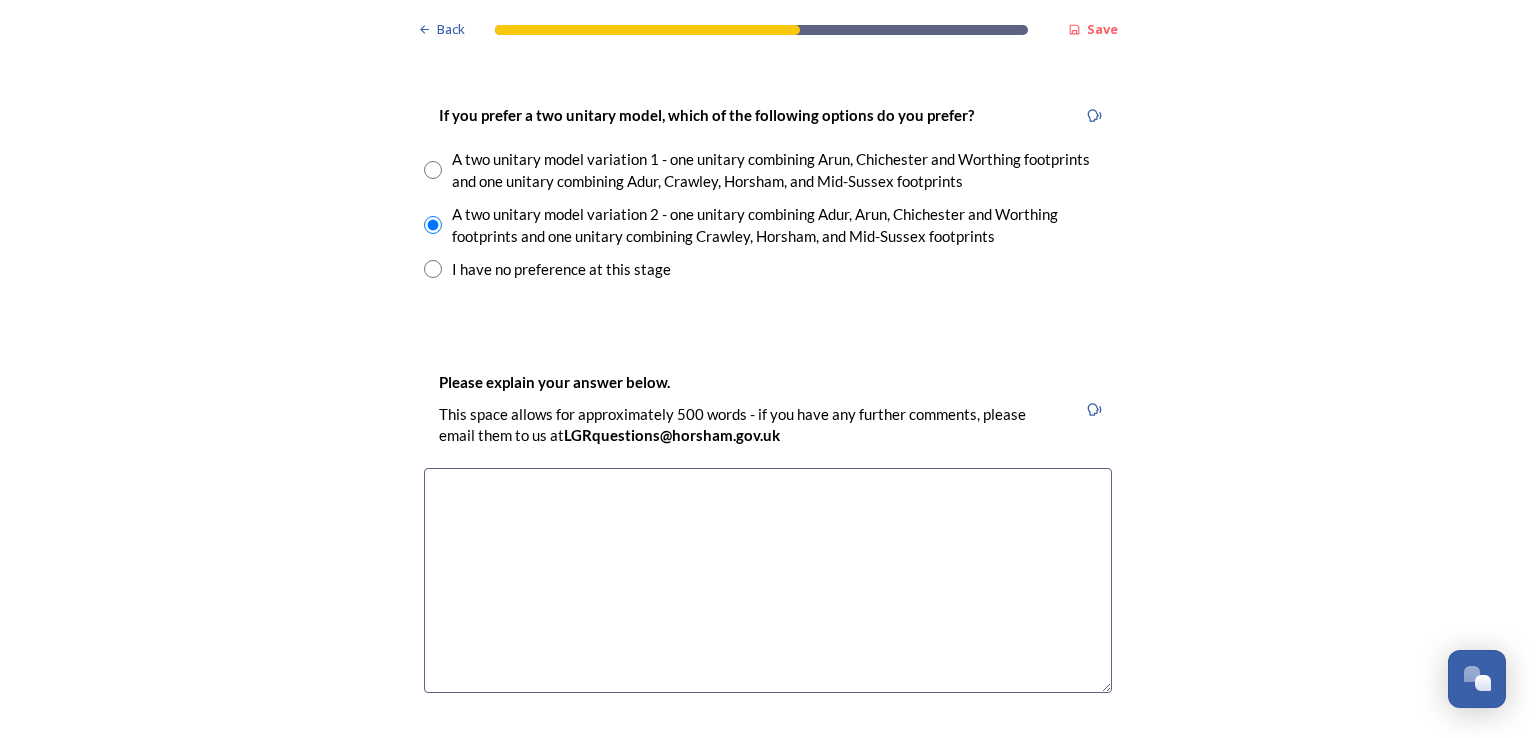 click at bounding box center (768, 580) 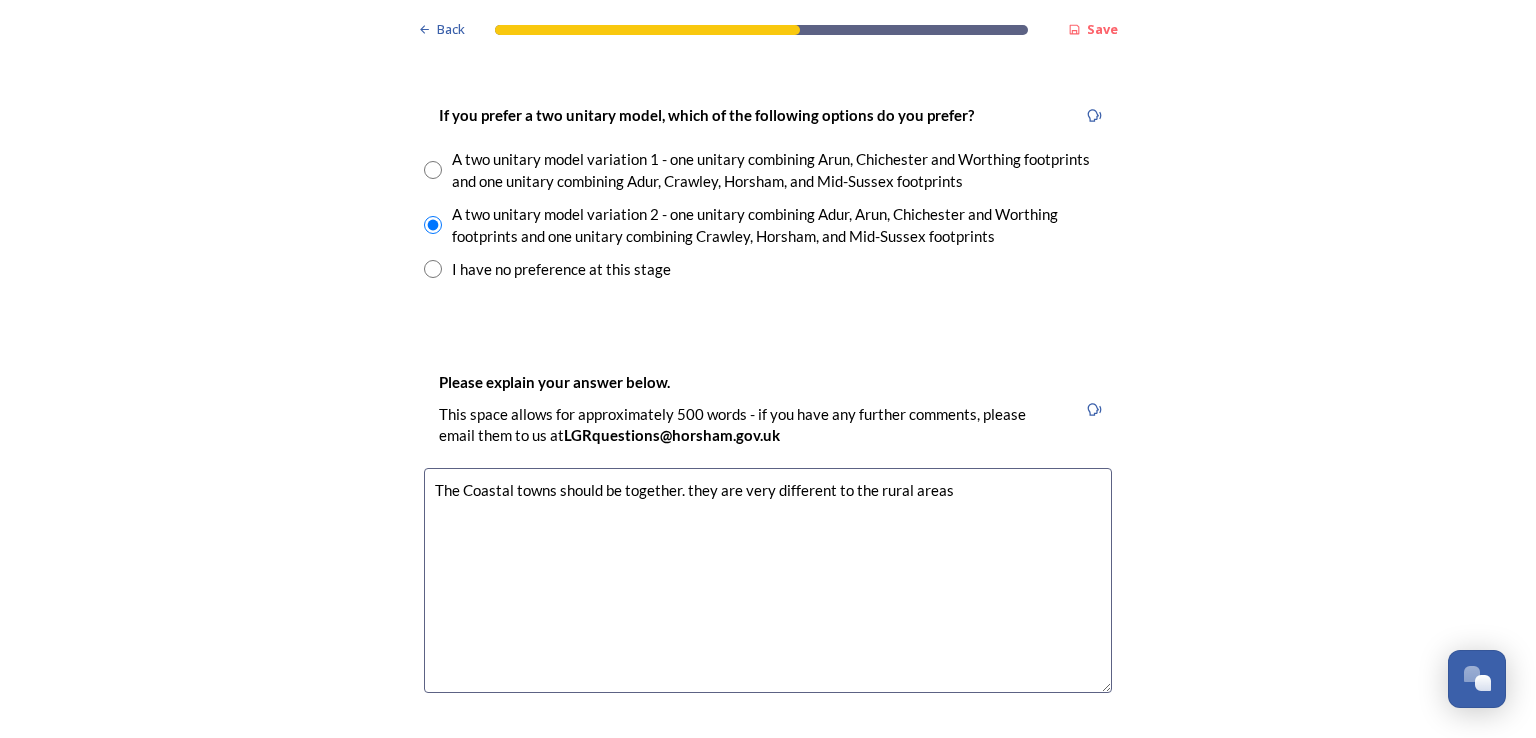 click on "The Coastal towns should be together. they are very different to the rural areas" at bounding box center [768, 580] 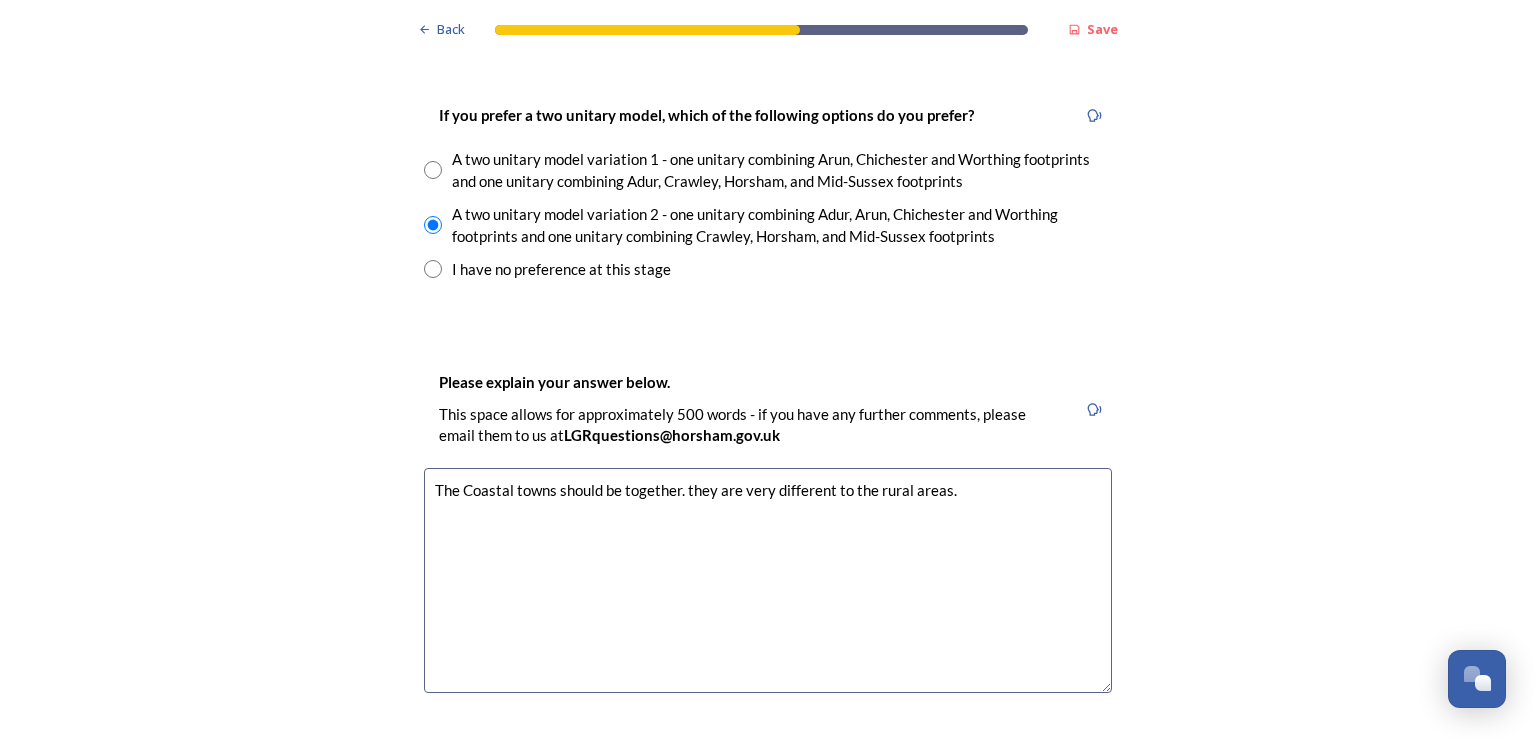 type on "The Coastal towns should be together. they are very different to the rural areas." 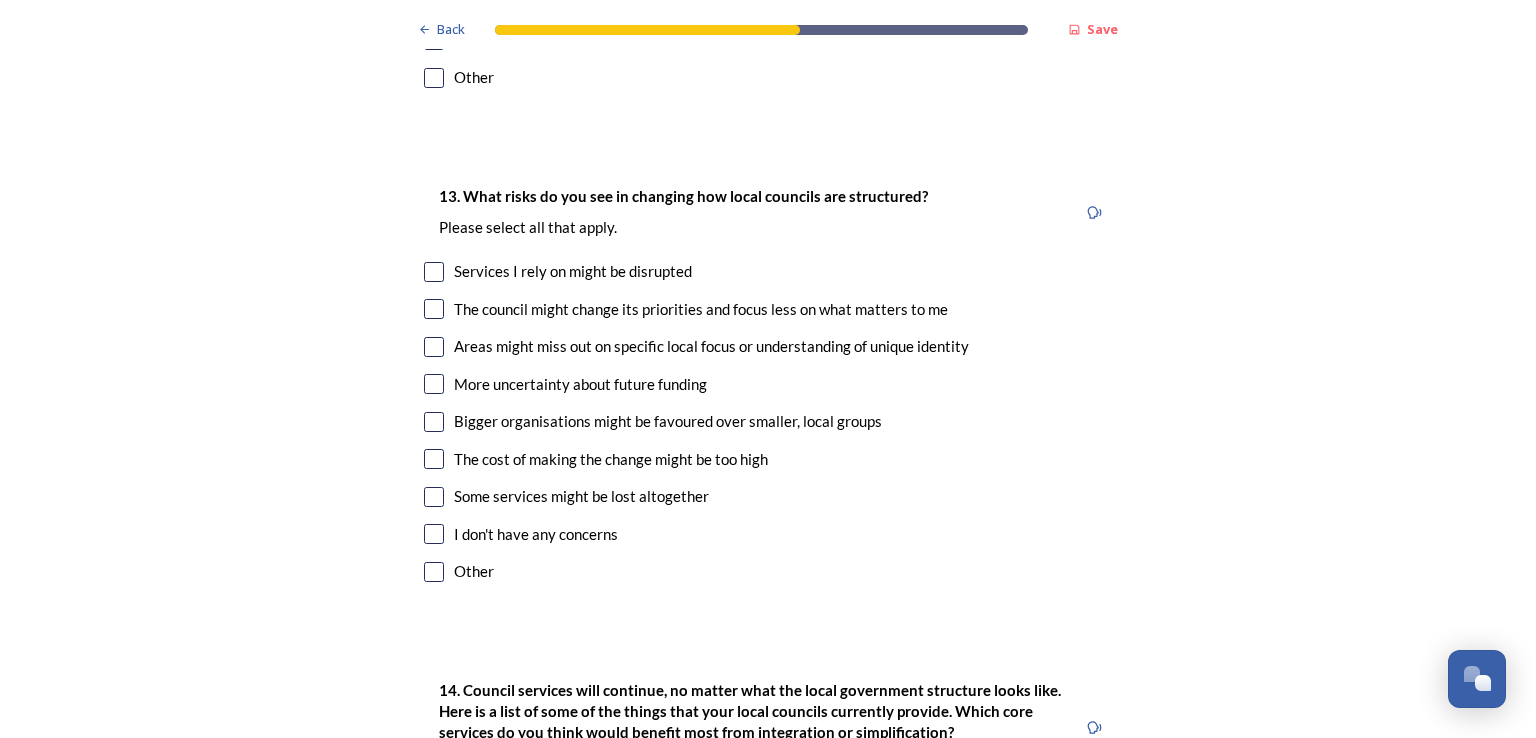 scroll, scrollTop: 4120, scrollLeft: 0, axis: vertical 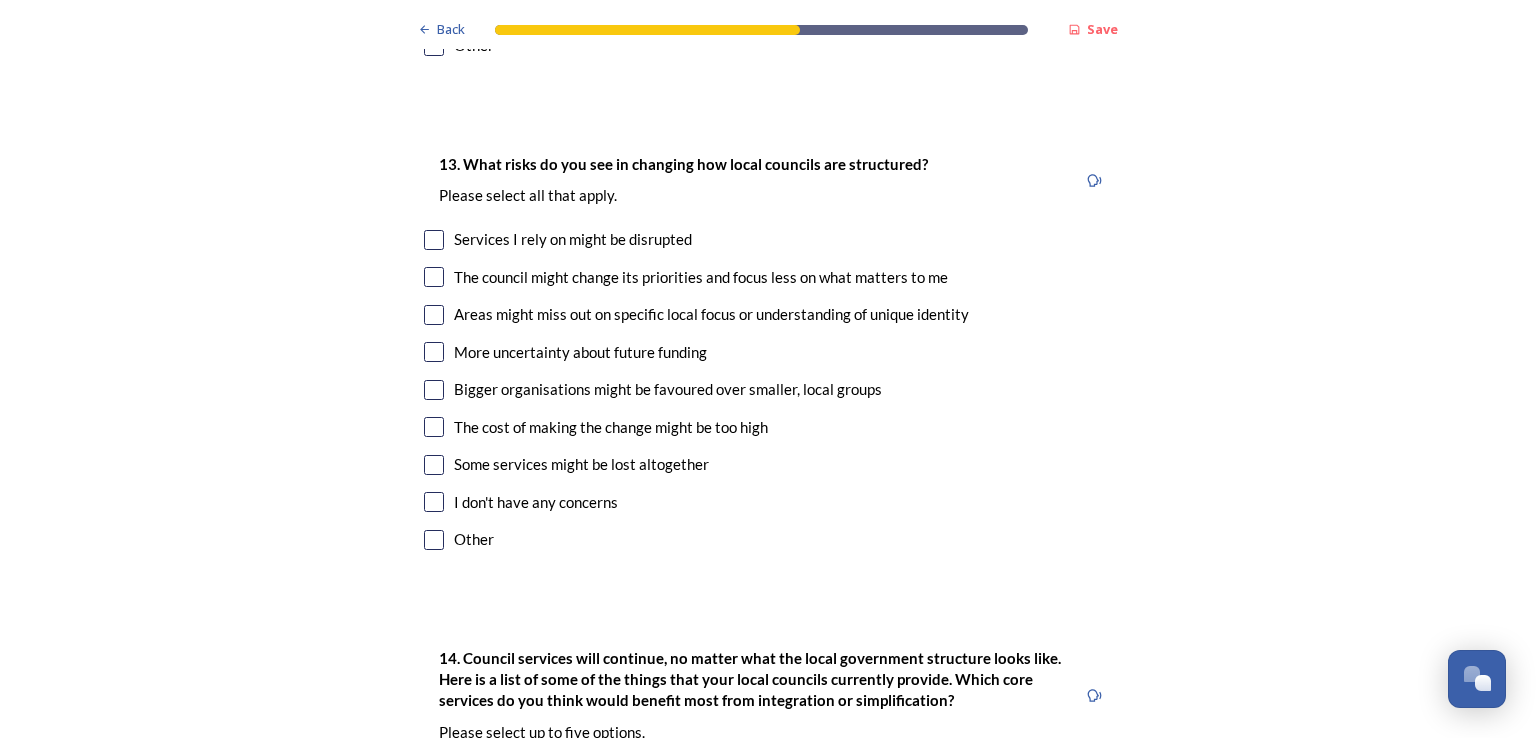 click at bounding box center [434, 240] 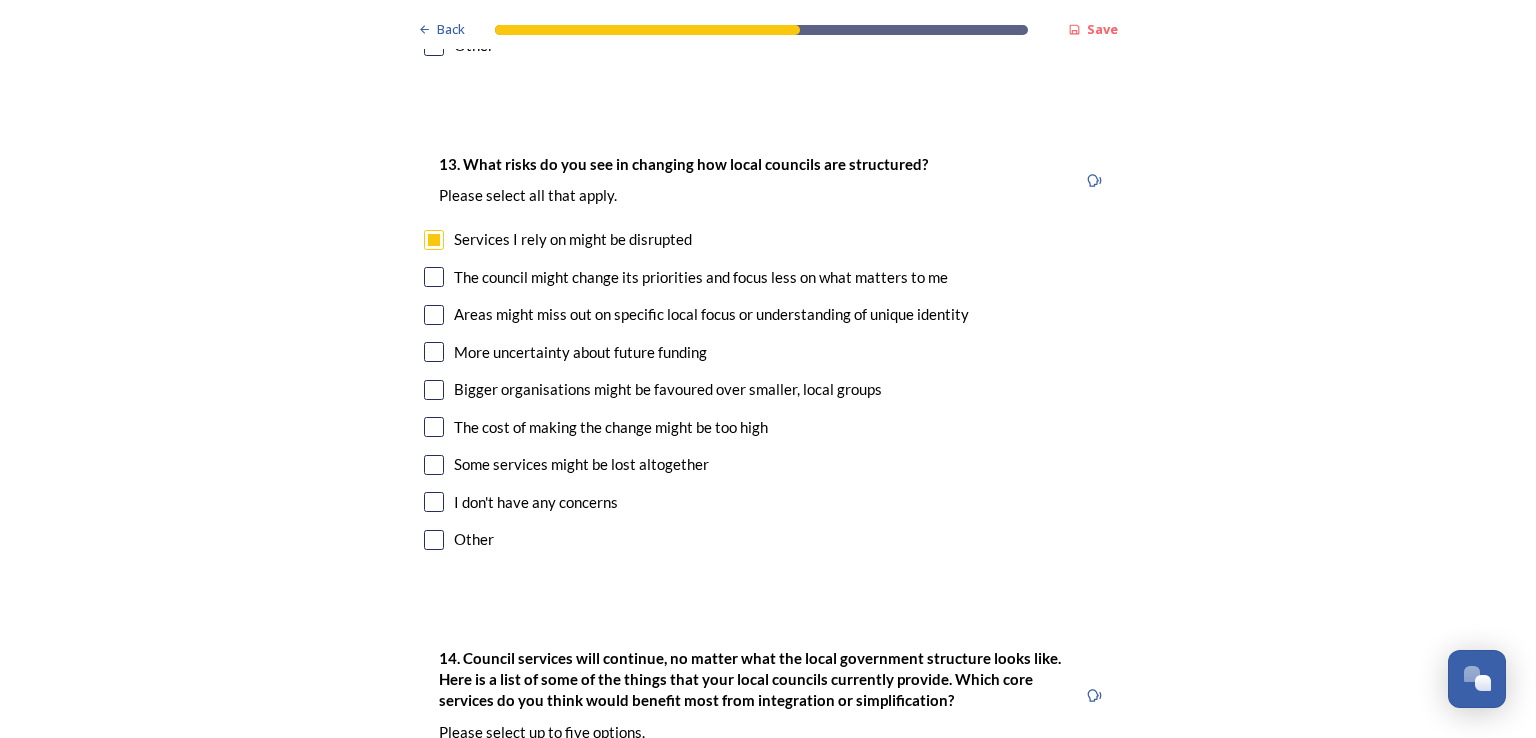 click at bounding box center [434, 277] 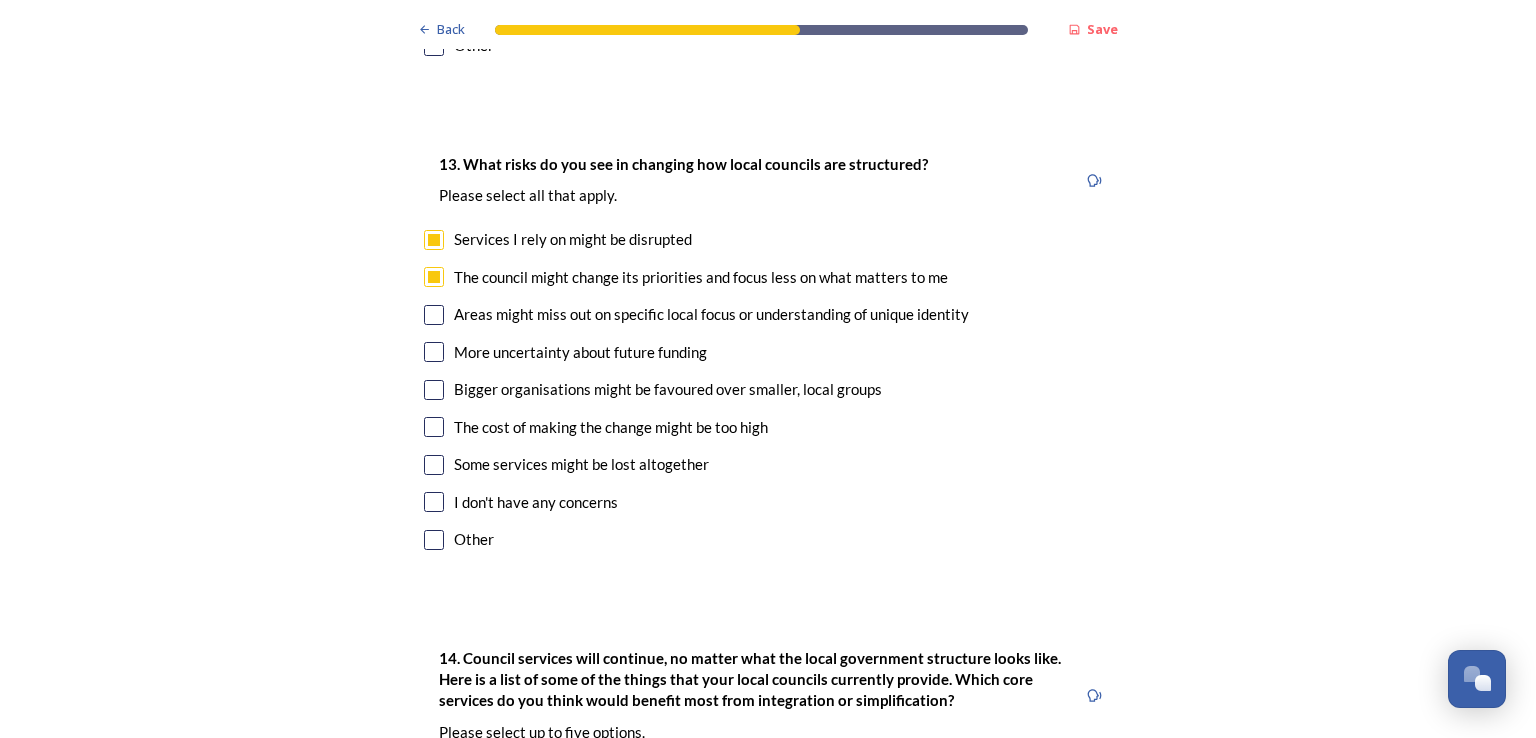click at bounding box center (434, 315) 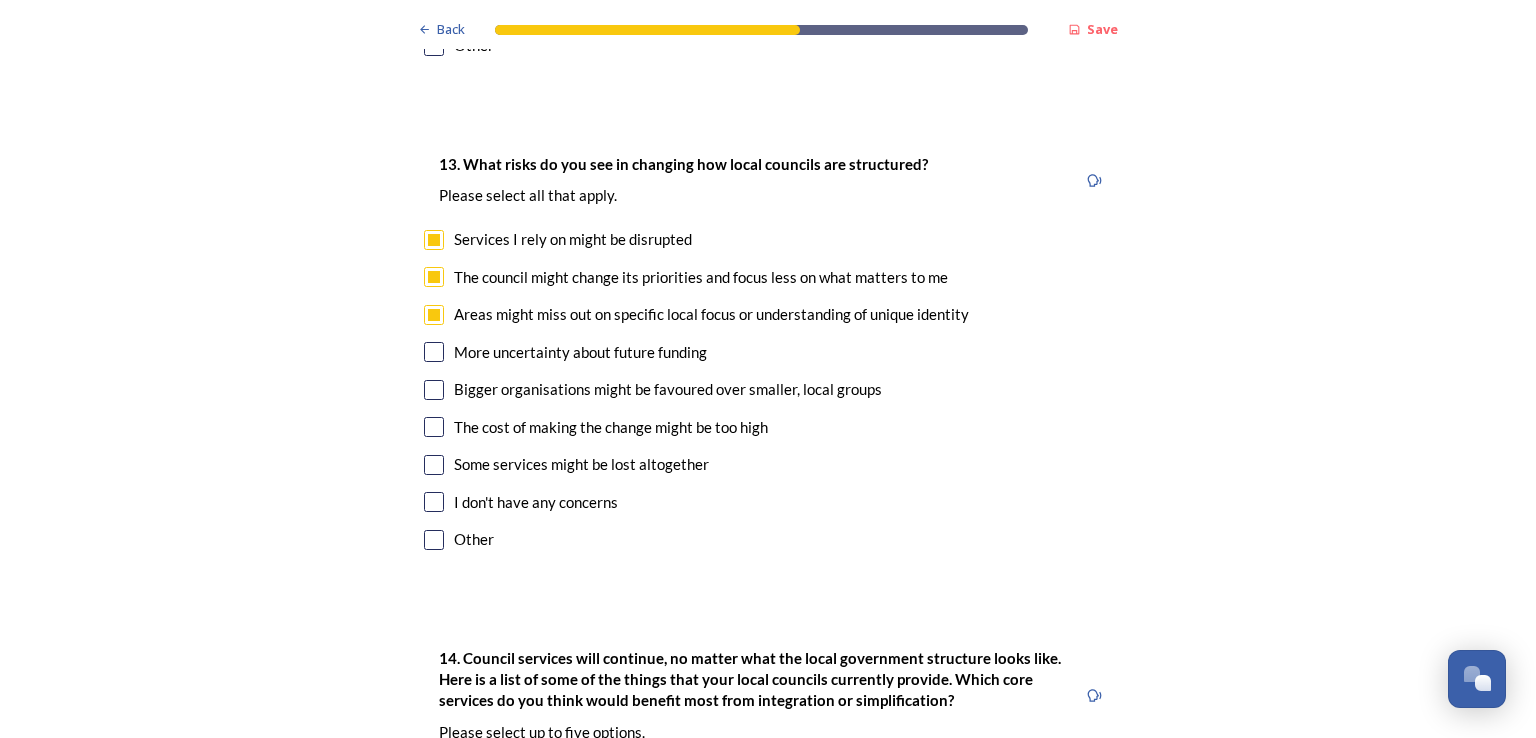 click at bounding box center [434, 352] 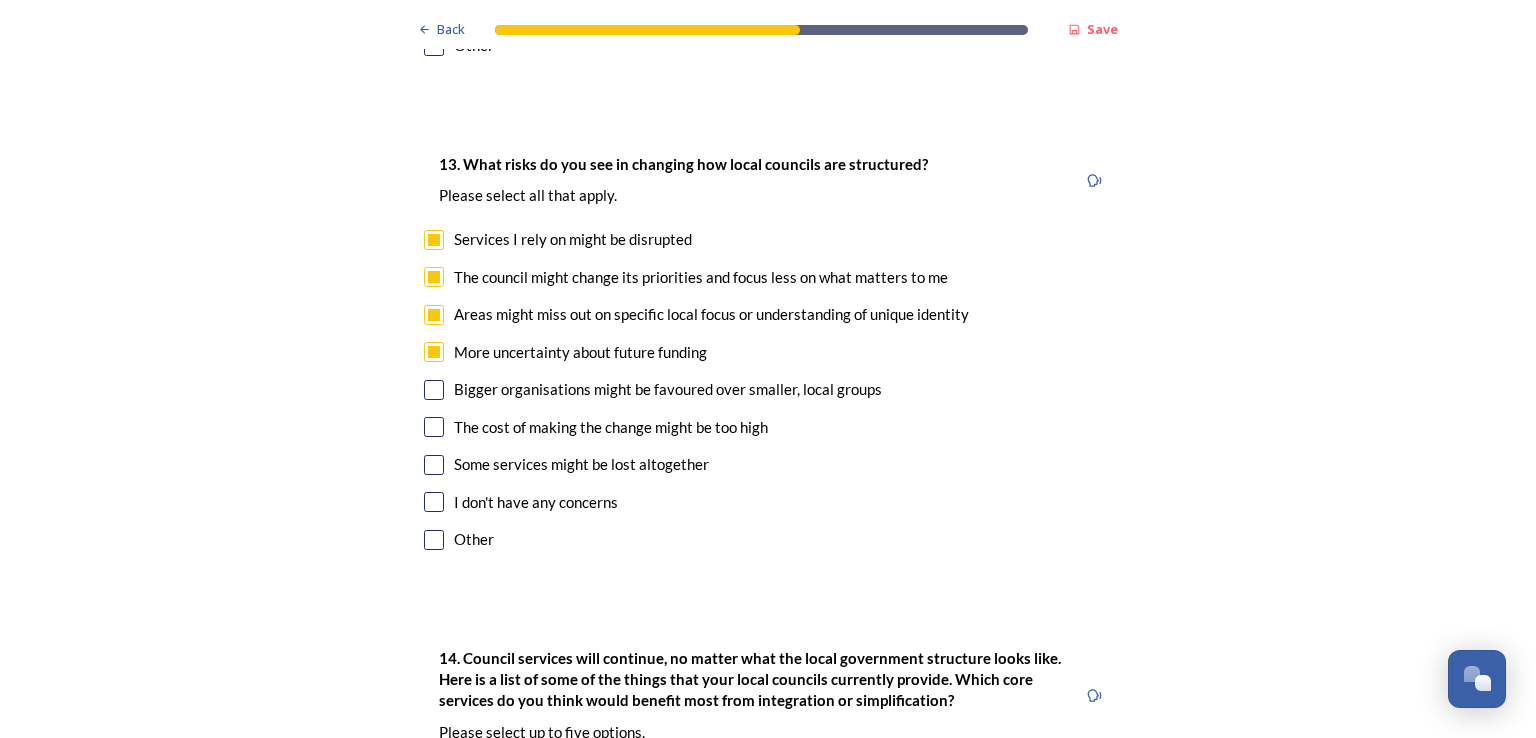 click at bounding box center [434, 390] 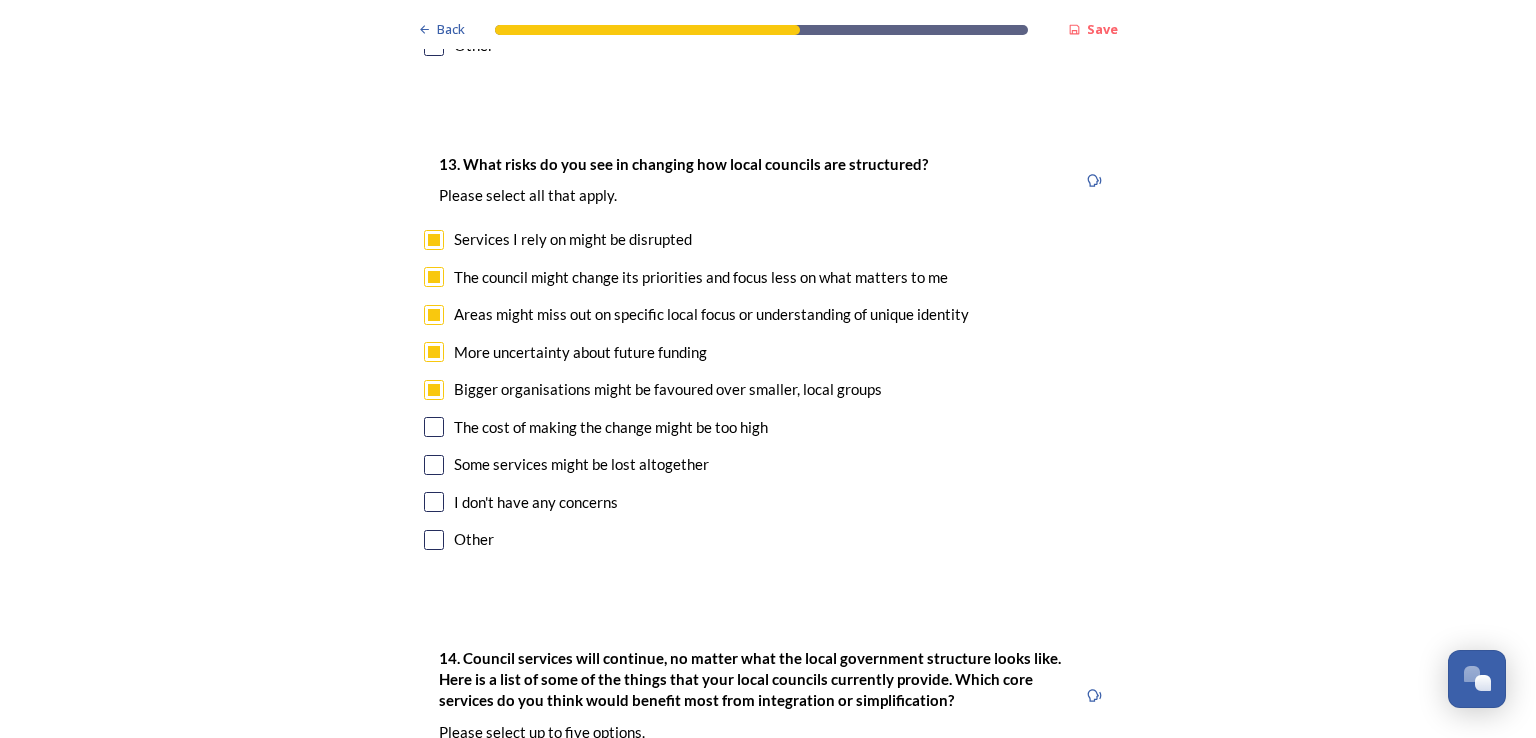click at bounding box center (434, 427) 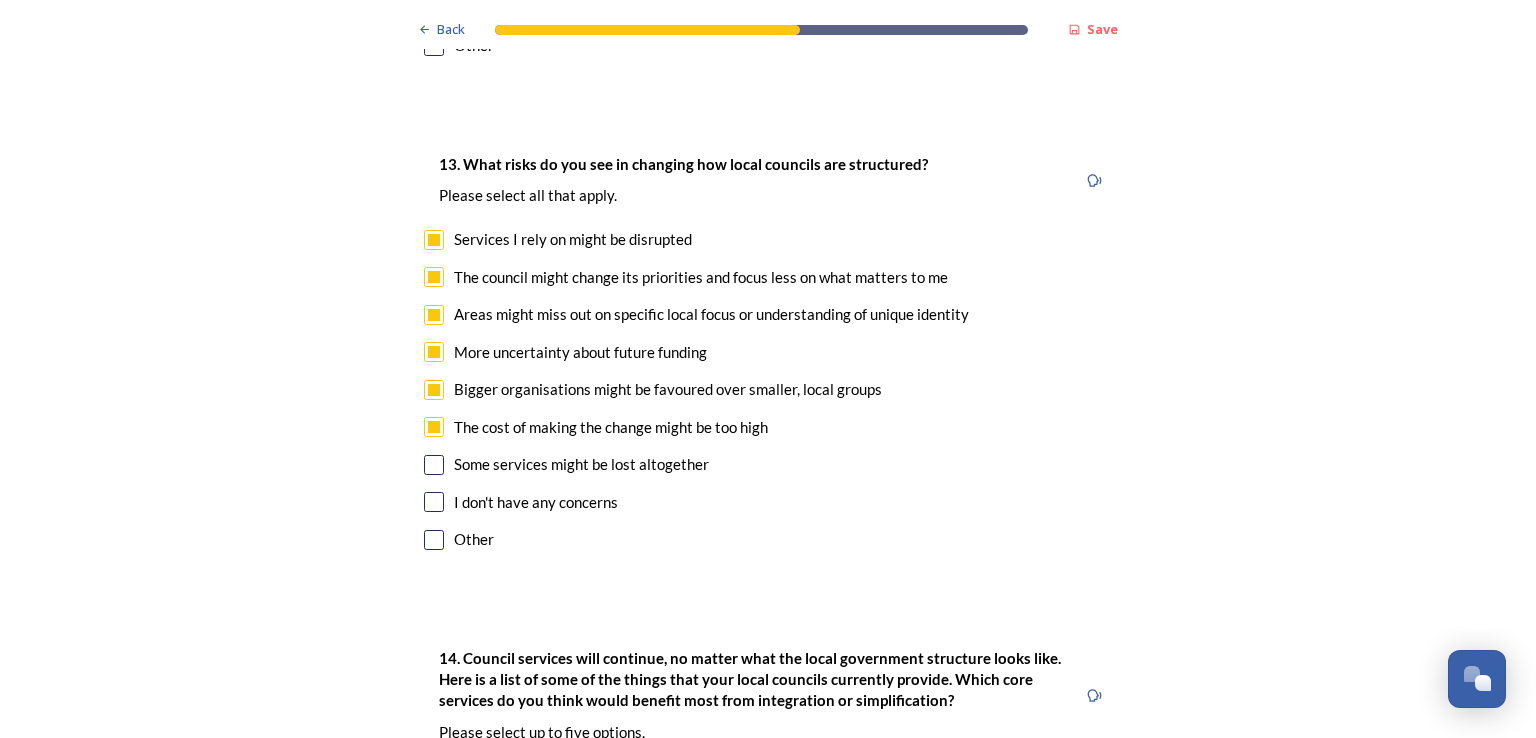 click at bounding box center (434, 465) 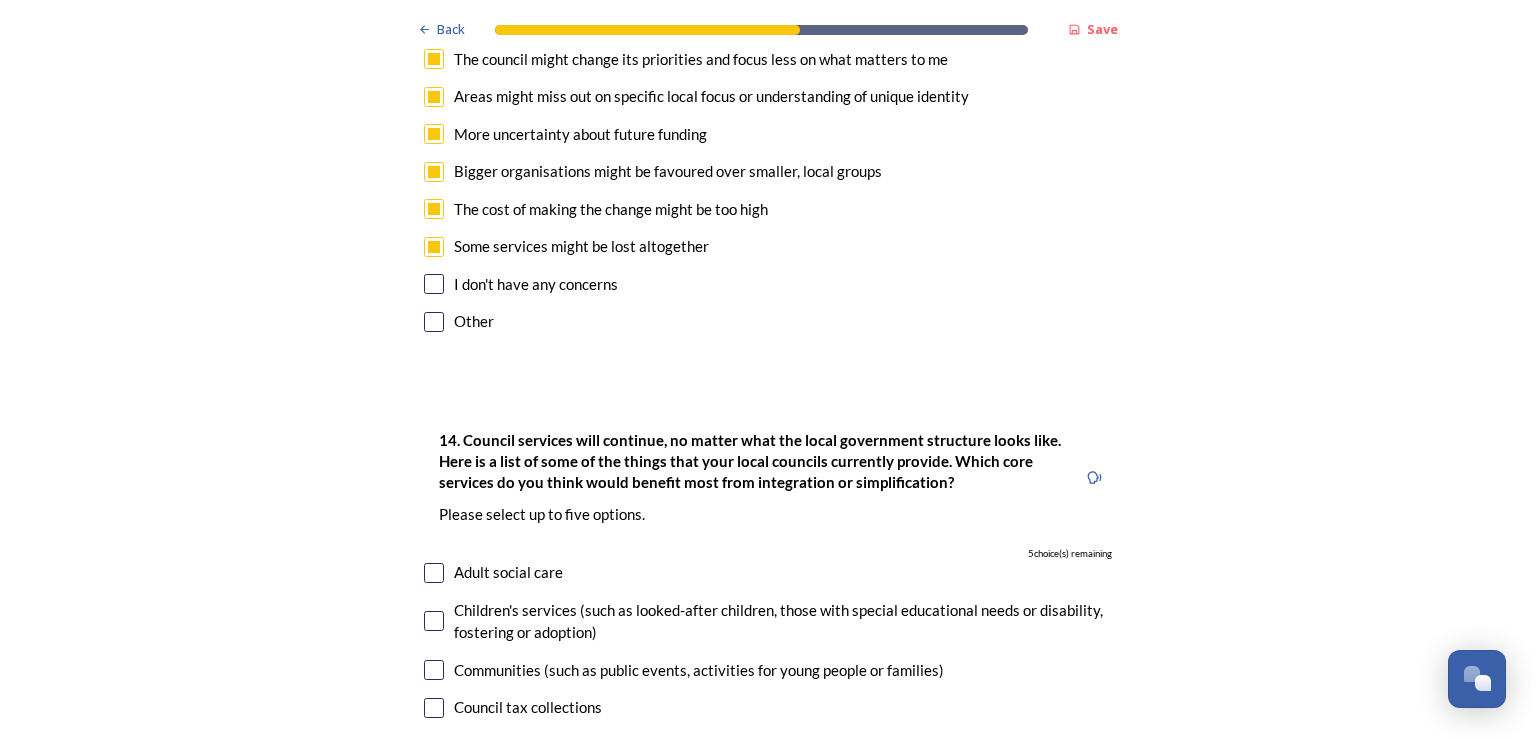 scroll, scrollTop: 4259, scrollLeft: 0, axis: vertical 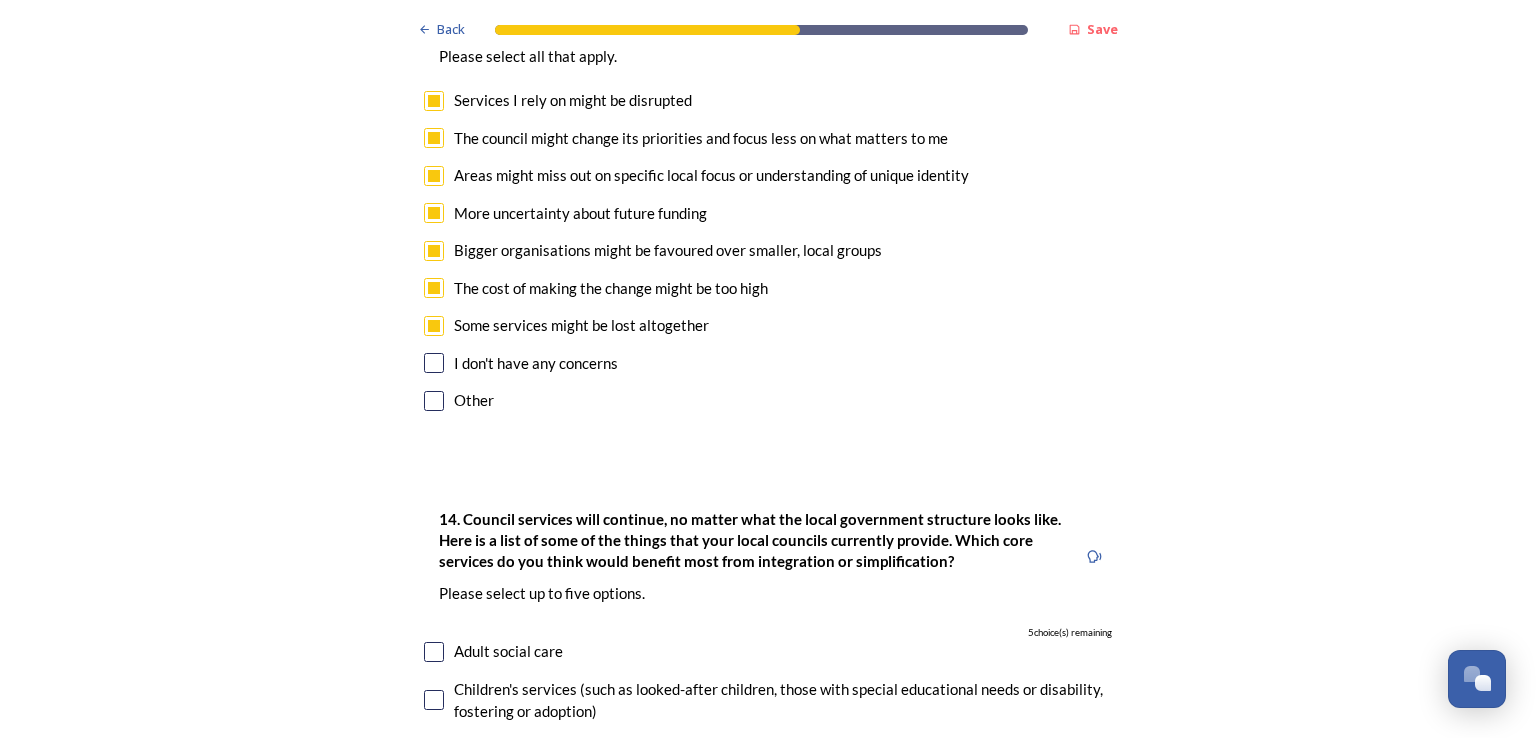 click at bounding box center [434, 401] 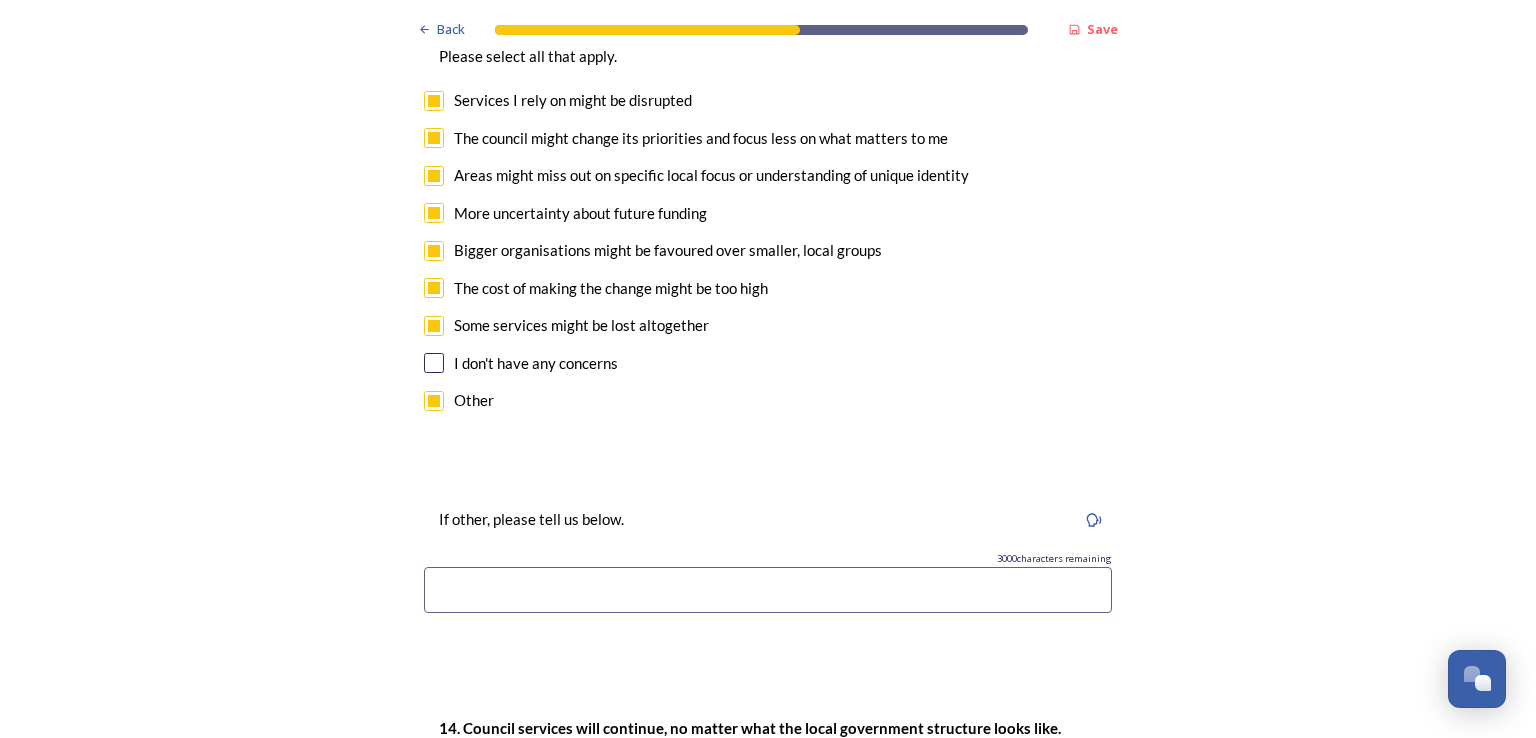 click at bounding box center [768, 590] 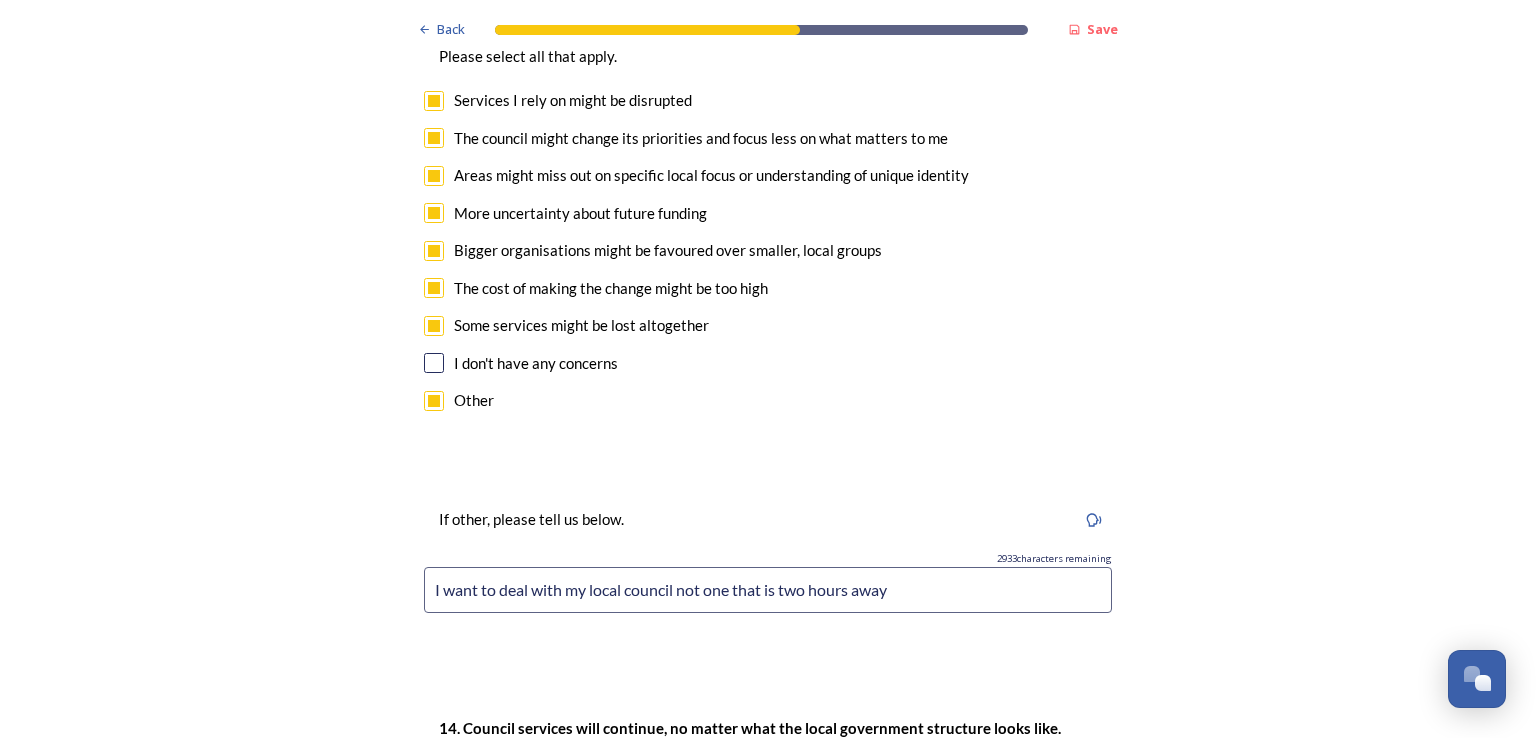 type on "I want to deal with my local council not one that is two hours away" 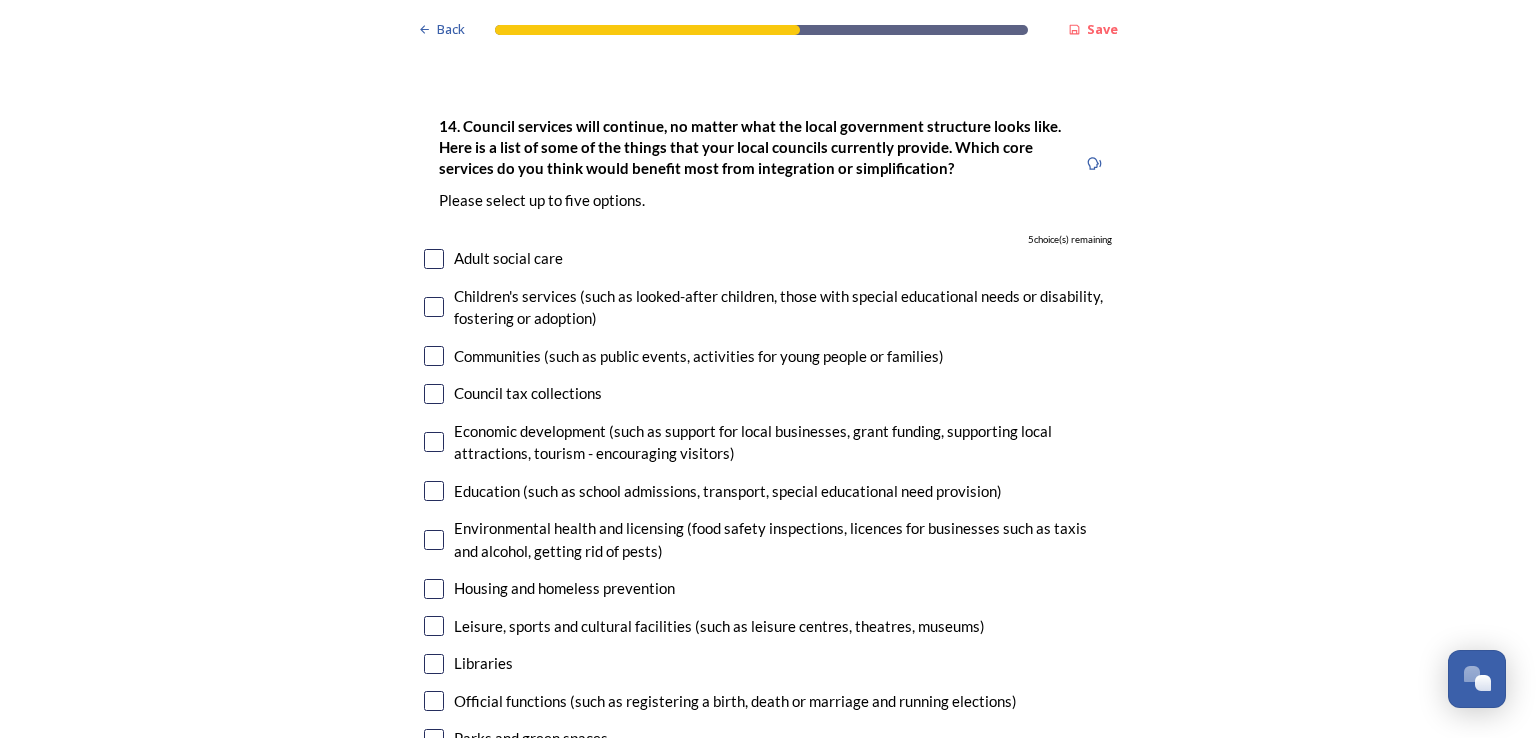 scroll, scrollTop: 4899, scrollLeft: 0, axis: vertical 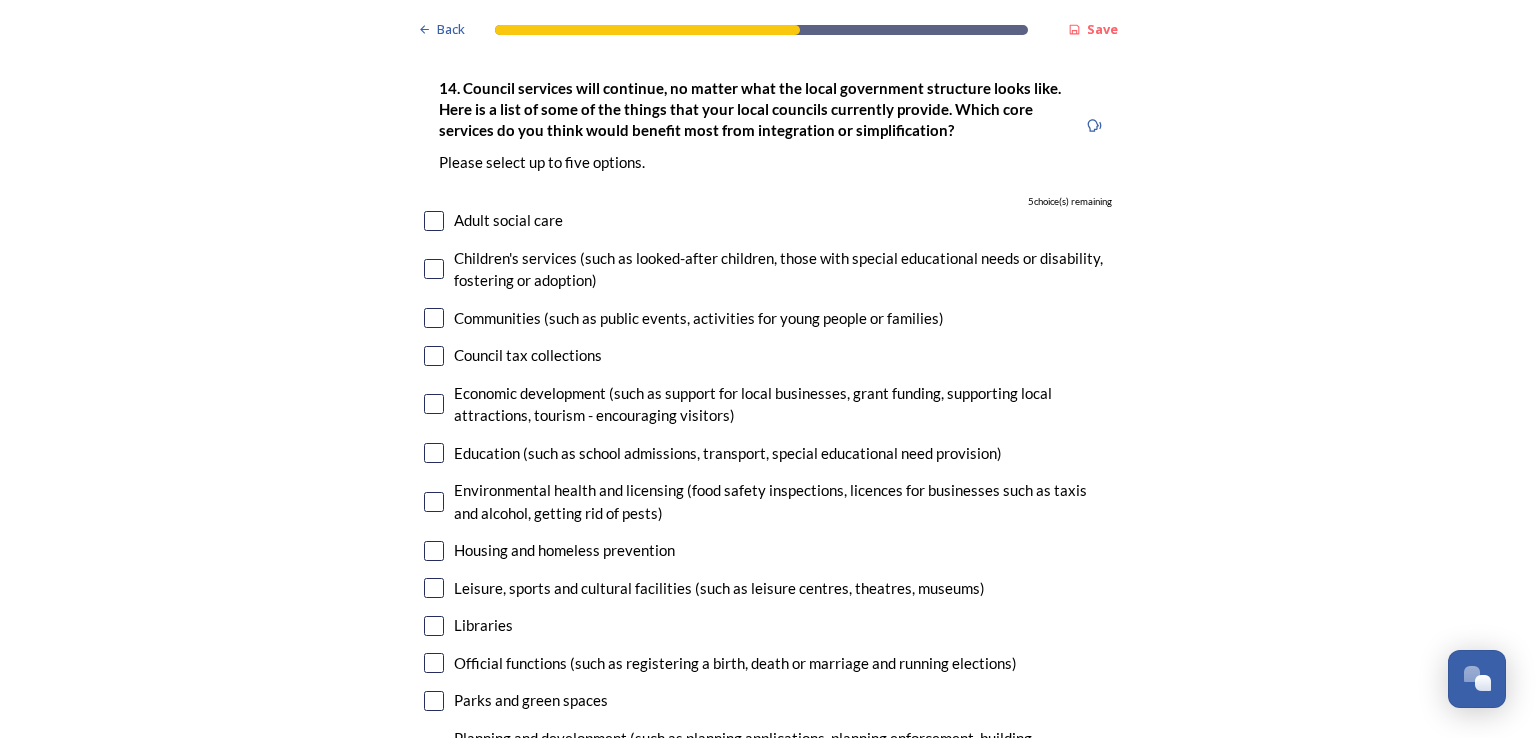 click on "Back Save Prioritising future services As explained on our  Shaping West Sussex hub , Local Government Reorganisation for West Sussex means that the county, district and borough councils will be replaced with one, or more than one, single-tier council (referred to as a unitary council) to deliver all your services.  Options currently being explored within West Sussex are detailed on our  hub , but map visuals can be found below. A single county unitary , bringing the County Council and all seven District and Borough Councils services together to form a new unitary council for West Sussex. Single unitary model (You can enlarge this map by clicking on the square expand icon in the top right of the image) Two unitary option, variation 1  -   one unitary combining Arun, Chichester and Worthing footprints and one unitary combining Adur, Crawley, Horsham, and Mid-Sussex footprints. Two unitary model variation 1 (You can enlarge this map by clicking on the square expand icon in the top right of the image) * Other 5" at bounding box center (768, -1353) 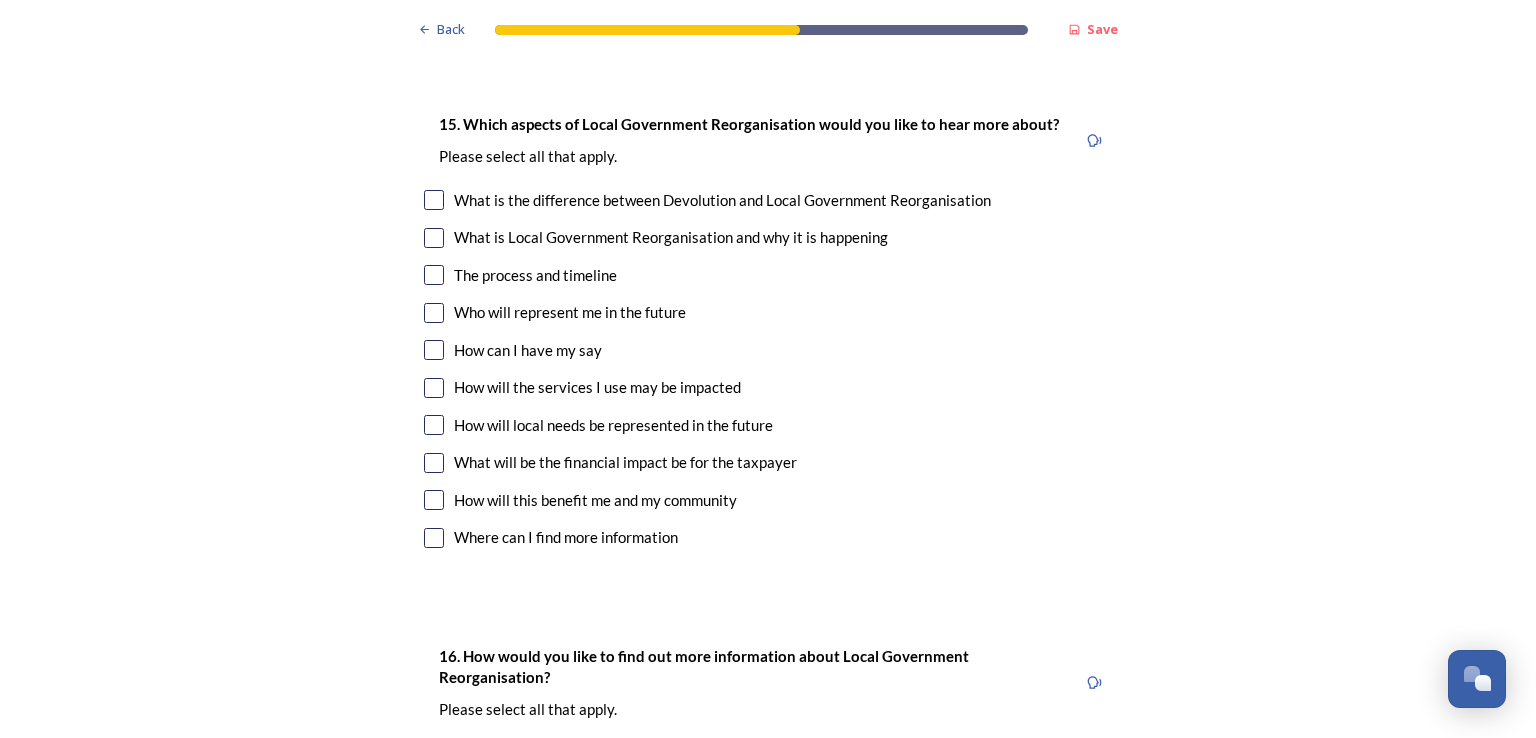 scroll, scrollTop: 5939, scrollLeft: 0, axis: vertical 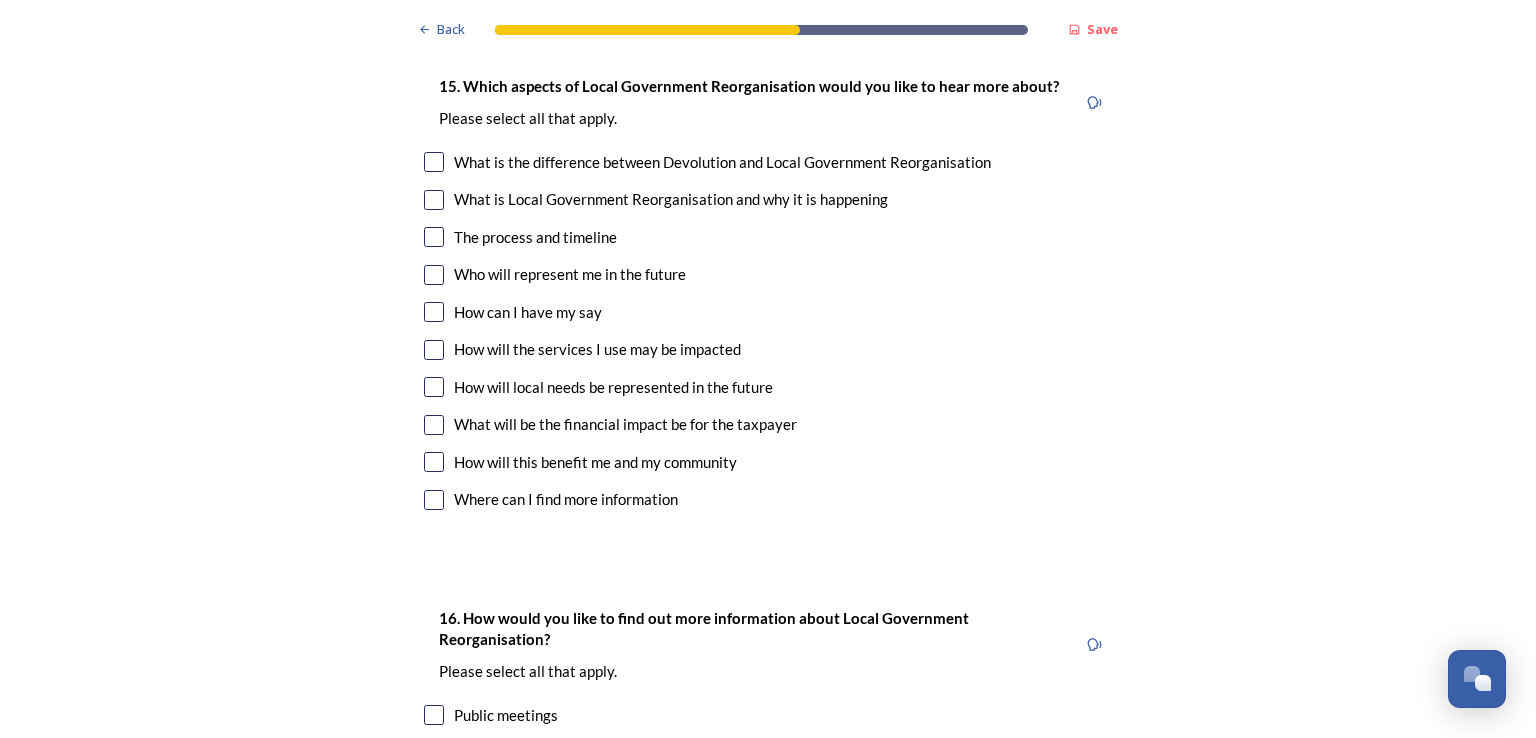 click at bounding box center (434, 162) 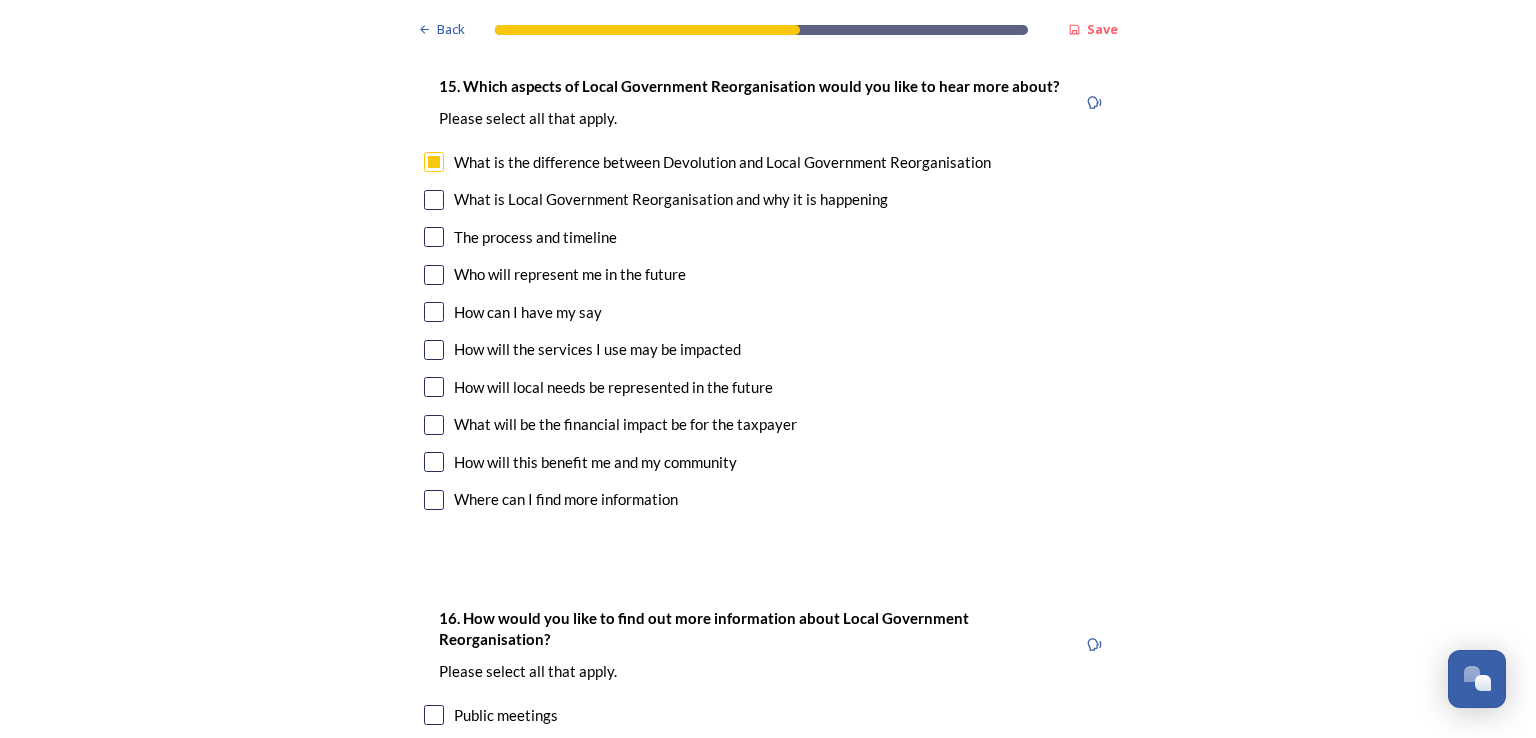 click at bounding box center (434, 275) 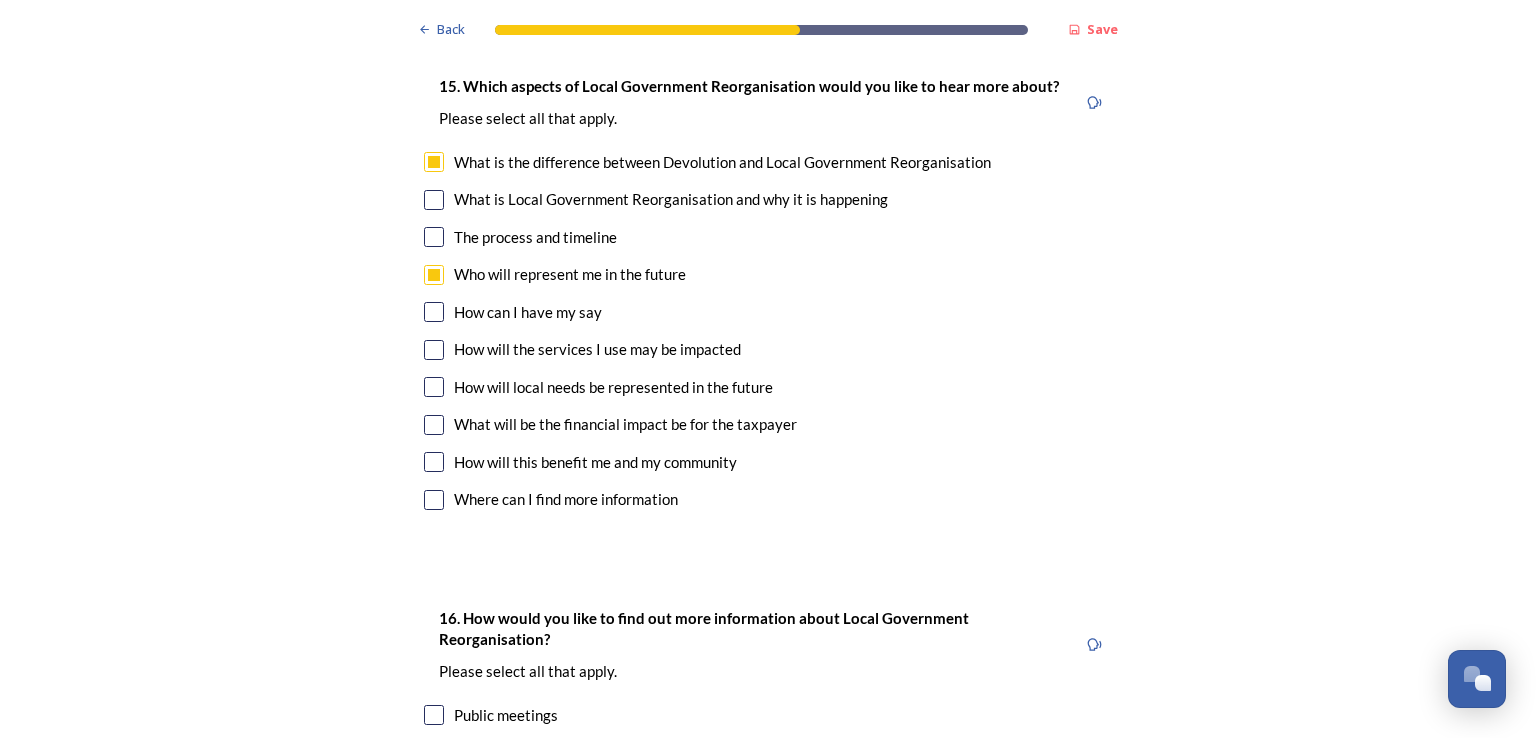 click at bounding box center [434, 387] 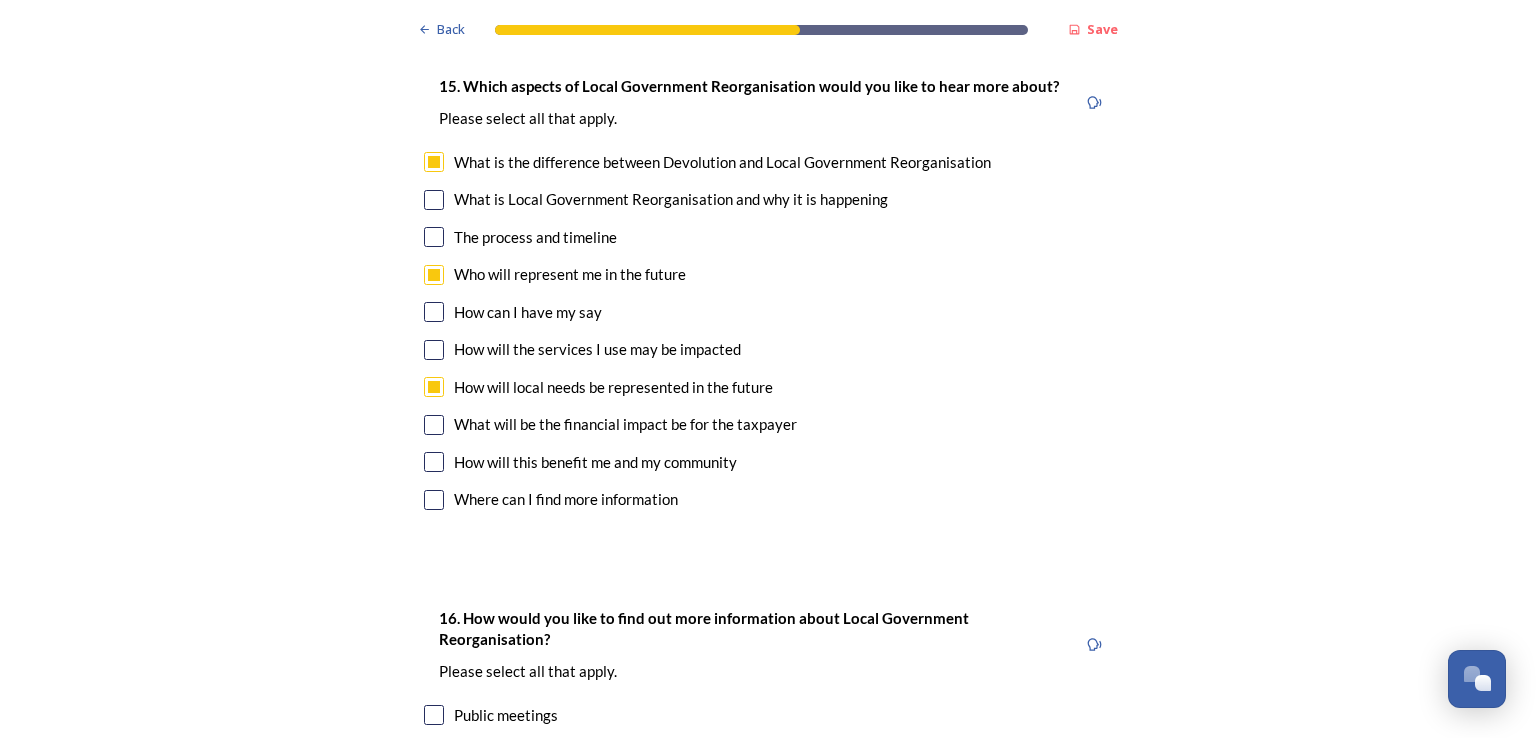 click at bounding box center (434, 425) 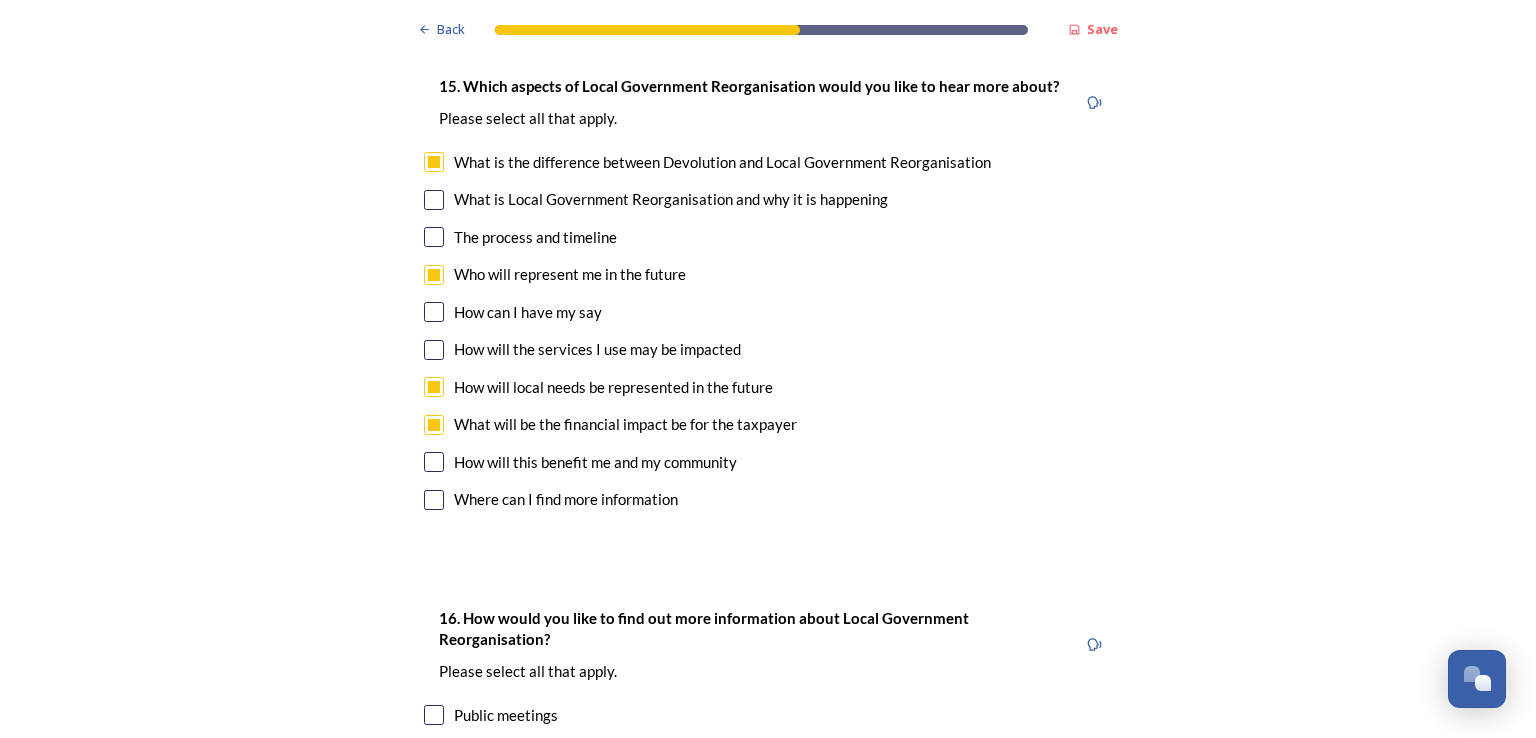 click at bounding box center [434, 462] 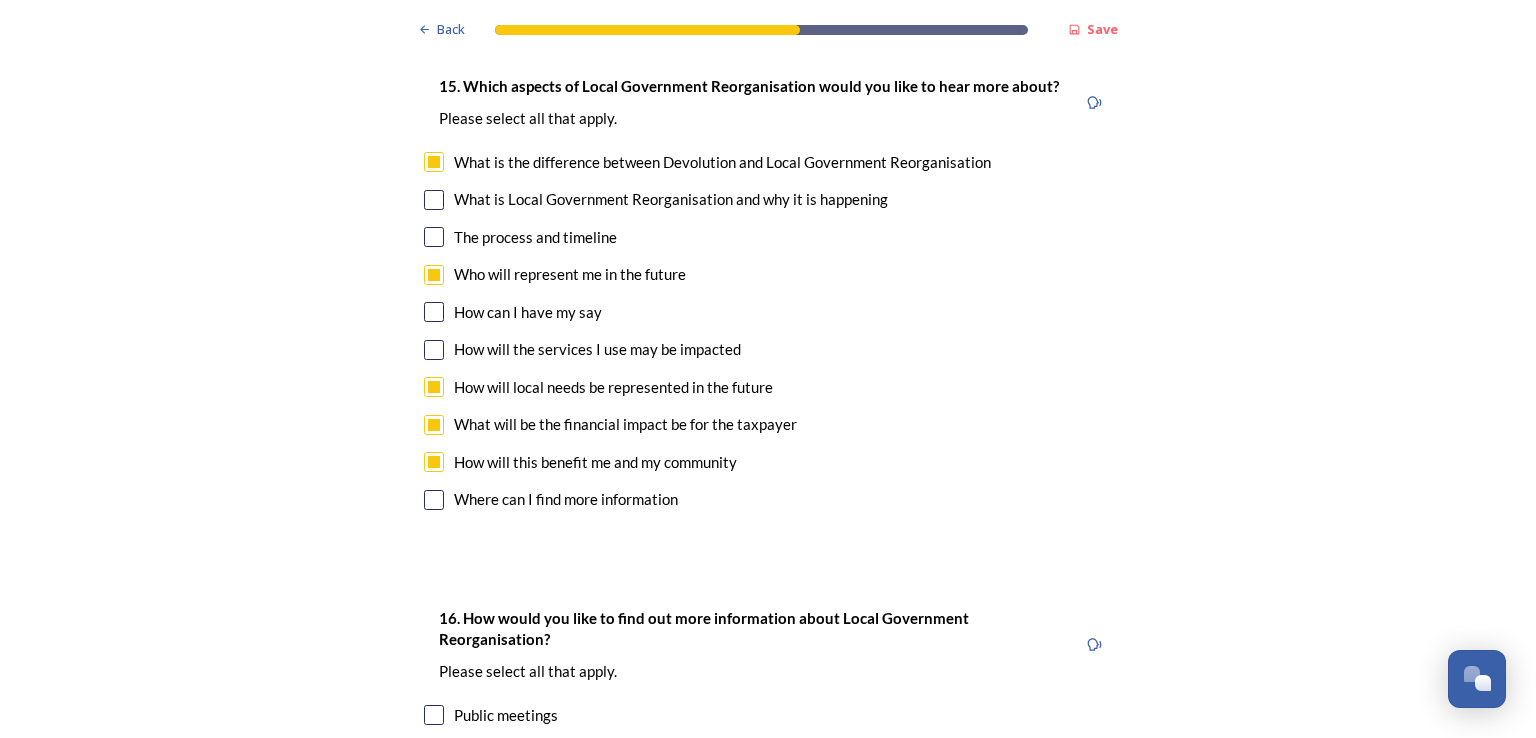 click on "Back Save Prioritising future services As explained on our  Shaping West Sussex hub , Local Government Reorganisation for West Sussex means that the county, district and borough councils will be replaced with one, or more than one, single-tier council (referred to as a unitary council) to deliver all your services.  Options currently being explored within West Sussex are detailed on our  hub , but map visuals can be found below. A single county unitary , bringing the County Council and all seven District and Borough Councils services together to form a new unitary council for West Sussex. Single unitary model (You can enlarge this map by clicking on the square expand icon in the top right of the image) Two unitary option, variation 1  -   one unitary combining Arun, Chichester and Worthing footprints and one unitary combining Adur, Crawley, Horsham, and Mid-Sussex footprints. Two unitary model variation 1 (You can enlarge this map by clicking on the square expand icon in the top right of the image) * Other 5" at bounding box center [768, -2393] 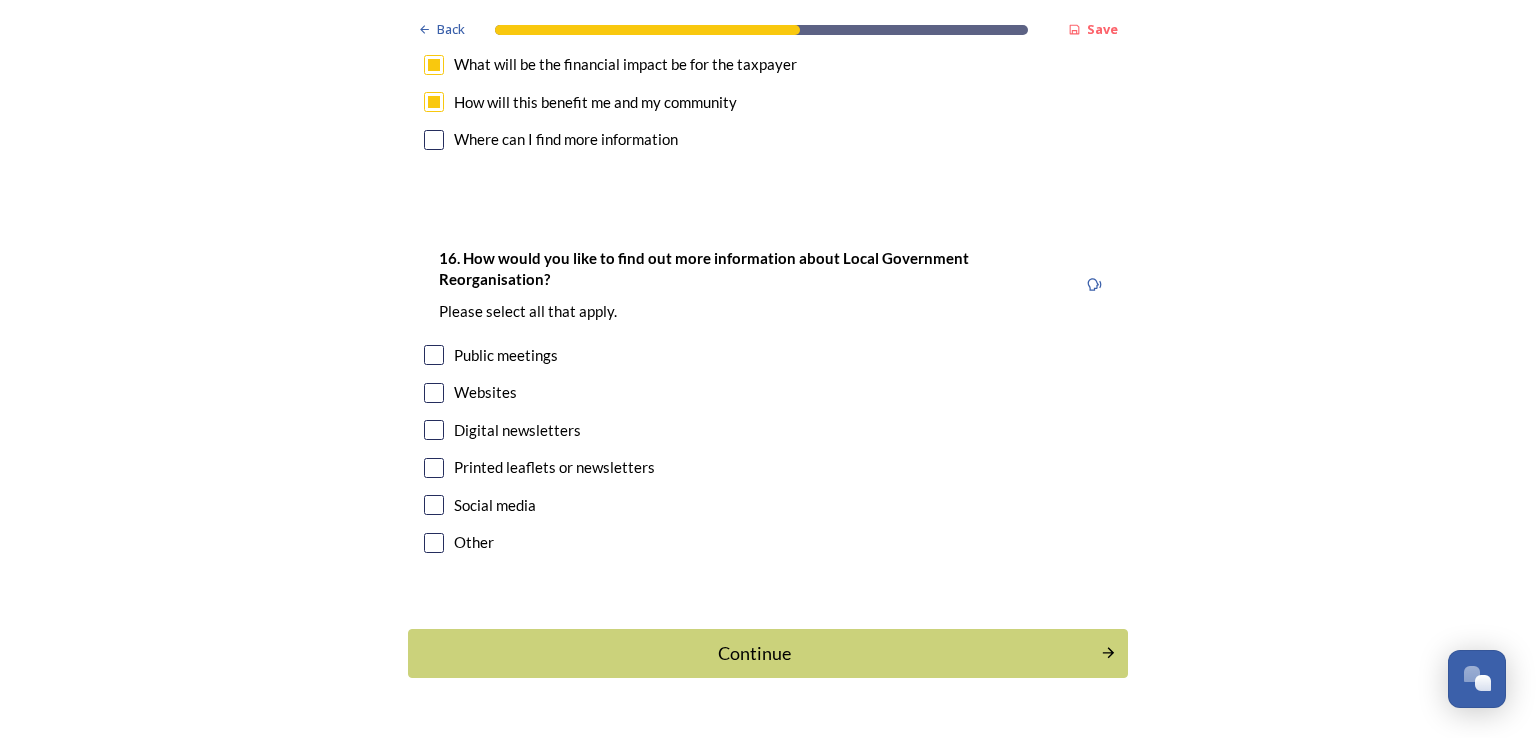 scroll, scrollTop: 6339, scrollLeft: 0, axis: vertical 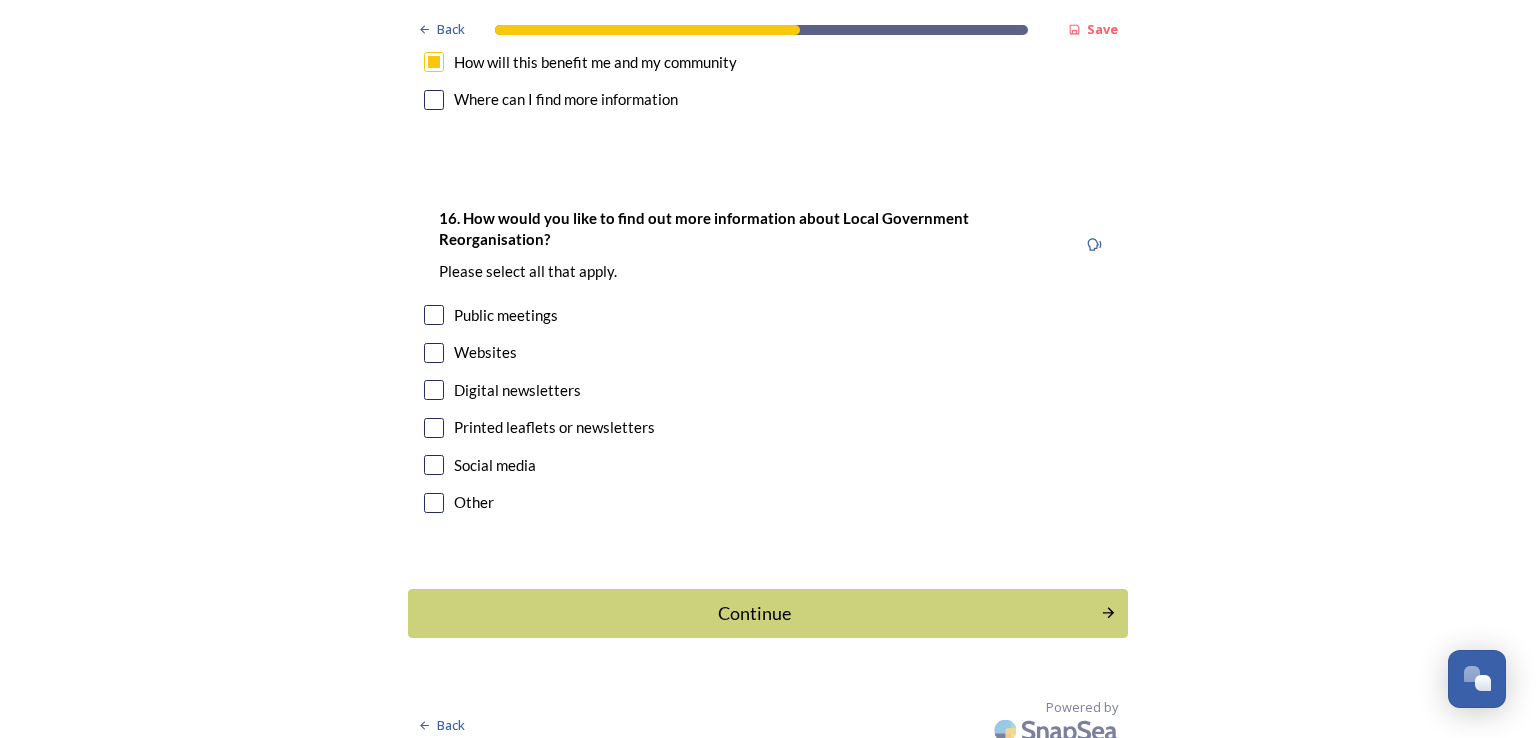 click at bounding box center [434, 315] 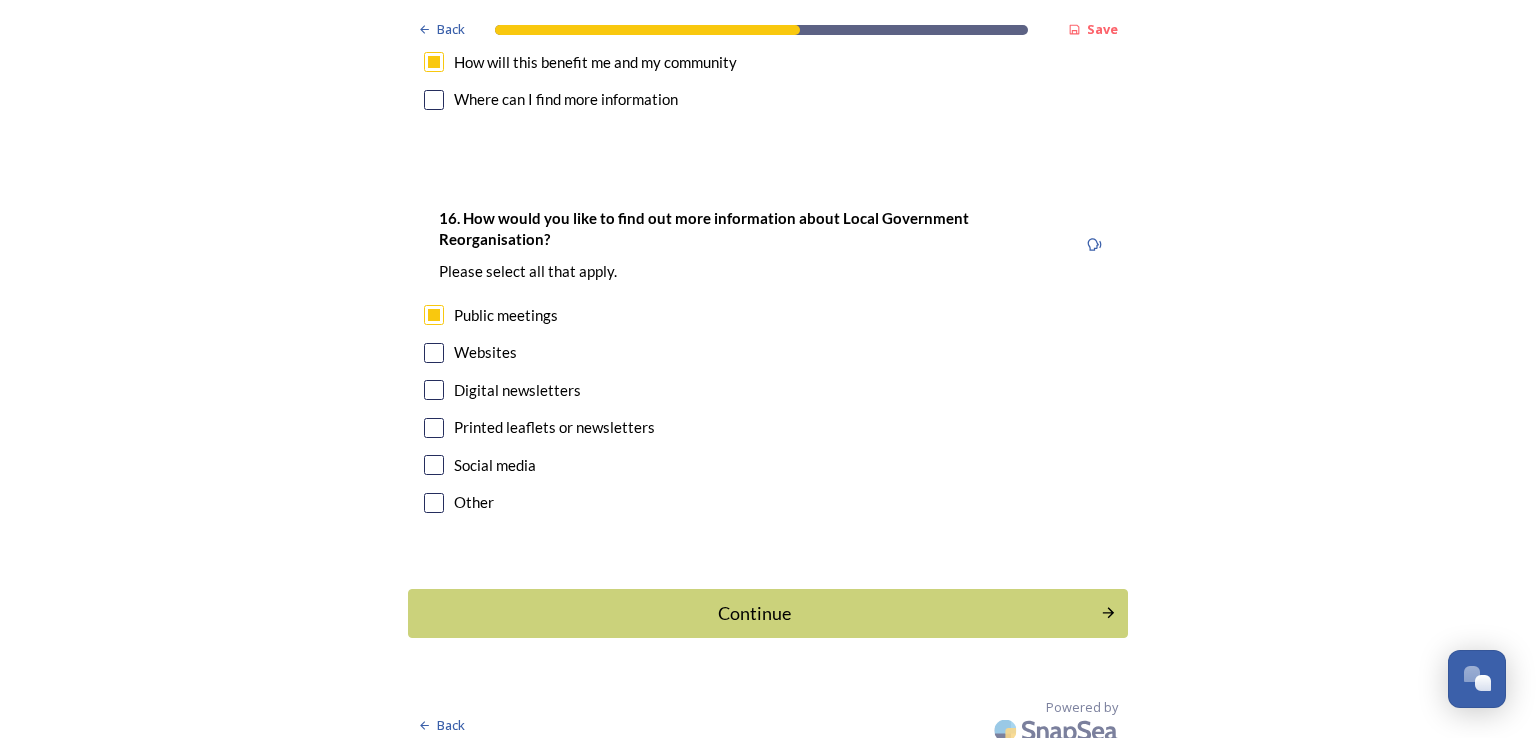 click at bounding box center (434, 353) 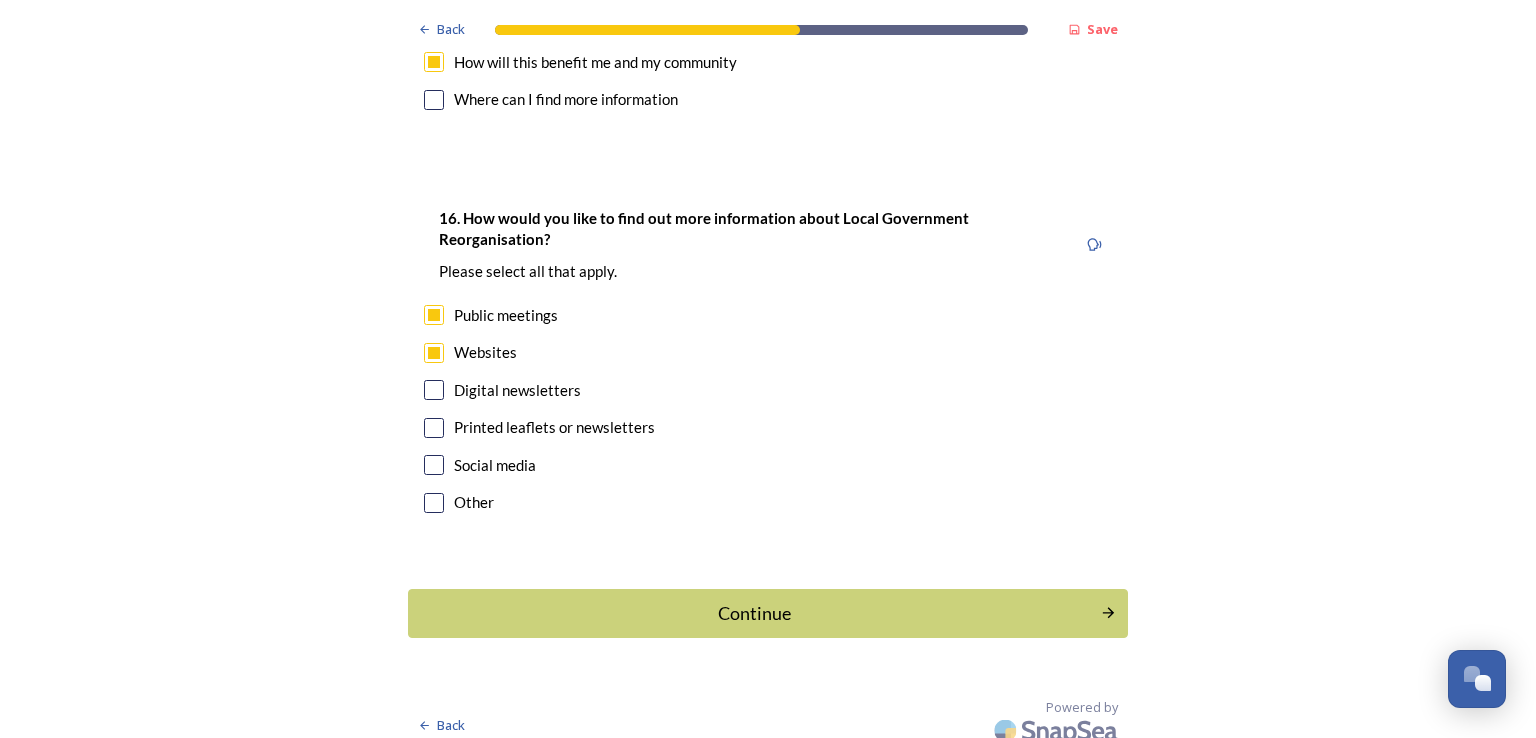 click at bounding box center (434, 390) 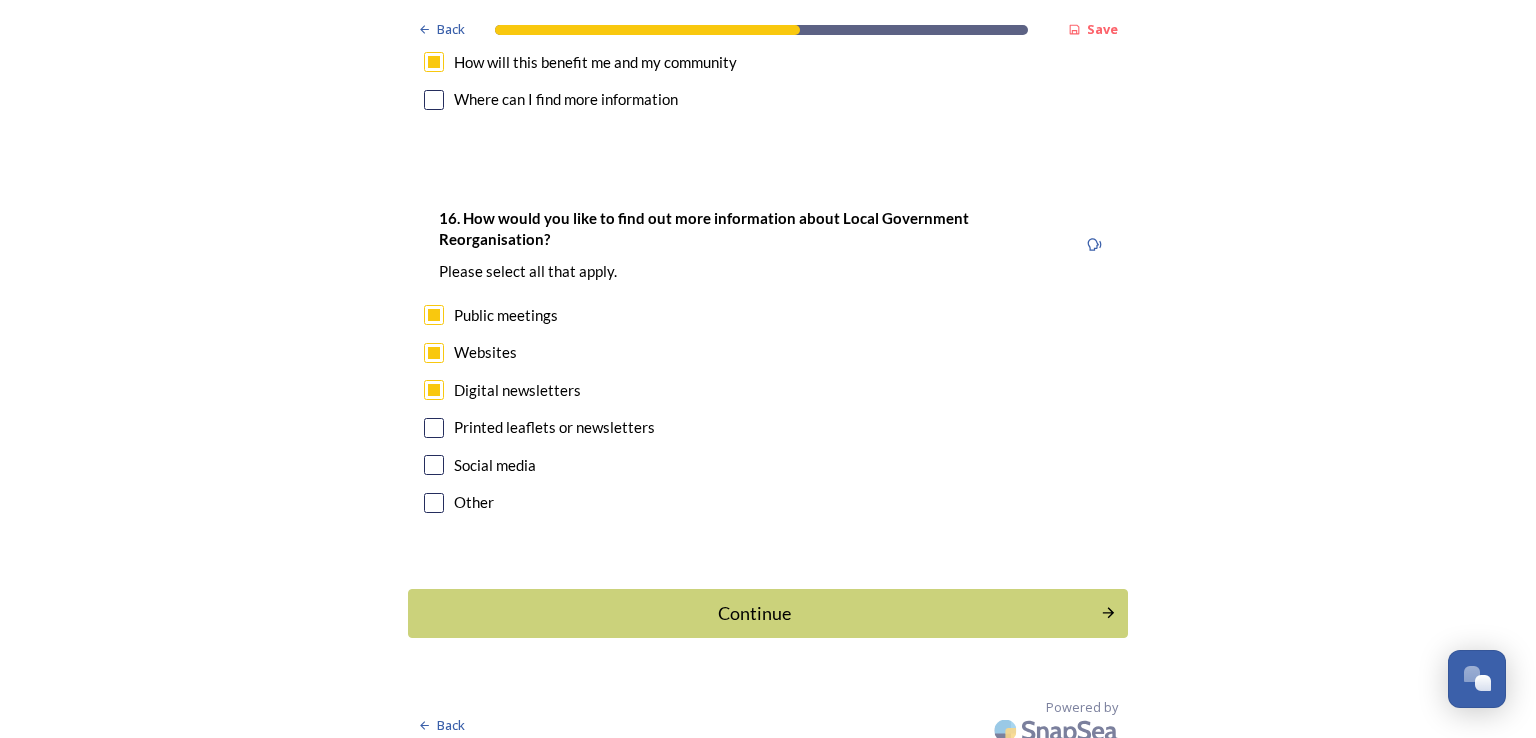 click at bounding box center (434, 465) 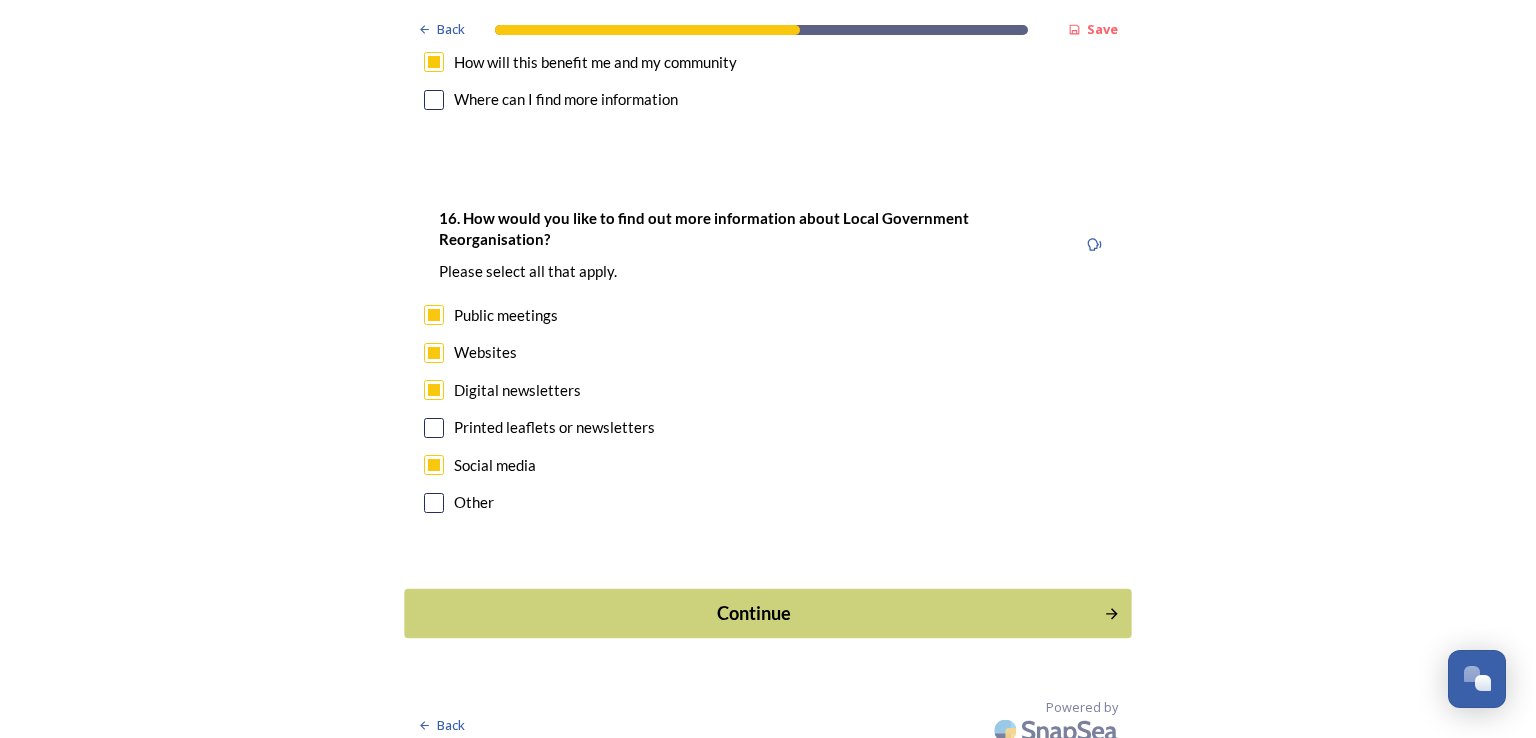 click on "Continue" at bounding box center (754, 613) 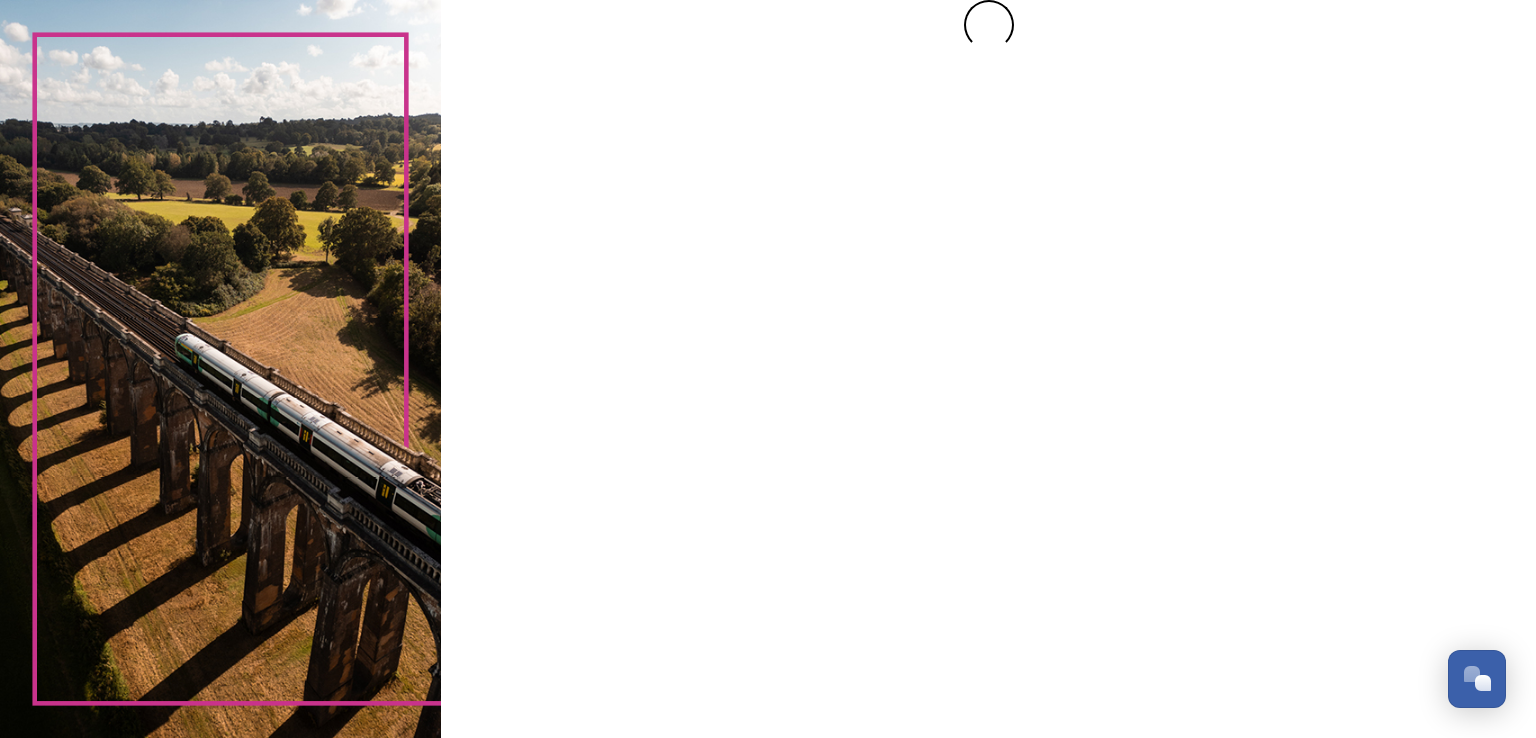 scroll, scrollTop: 0, scrollLeft: 0, axis: both 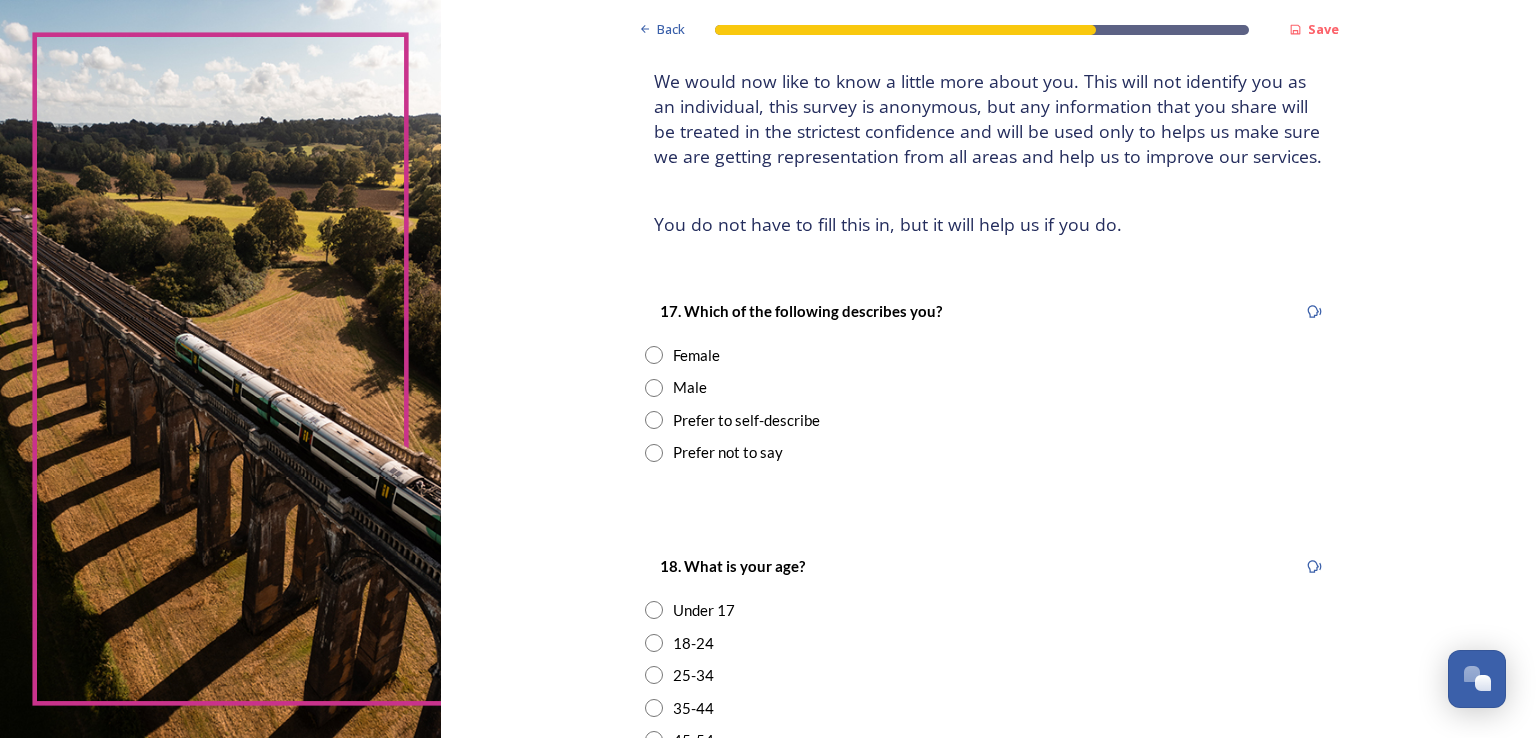 click at bounding box center (654, 388) 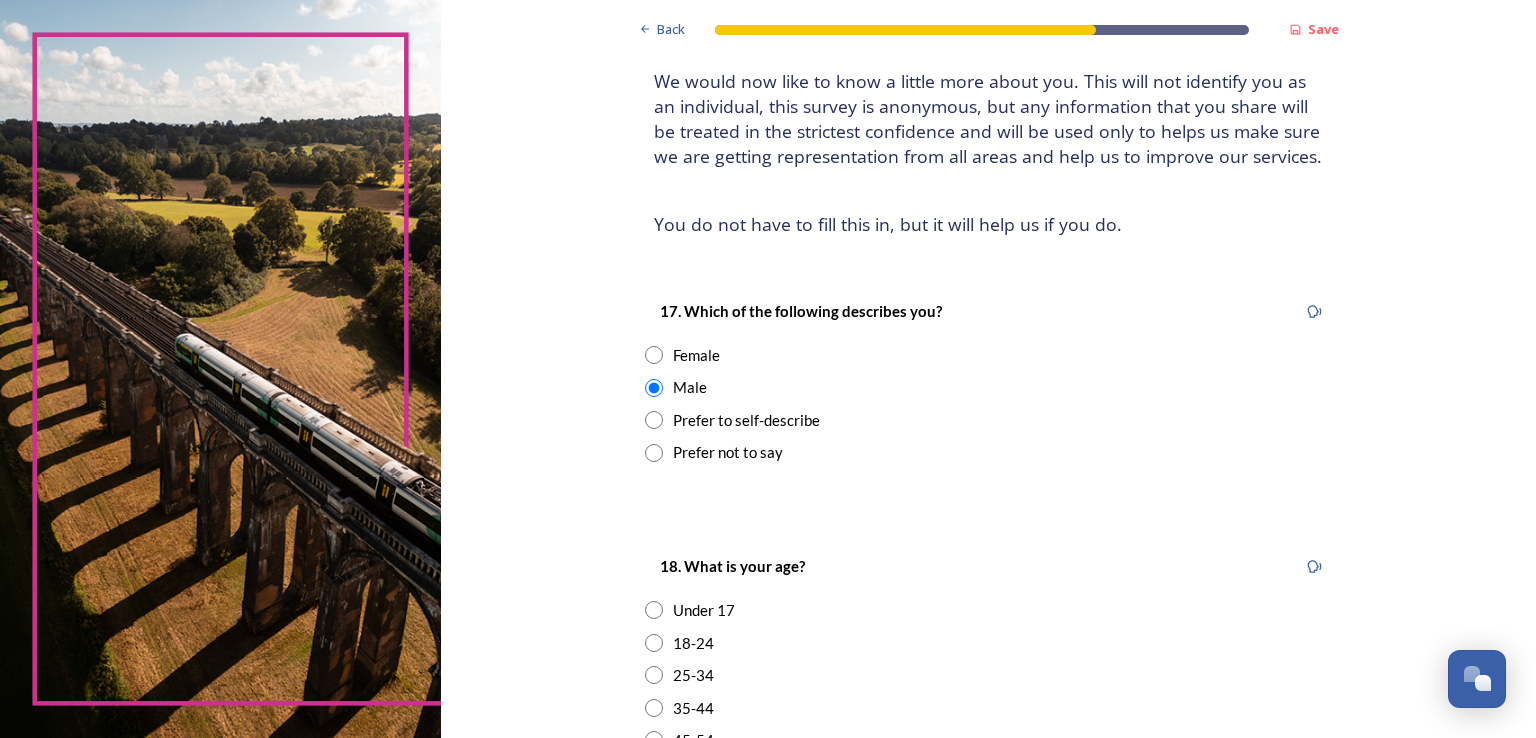 click at bounding box center [654, 708] 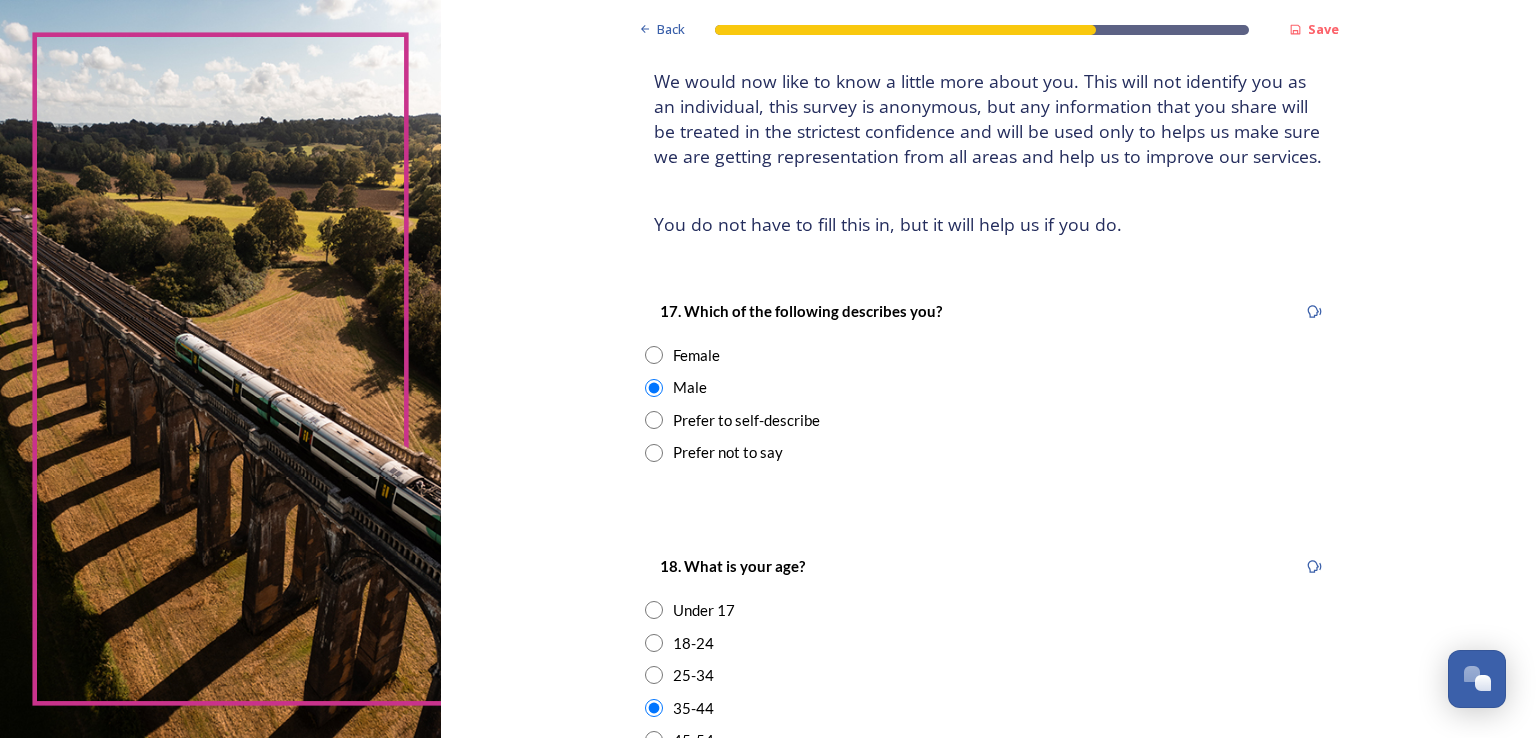 click on "Back Save About you We would now like to know a little more about you. This will not identify you as an individual, this survey is anonymous, but any information that you share will be treated in the strictest confidence and will be used only to helps us make sure we are getting representation from all areas and help us to improve our services.  ﻿You do not have to fill this in, but it will help us if you do. 17. Which of the following describes you?  Female Male Prefer to self-describe Prefer not to say 18. What is your age? Under 17 18-24 25-34 35-44 45-54 55-64 65-74 75-85 85 and over Prefer not to say 19. Do you have an impairment, health condition or learning difference that has a substantial or long-term impact on your ability to carry out day-to-day activities? Yes No Prefer not to say 20. What is your postcode? 250  characters remaining Continue   Back Powered by" at bounding box center (988, 737) 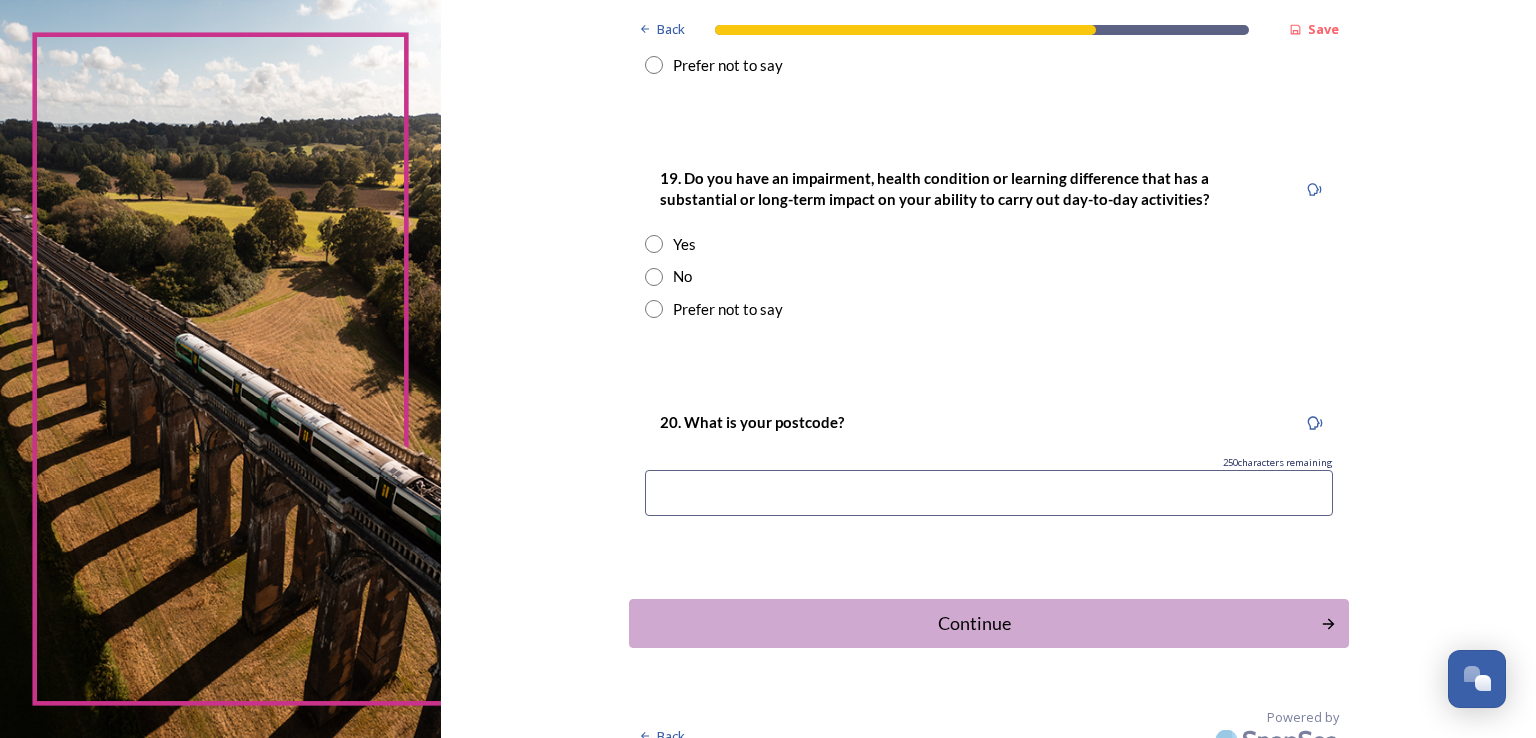scroll, scrollTop: 968, scrollLeft: 0, axis: vertical 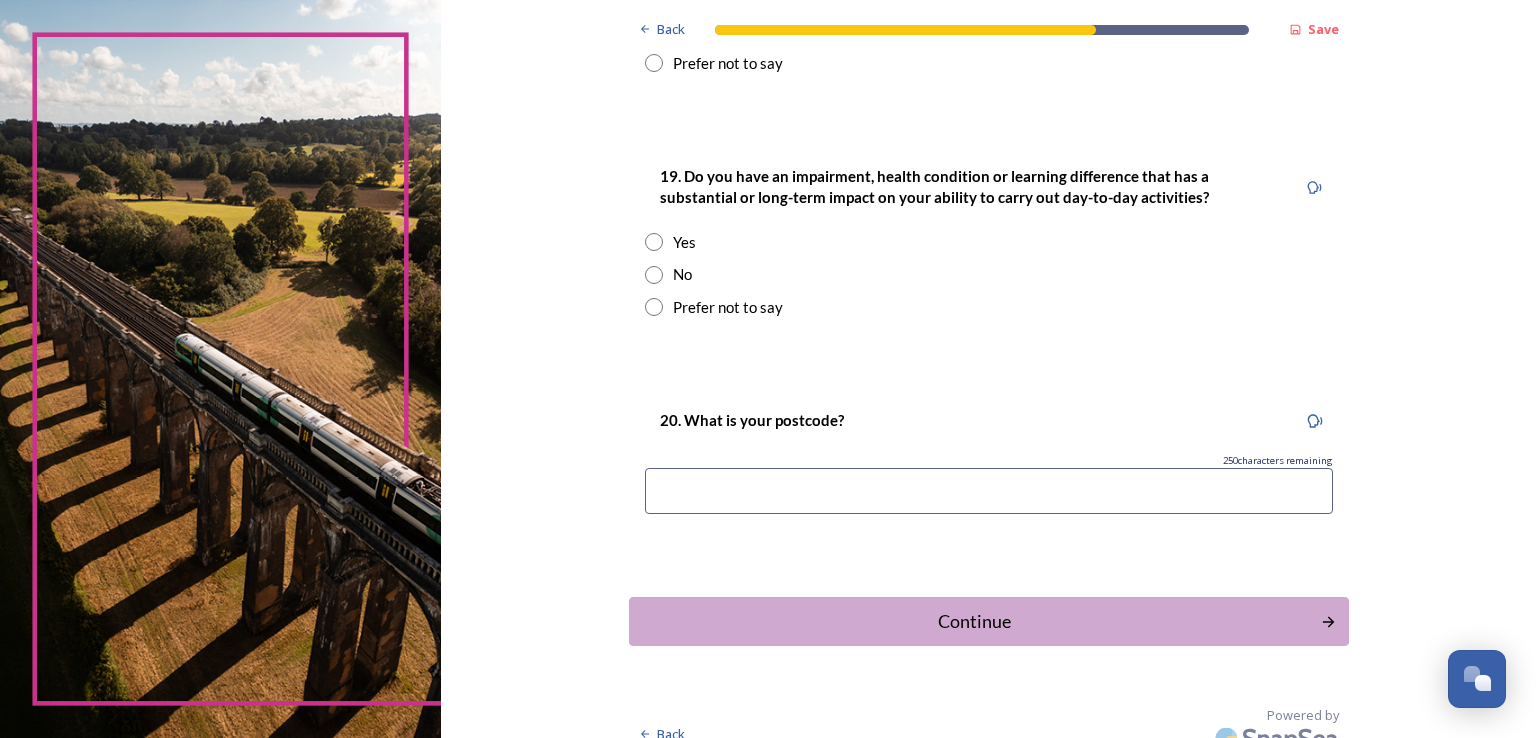 click at bounding box center [654, 307] 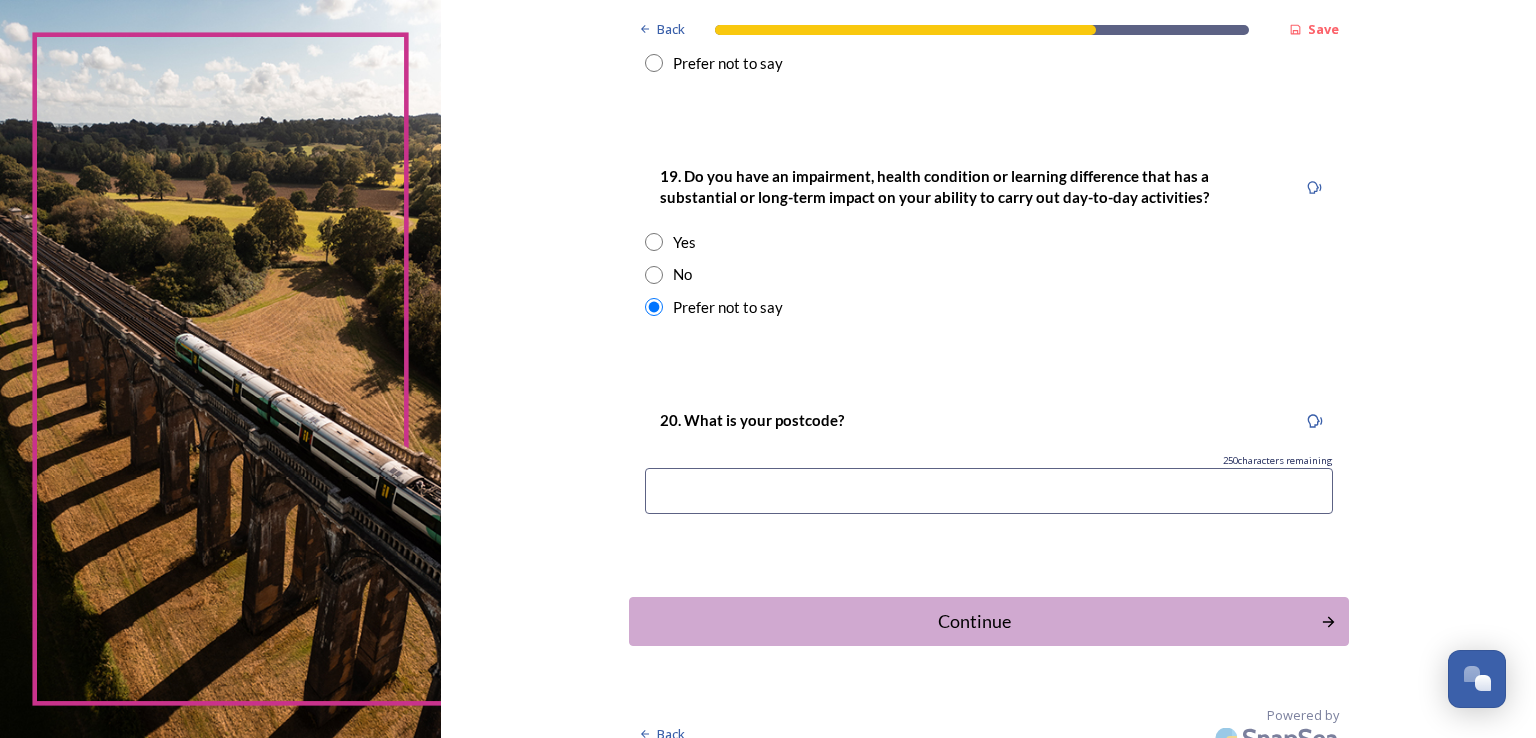 click at bounding box center [989, 491] 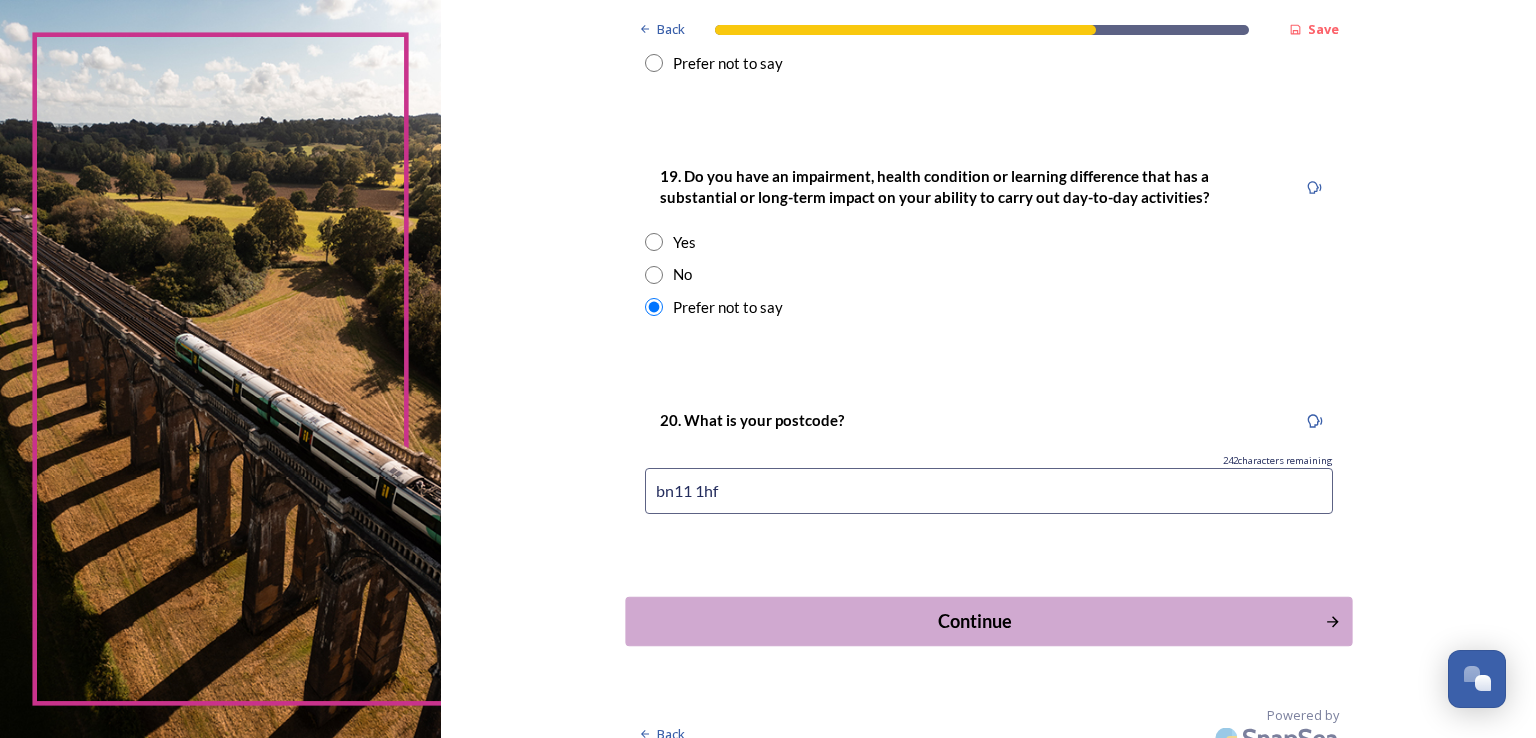 type on "bn11 1hf" 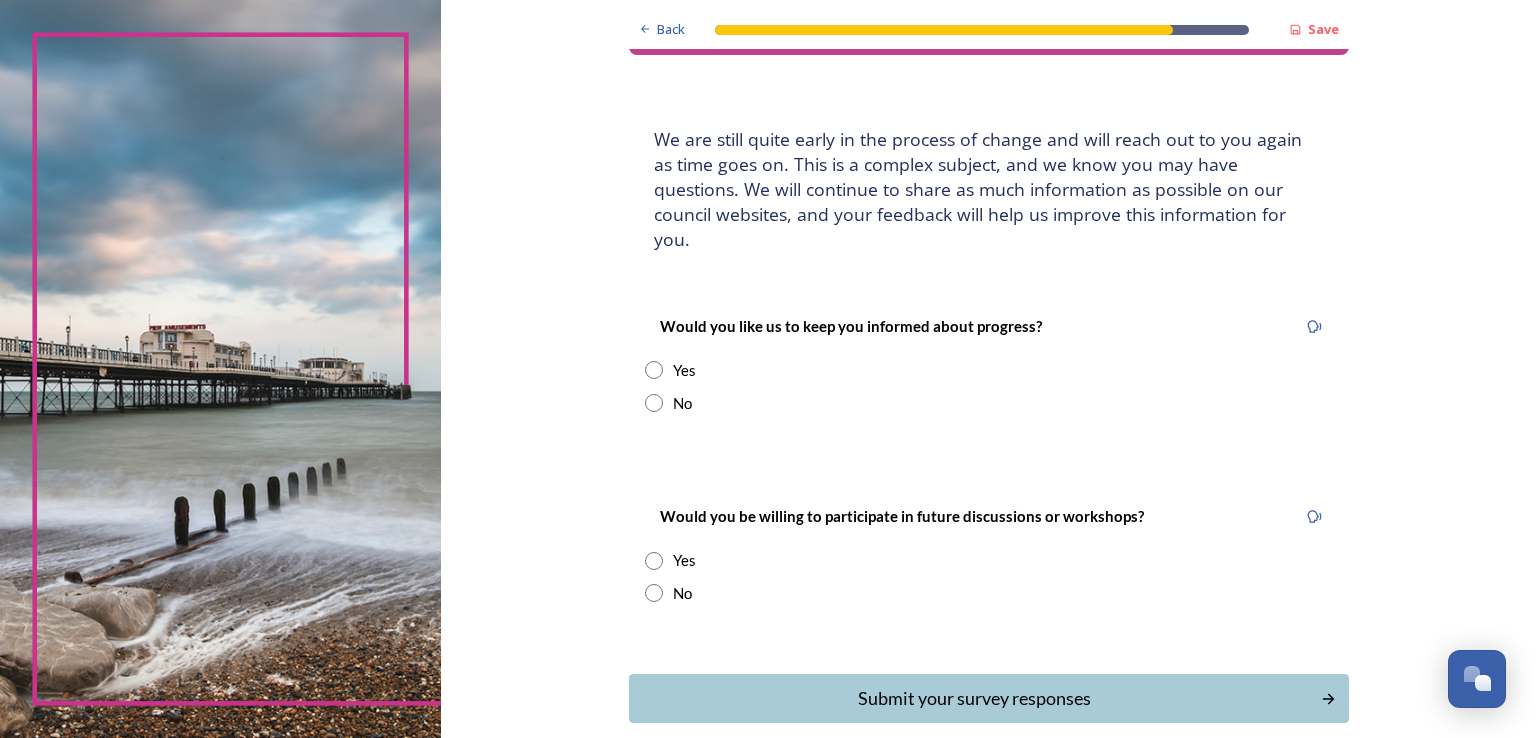 scroll, scrollTop: 86, scrollLeft: 0, axis: vertical 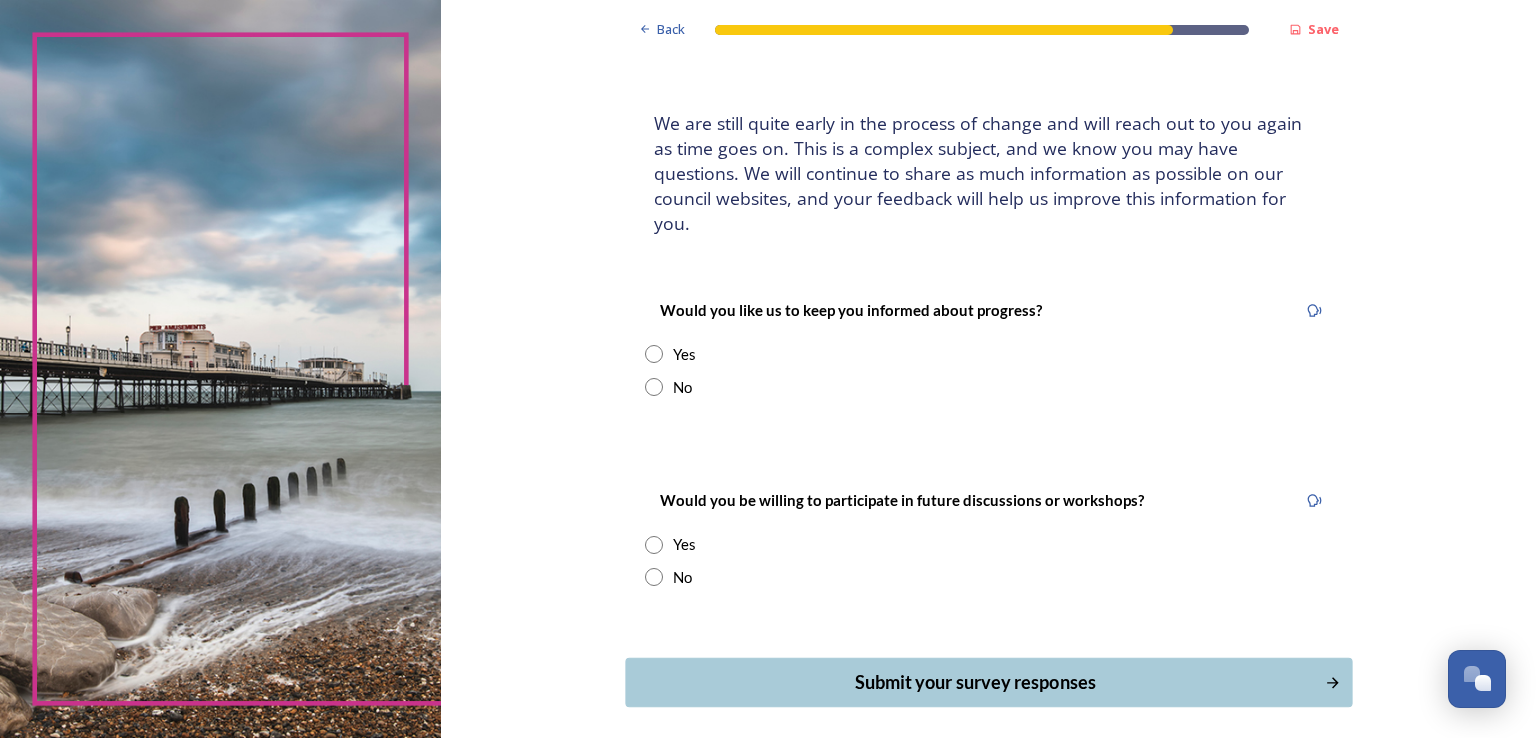 click on "Submit your survey responses" at bounding box center (974, 682) 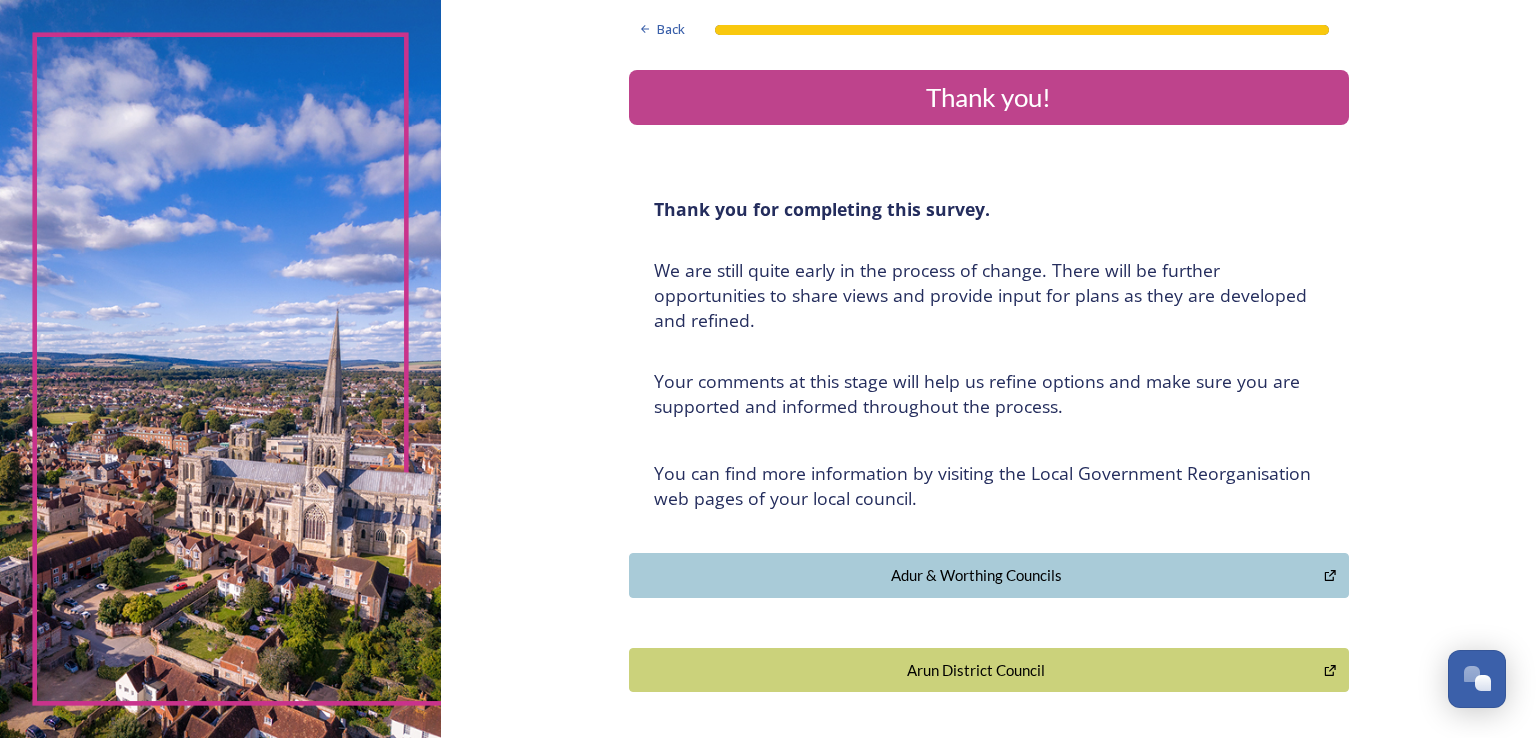 click on "Adur & Worthing Councils" at bounding box center [977, 575] 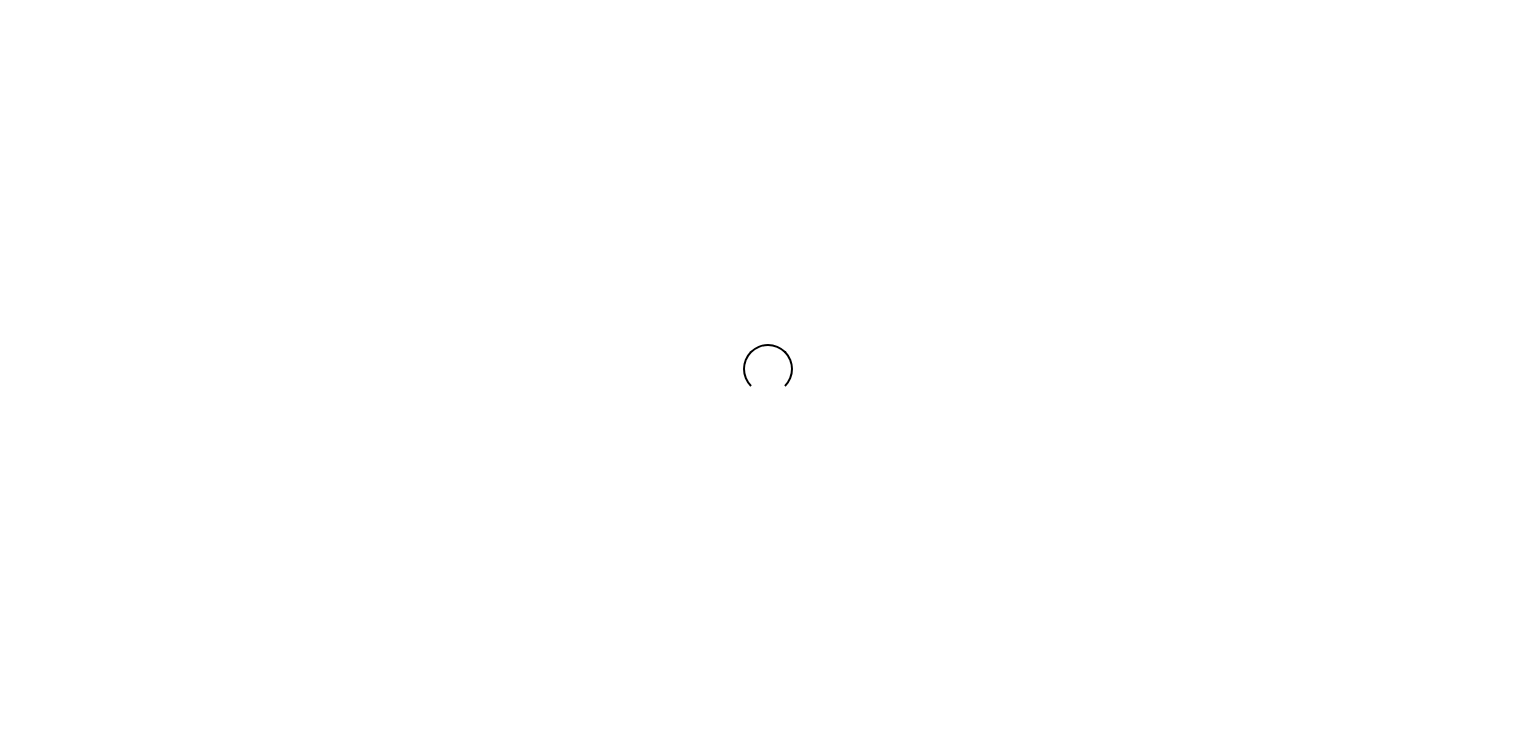 scroll, scrollTop: 0, scrollLeft: 0, axis: both 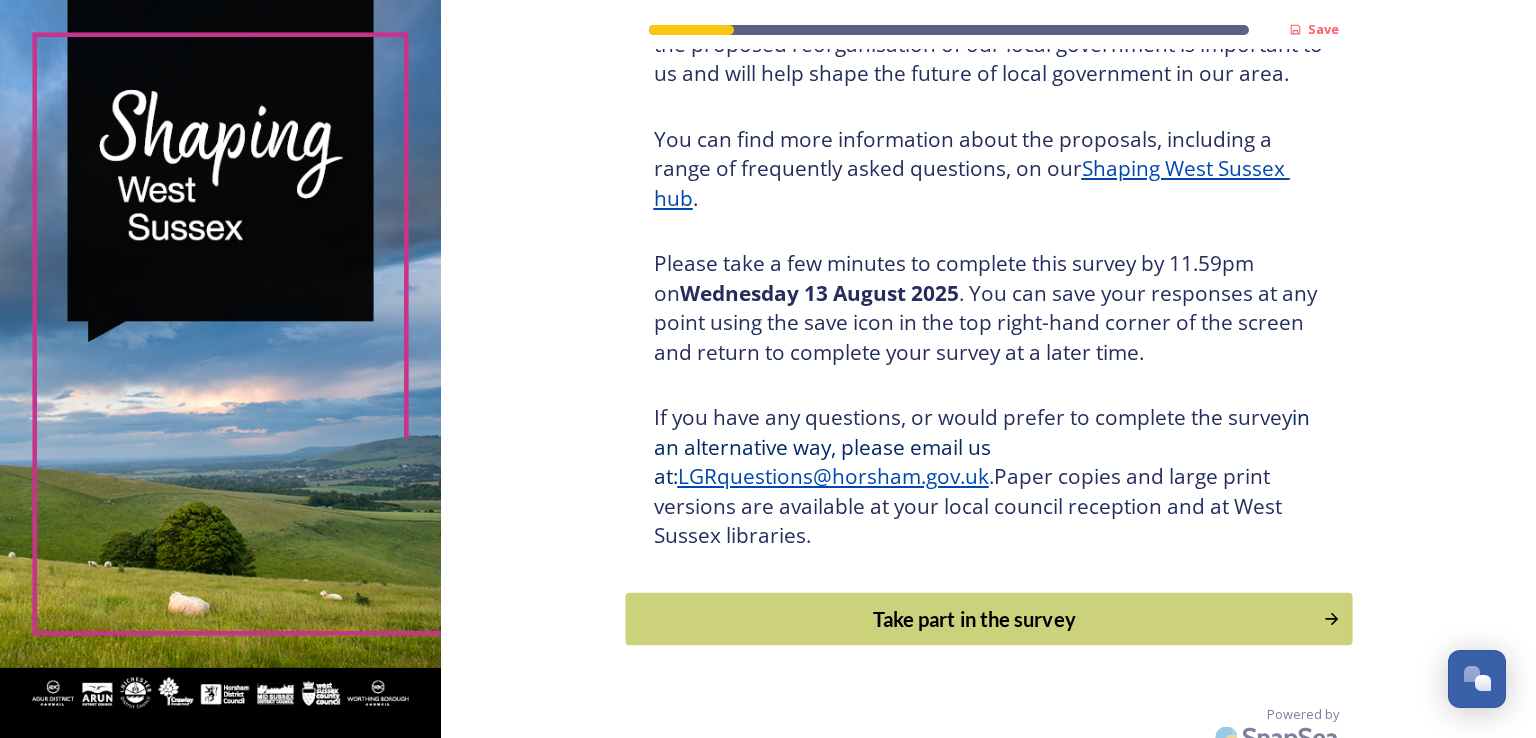 click on "Take part in the survey" at bounding box center (974, 619) 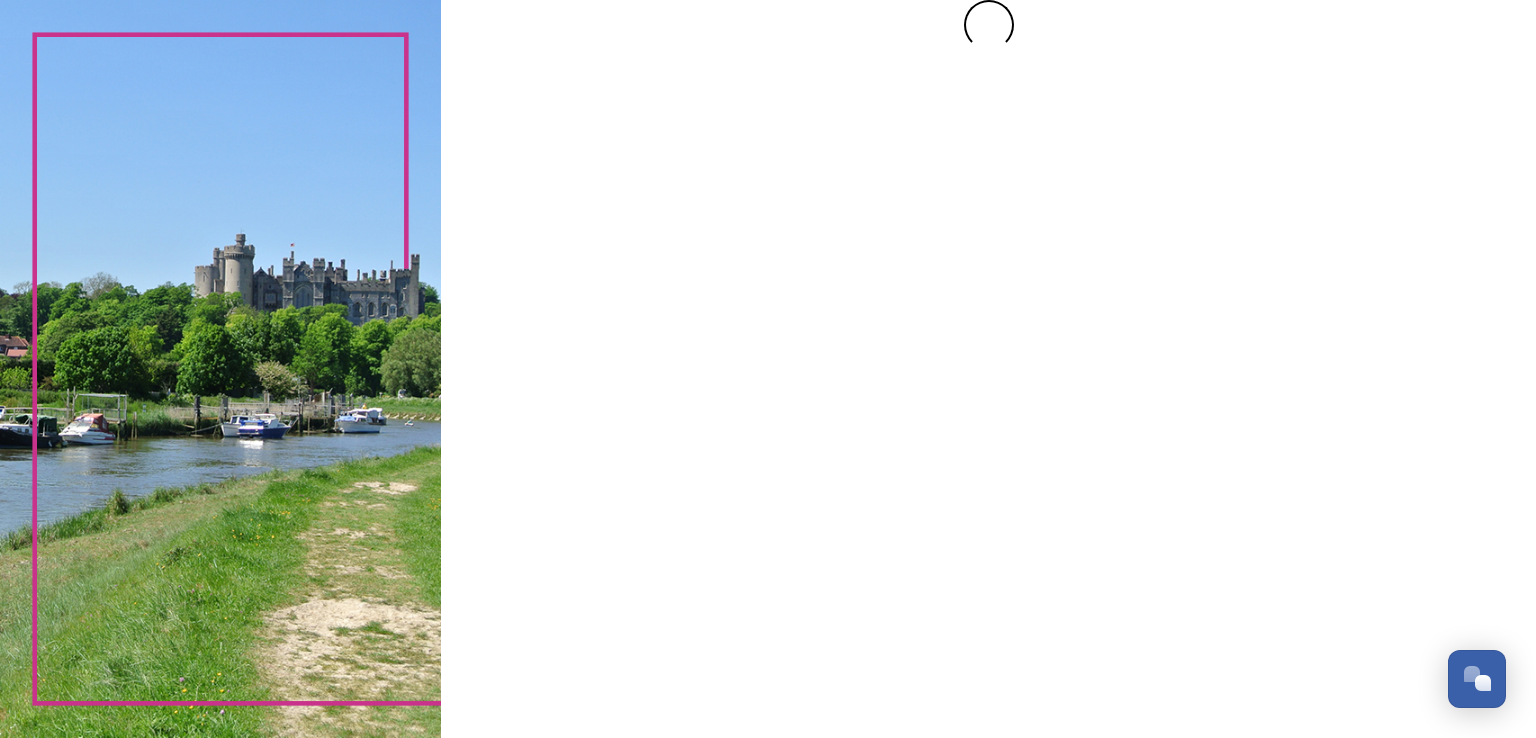 scroll, scrollTop: 0, scrollLeft: 0, axis: both 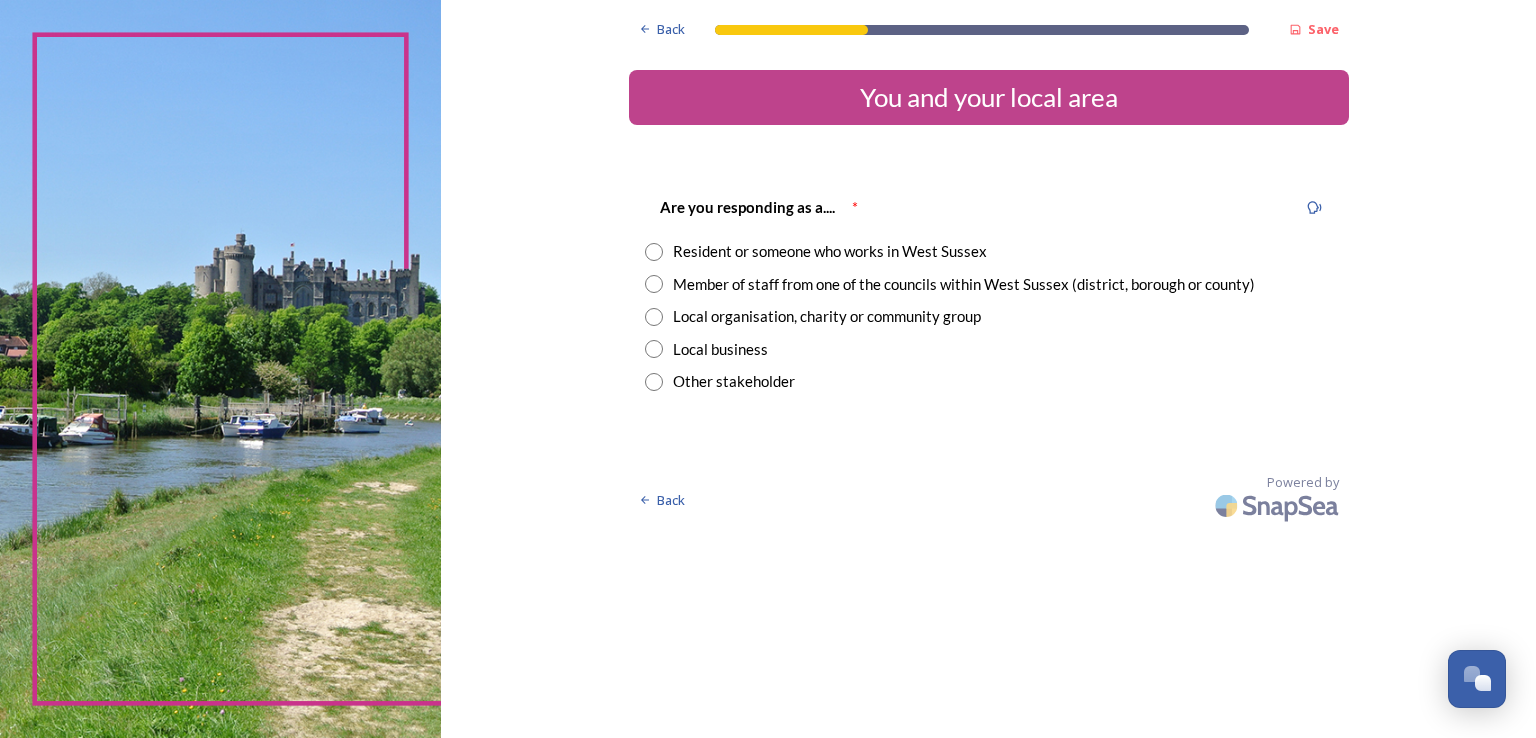 click at bounding box center [654, 284] 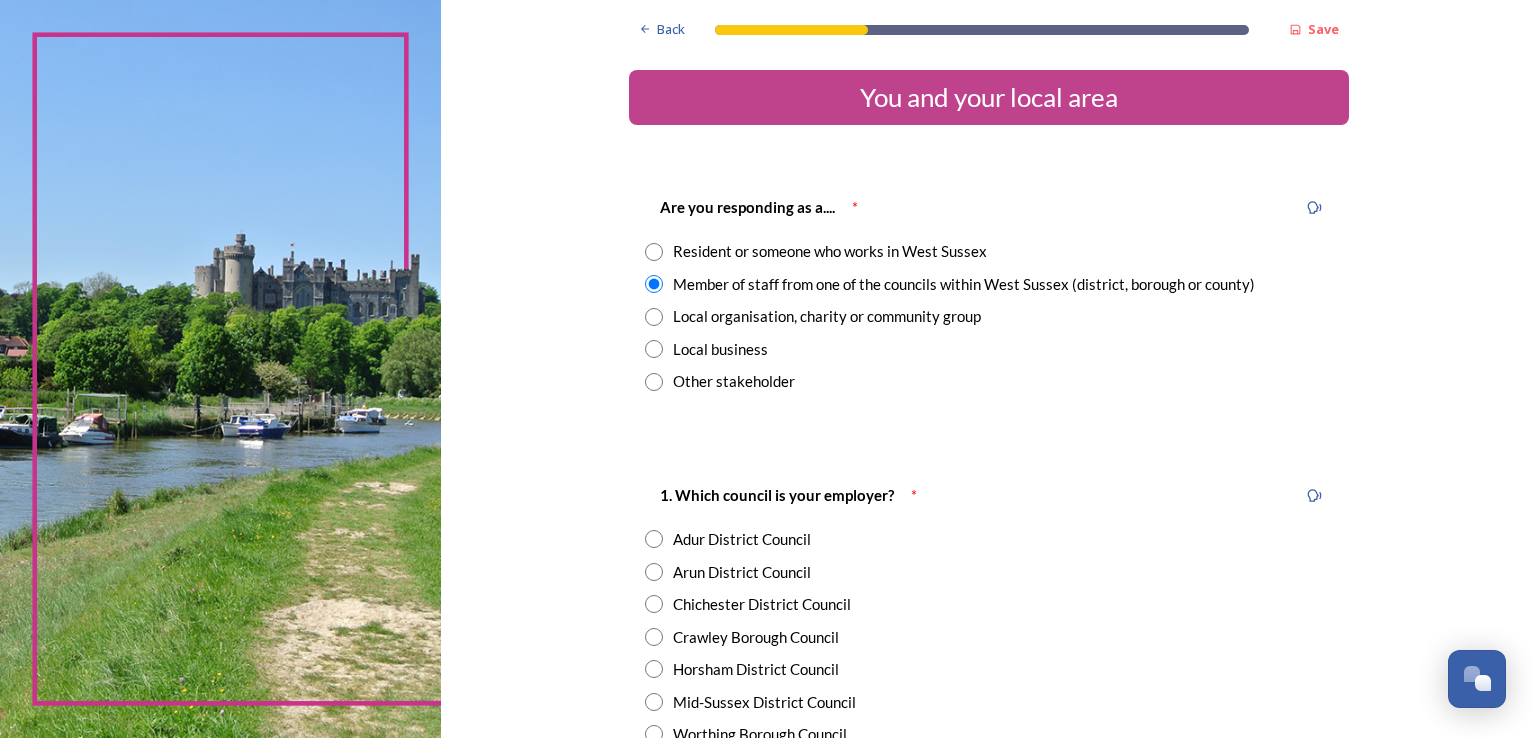 click on "Back Save You and your local area Are you responding as a.... * Resident or someone who works in West Sussex Member of staff from one of the councils within West Sussex (district, borough or county) Local organisation, charity or community group Local business Other stakeholder 1. Which council is your employer? * Adur District Council Arun District Council Chichester District Council Crawley Borough Council Horsham District Council Mid-Sussex District Council Worthing Borough Council West Sussex County Council 2. How well do you understand the proposed changes to local government in West Sussex? Very well Fairly well Not very well Not at all 3. Where have you received most of your information about the reorganisation so far? Staff briefings Chief Executive update emails Line manager or team meetings Colleagues Intranet Council webpage Union update Local Government Association (LGA) webpage GOV.UK webpage I haven't received any information Other Continue   Back Powered by" at bounding box center (988, 903) 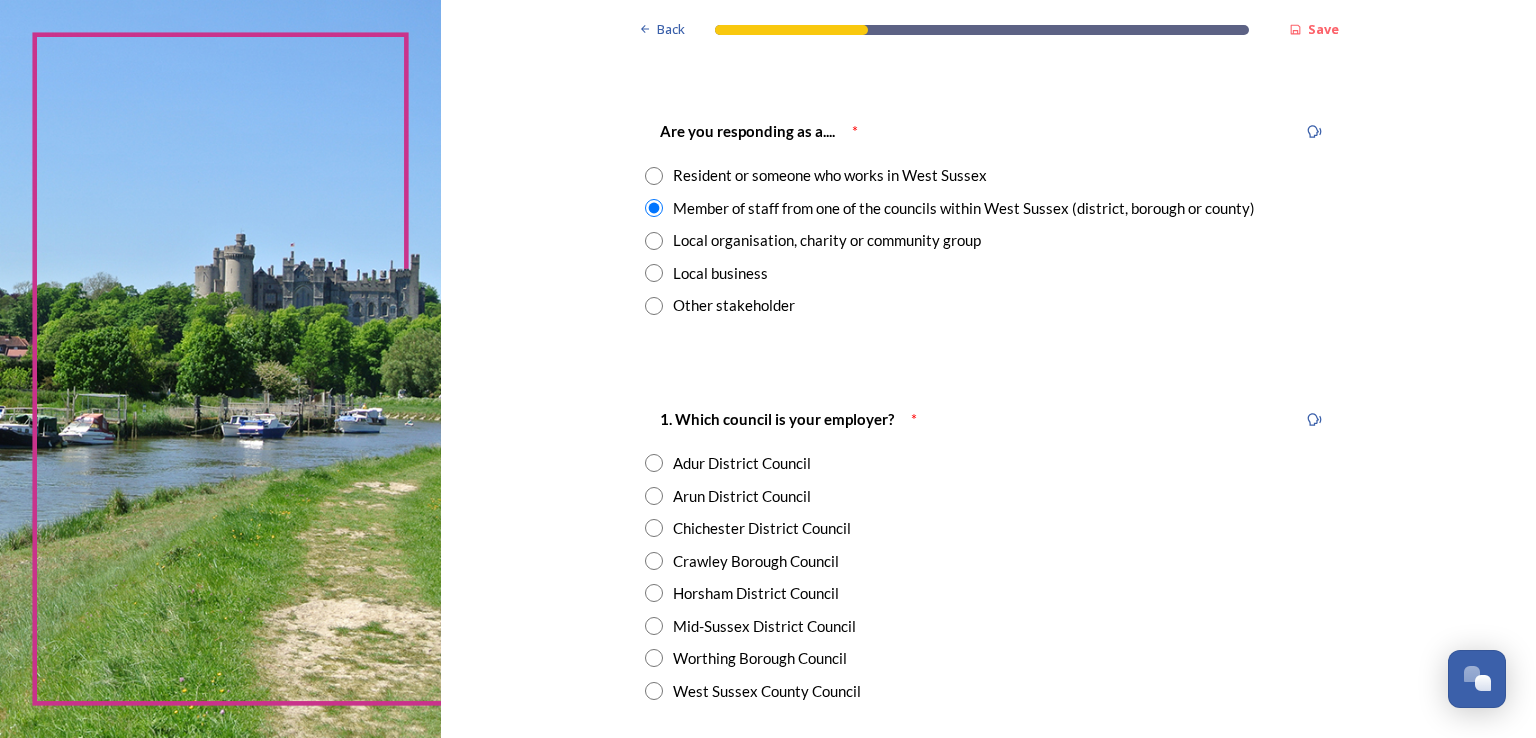scroll, scrollTop: 80, scrollLeft: 0, axis: vertical 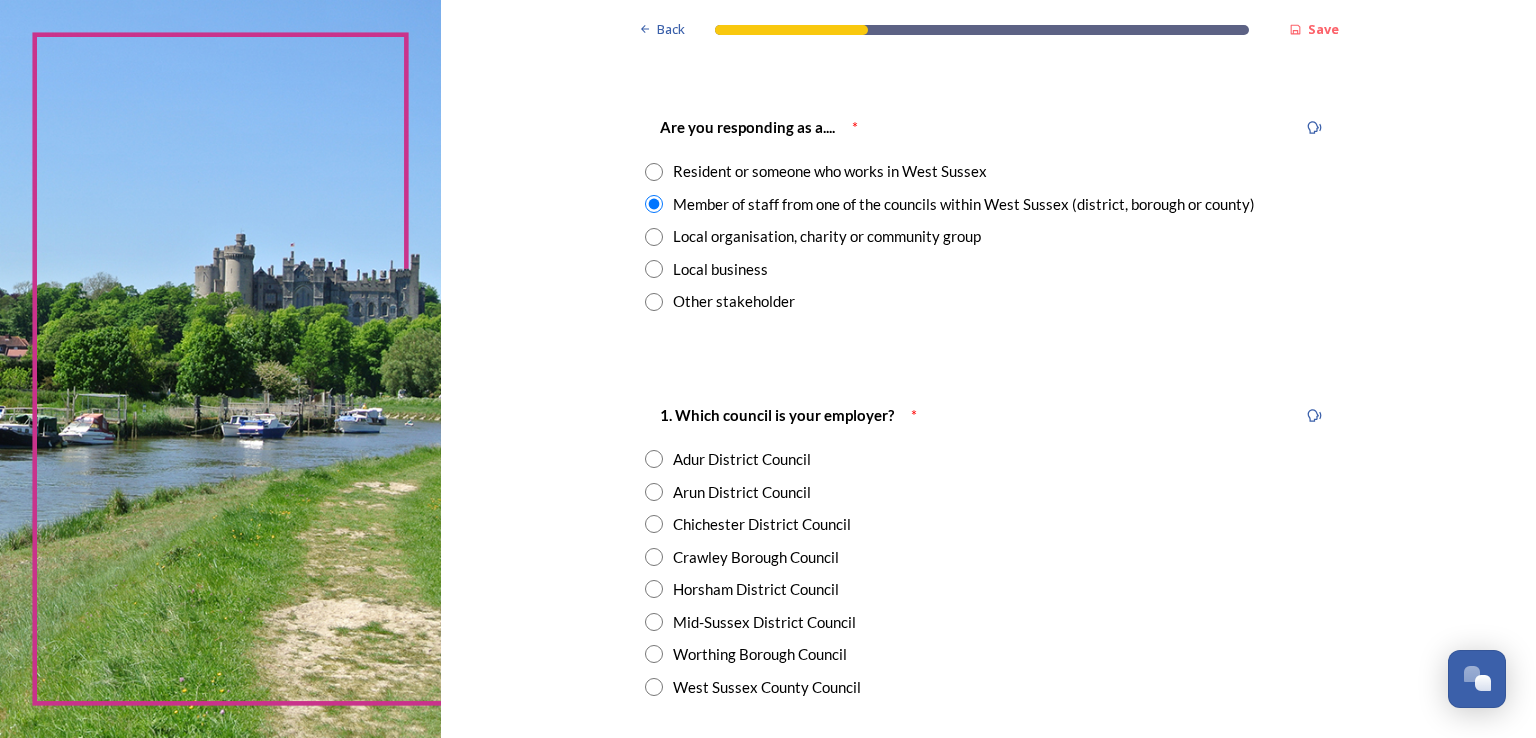 click at bounding box center (654, 459) 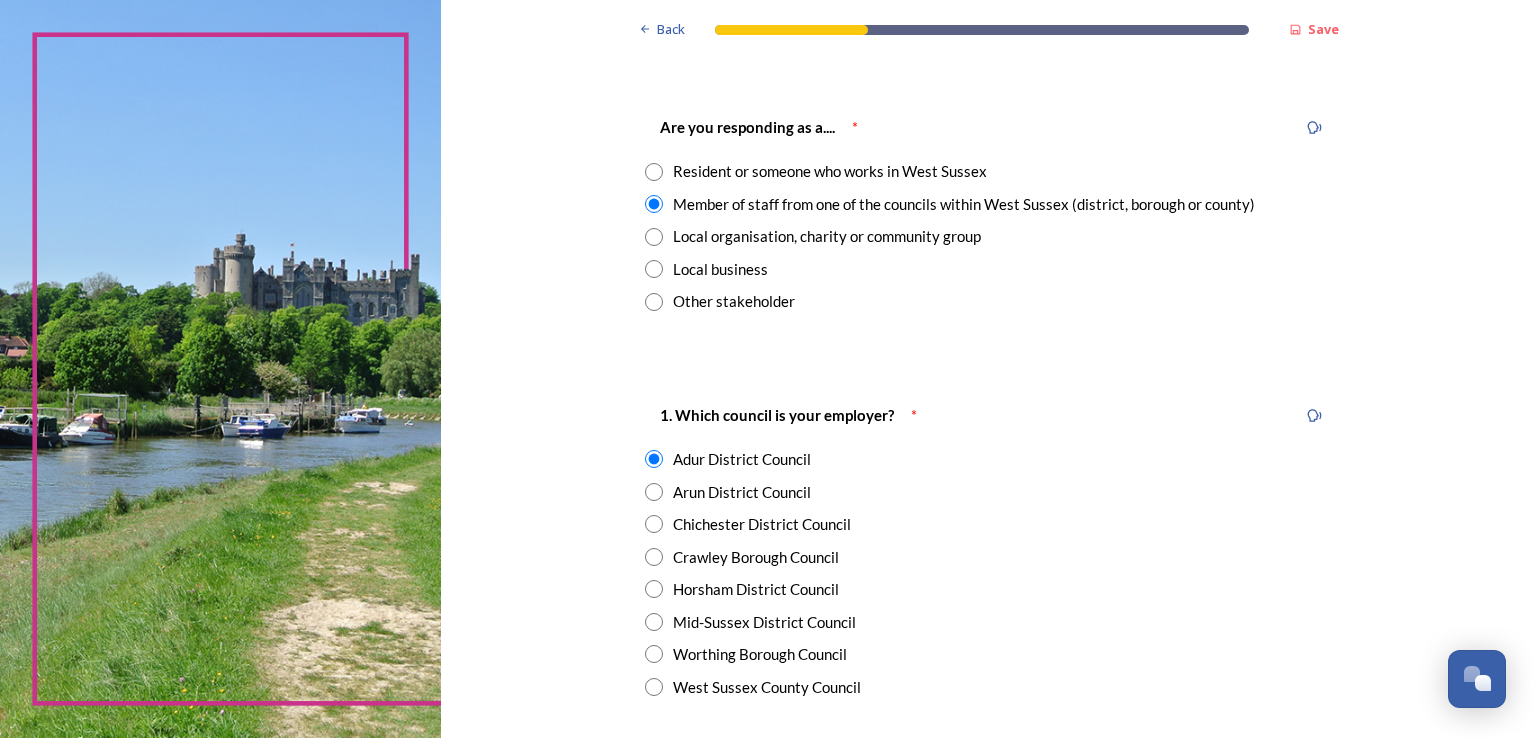 click on "Back Save You and your local area Are you responding as a.... * Resident or someone who works in West Sussex Member of staff from one of the councils within West Sussex (district, borough or county) Local organisation, charity or community group Local business Other stakeholder 1. Which council is your employer? * Adur District Council Arun District Council Chichester District Council Crawley Borough Council Horsham District Council Mid-Sussex District Council Worthing Borough Council West Sussex County Council 2. How well do you understand the proposed changes to local government in West Sussex? Very well Fairly well Not very well Not at all 3. Where have you received most of your information about the reorganisation so far? Staff briefings Chief Executive update emails Line manager or team meetings Colleagues Intranet Council webpage Union update Local Government Association (LGA) webpage GOV.UK webpage I haven't received any information Other Continue   Back Powered by" at bounding box center (988, 823) 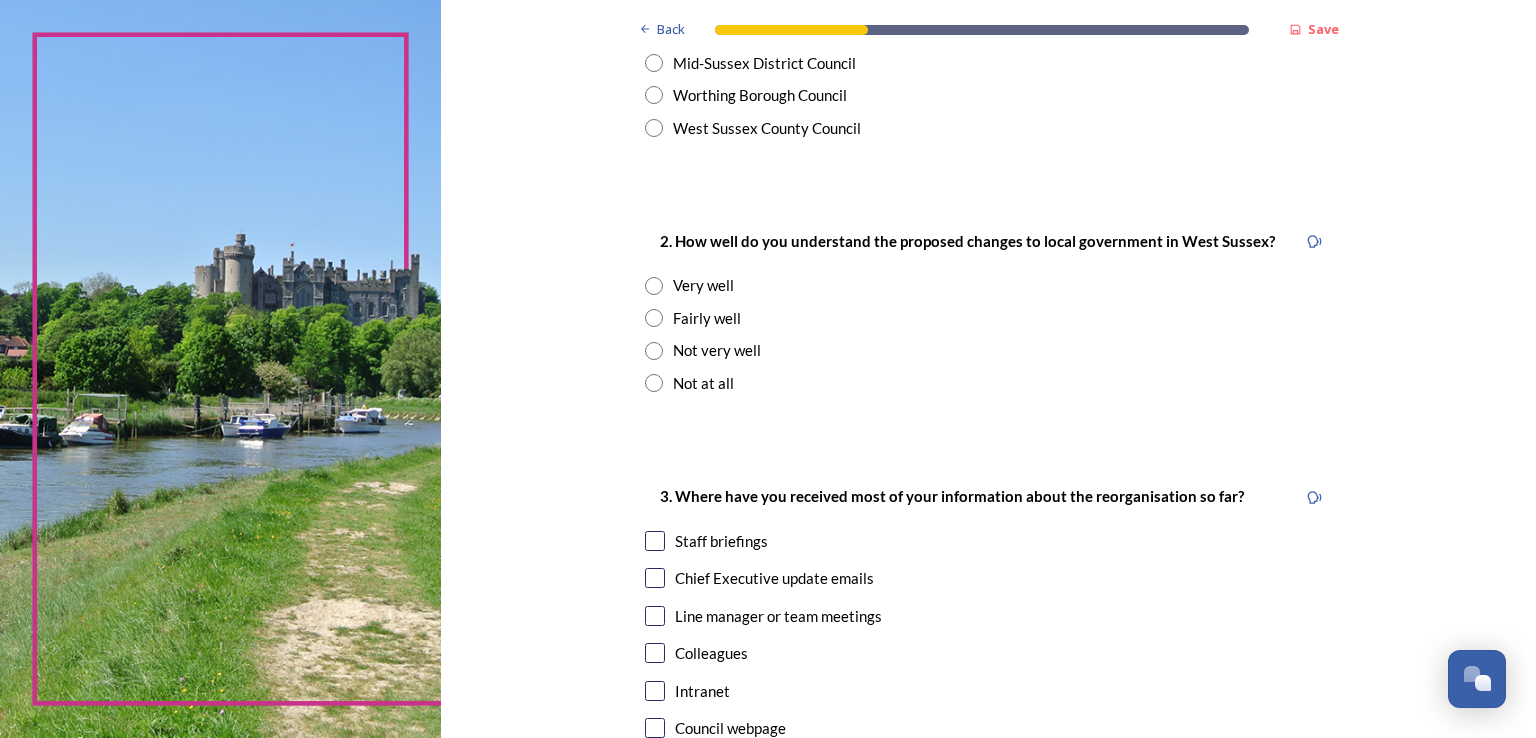 scroll, scrollTop: 640, scrollLeft: 0, axis: vertical 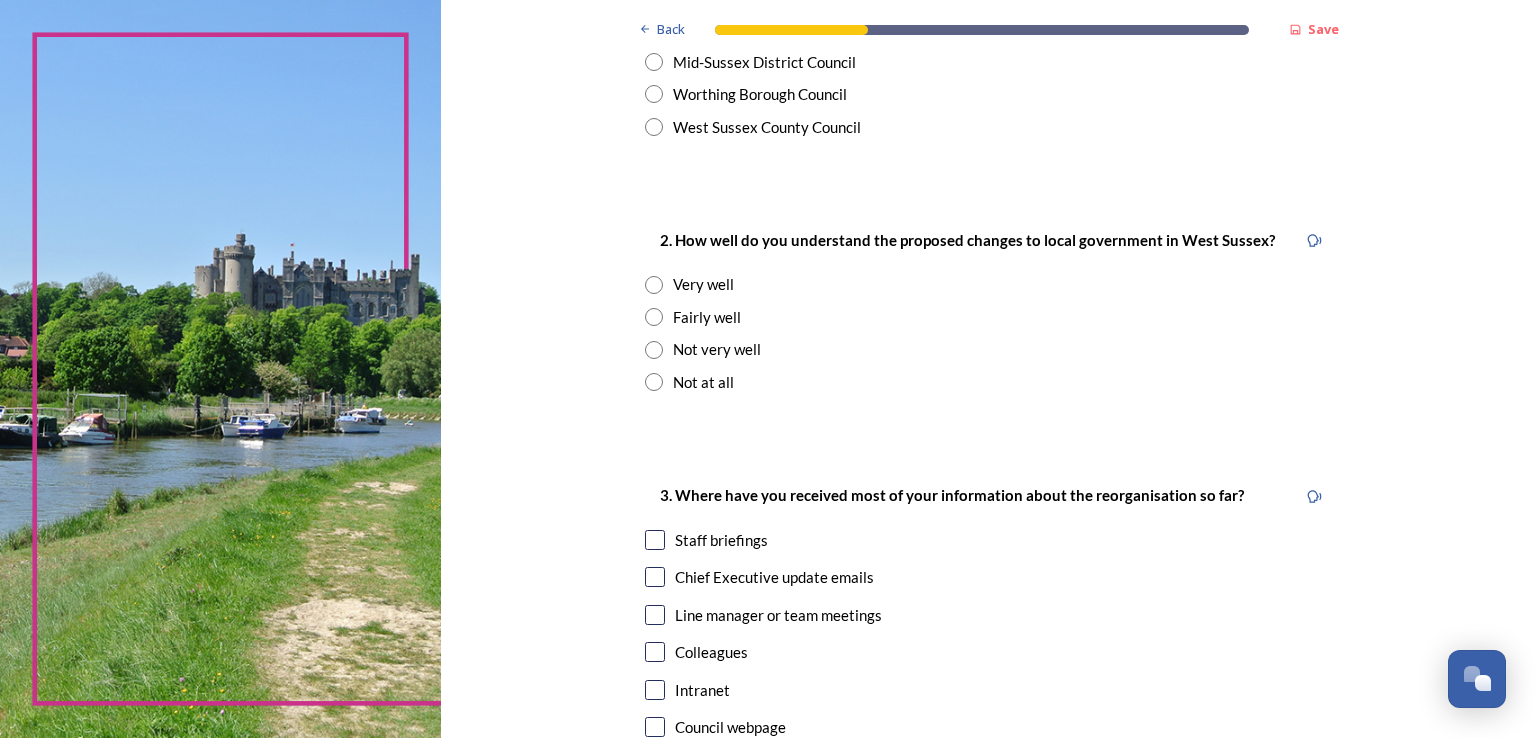 click at bounding box center (654, 350) 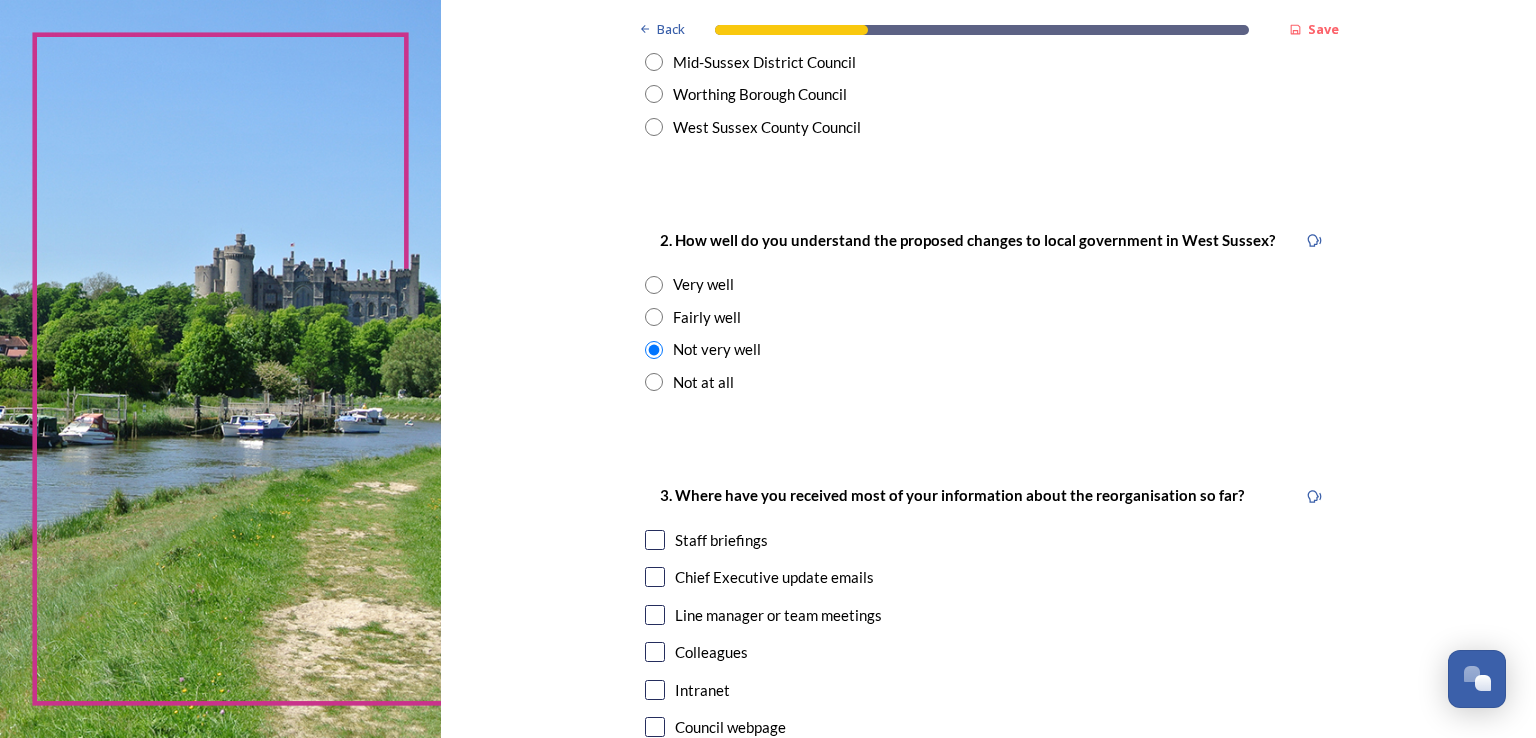 click on "Back Save You and your local area Are you responding as a.... * Resident or someone who works in West Sussex Member of staff from one of the councils within West Sussex (district, borough or county) Local organisation, charity or community group Local business Other stakeholder 1. Which council is your employer? * Adur District Council Arun District Council Chichester District Council Crawley Borough Council Horsham District Council Mid-Sussex District Council Worthing Borough Council West Sussex County Council 2. How well do you understand the proposed changes to local government in West Sussex? Very well Fairly well Not very well Not at all 3. Where have you received most of your information about the reorganisation so far? Staff briefings Chief Executive update emails Line manager or team meetings Colleagues Intranet Council webpage Union update Local Government Association (LGA) webpage GOV.UK webpage I haven't received any information Other Continue   Back Powered by" at bounding box center [988, 263] 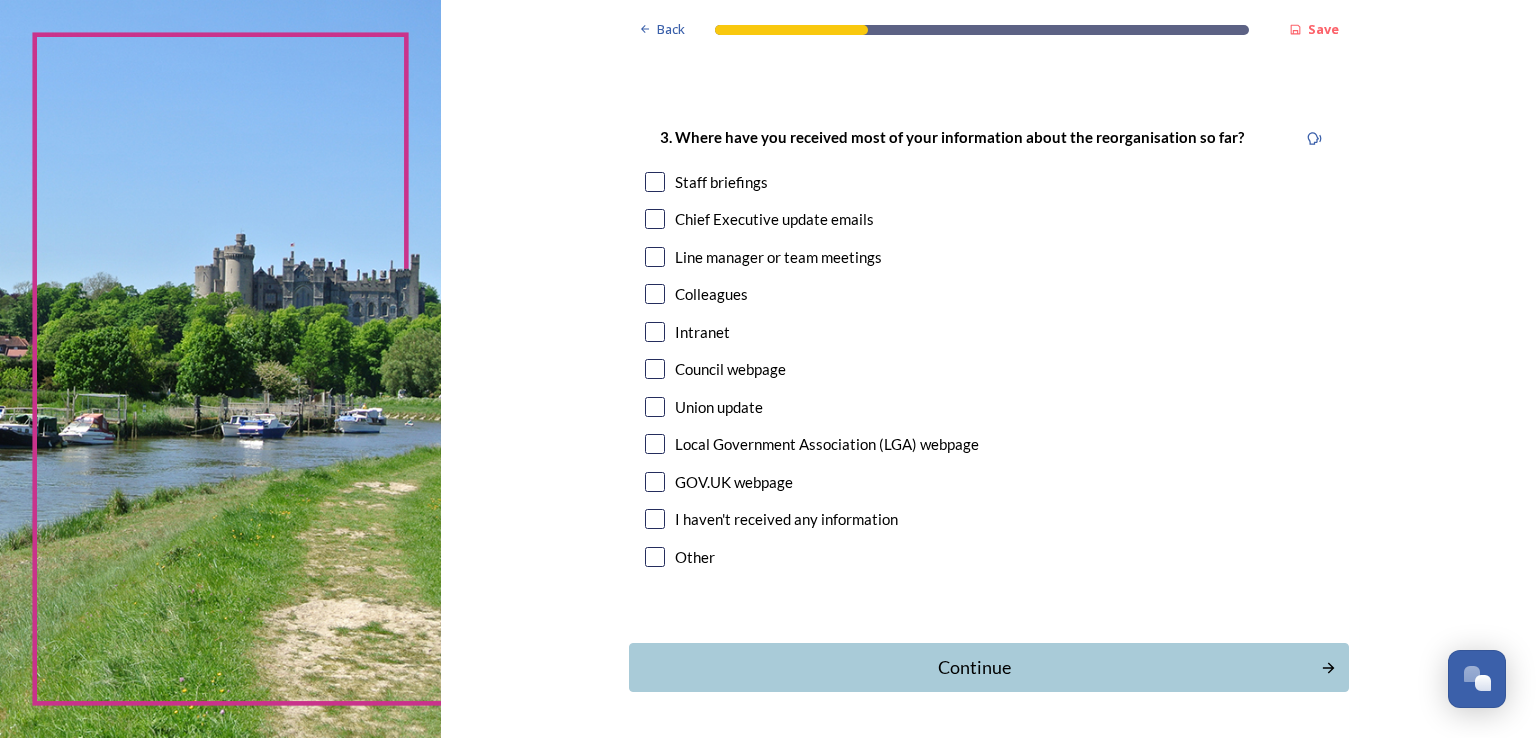 scroll, scrollTop: 1000, scrollLeft: 0, axis: vertical 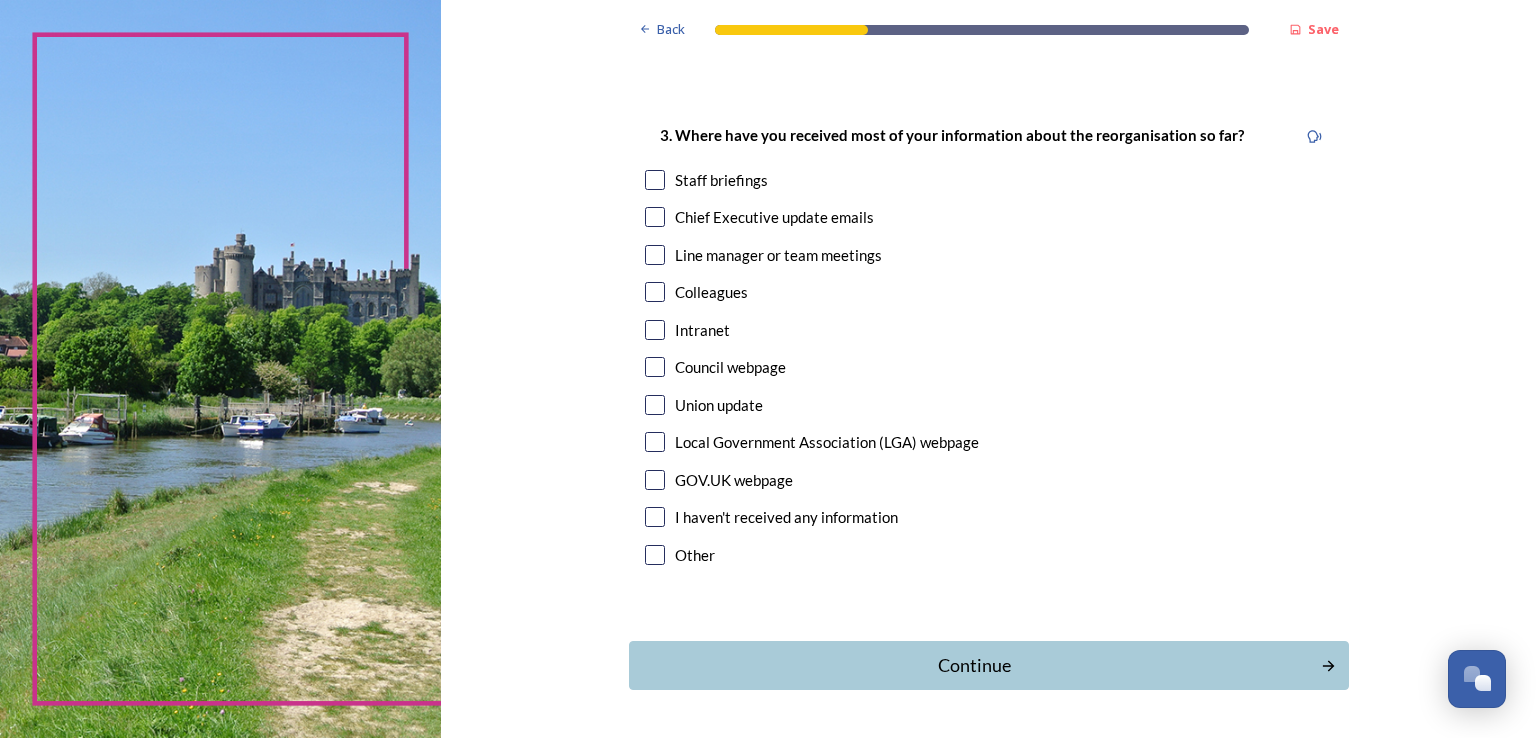 click at bounding box center [655, 180] 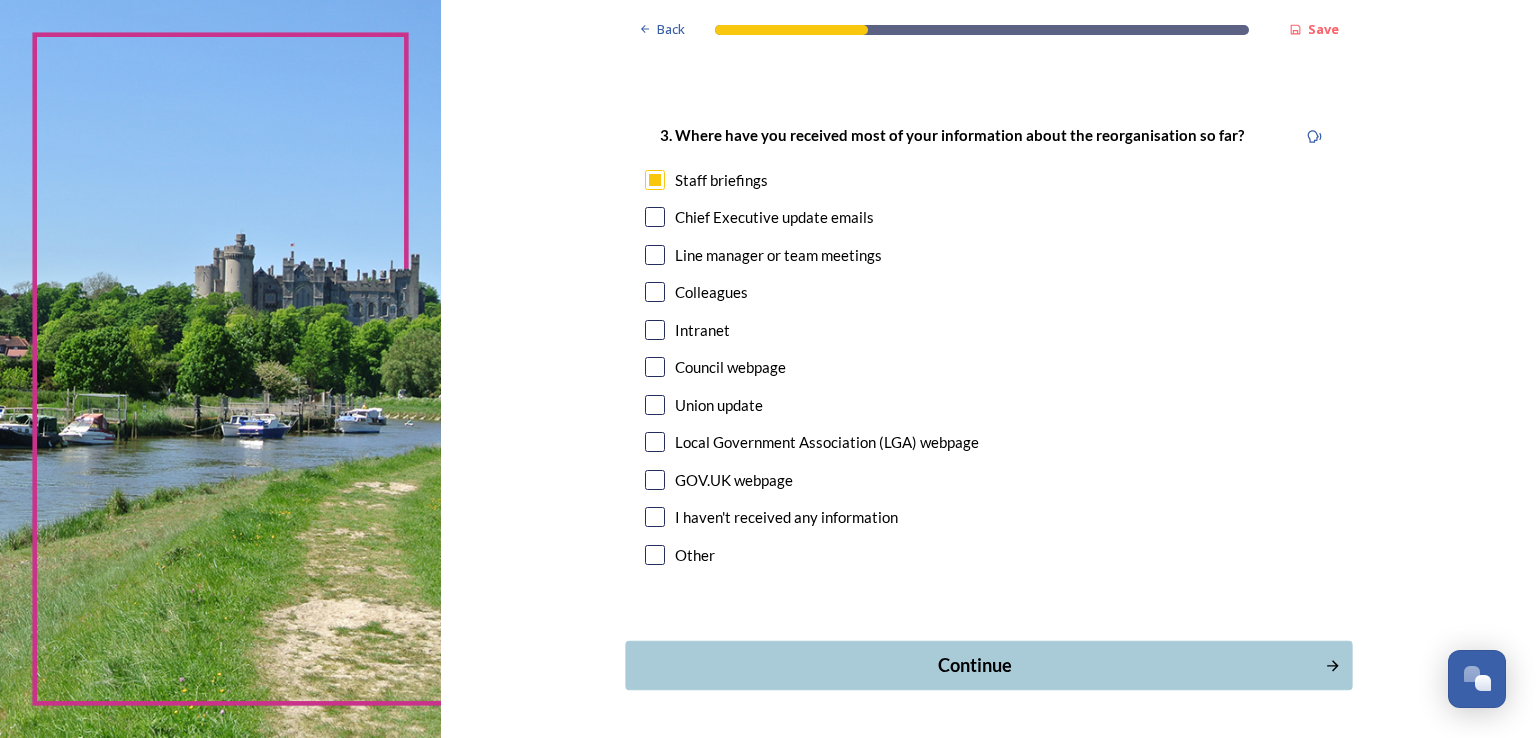 click on "Continue" at bounding box center (974, 665) 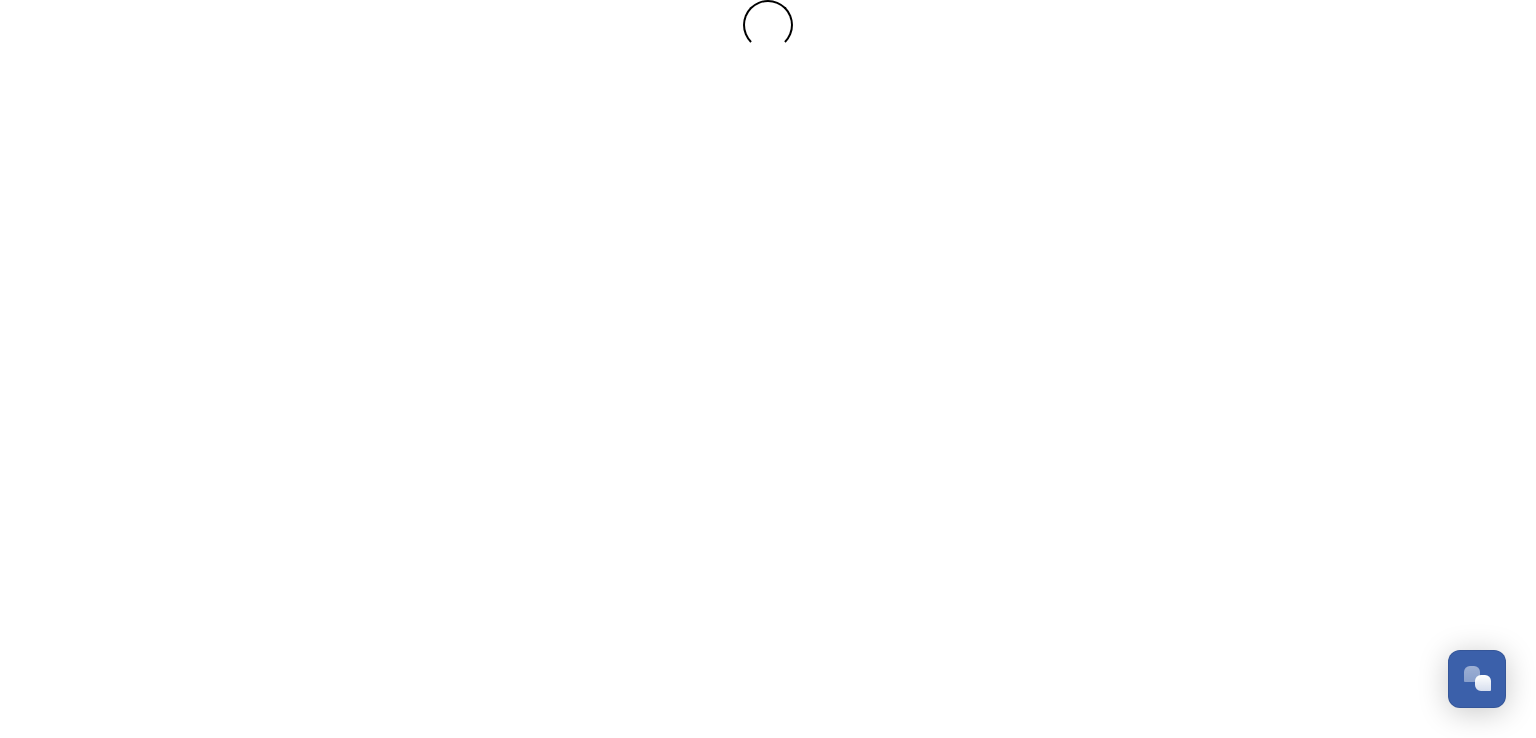 scroll, scrollTop: 0, scrollLeft: 0, axis: both 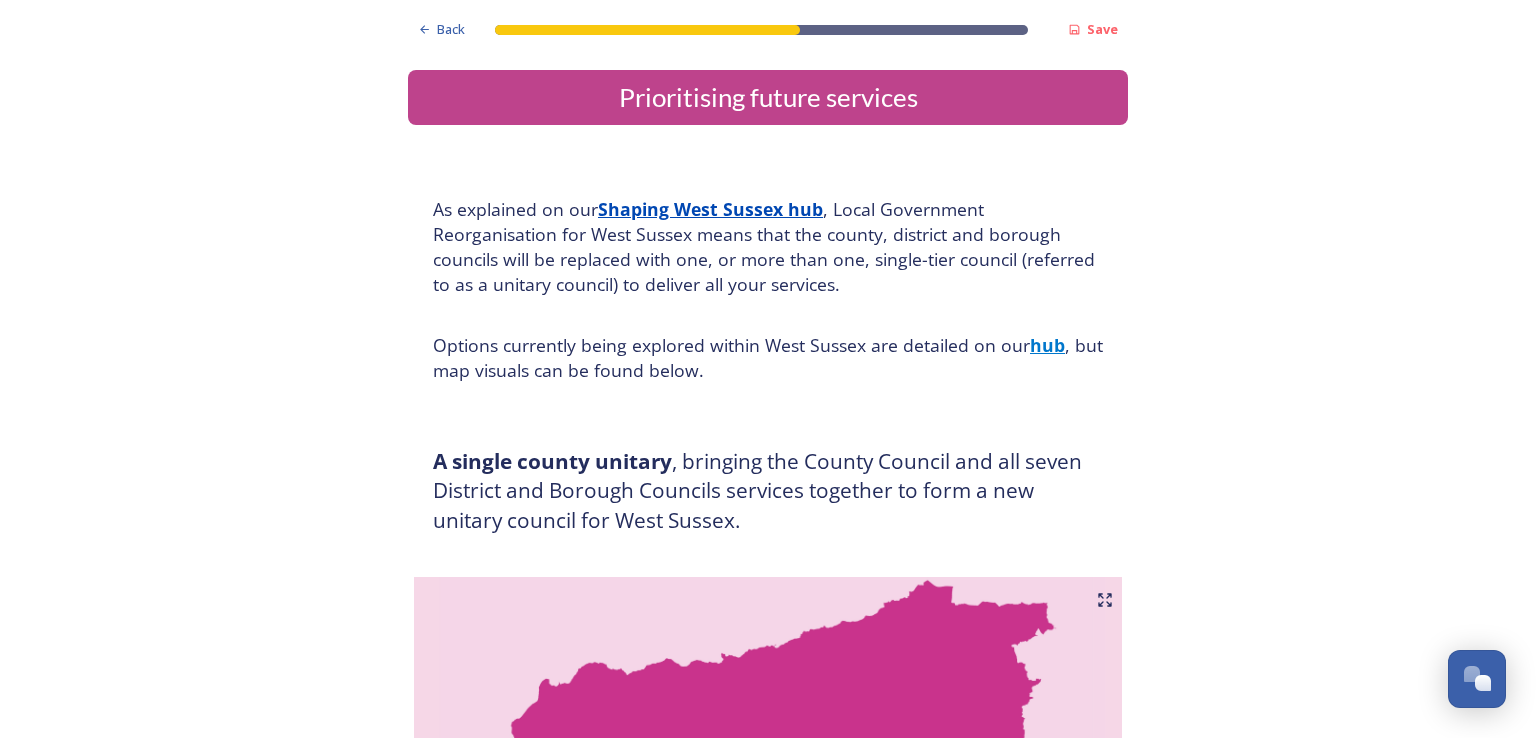 click on "Back Save Prioritising future services As explained on our  Shaping West Sussex hub , Local Government Reorganisation for West Sussex means that the county, district and borough councils will be replaced with one, or more than one, single-tier council (referred to as a unitary council) to deliver all your services.  Options currently being explored within West Sussex are detailed on our  hub , but map visuals can be found below. A single county unitary , bringing the County Council and all seven District and Borough Councils services together to form a new unitary council for West Sussex. Single unitary model (You can enlarge this map by clicking on the square expand icon in the top right of the image) Two unitary option, variation 1  -   one unitary combining Arun, Chichester and Worthing footprints and one unitary combining Adur, Crawley, Horsham, and Mid-Sussex footprints. Two unitary model variation 1 (You can enlarge this map by clicking on the square expand icon in the top right of the image) * Positive" at bounding box center [768, 3000] 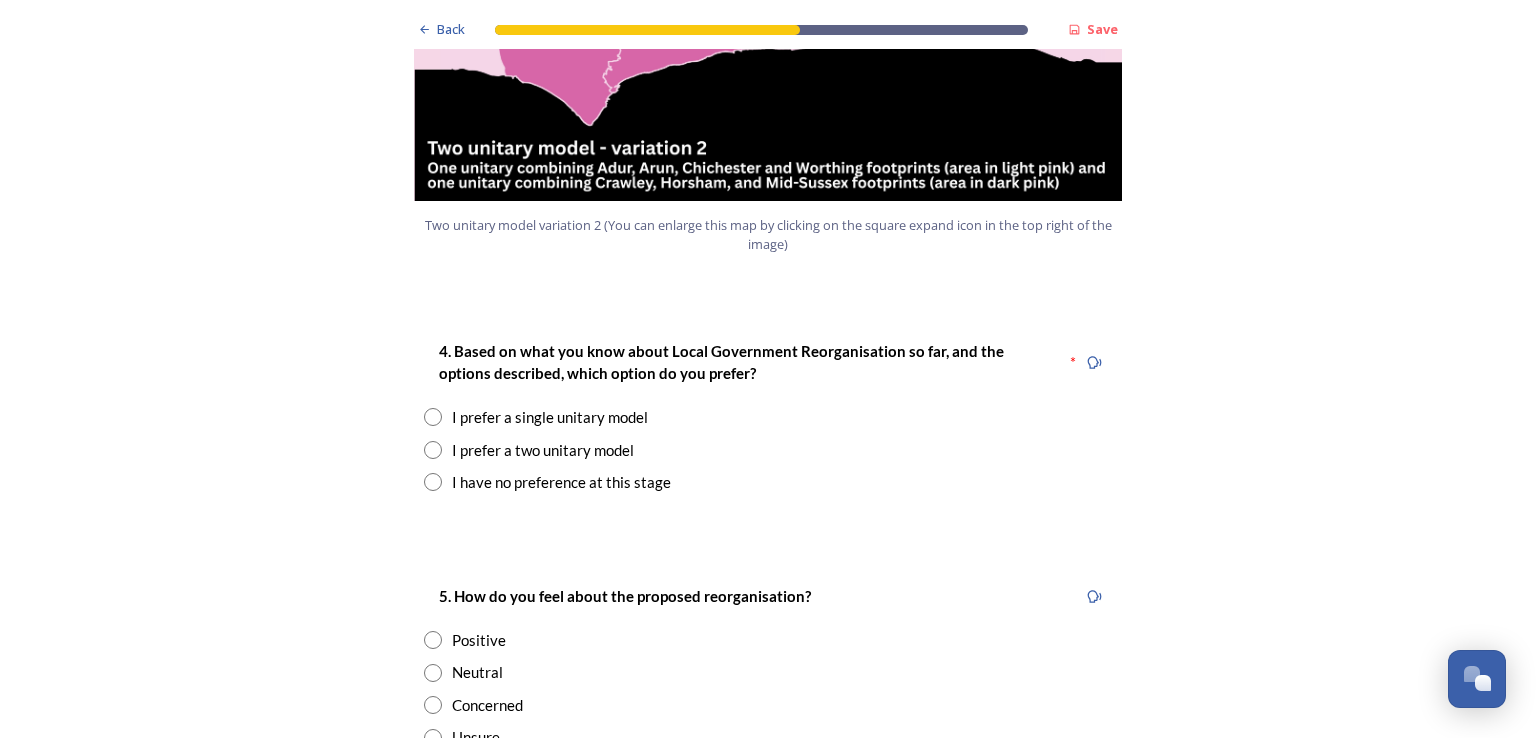 scroll, scrollTop: 2400, scrollLeft: 0, axis: vertical 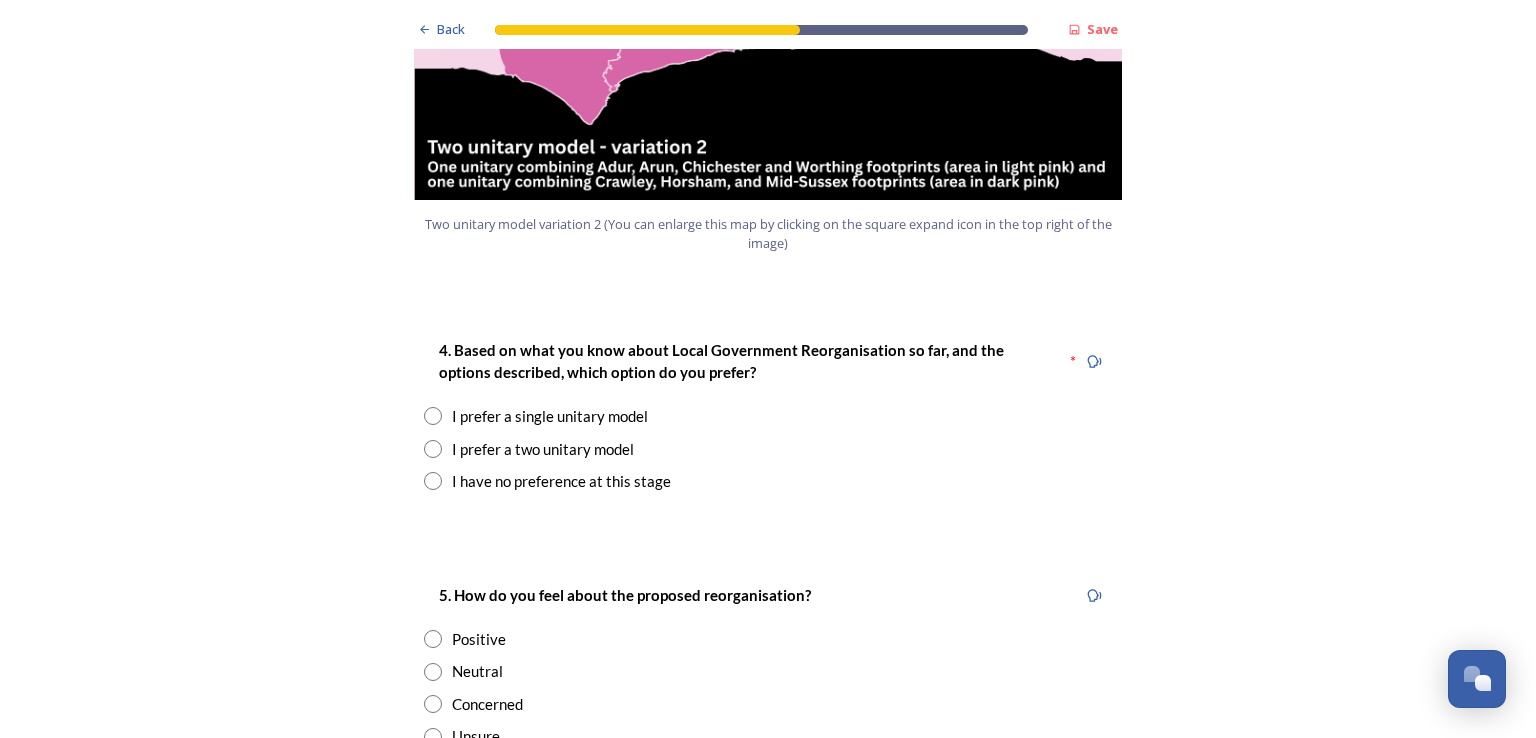 click at bounding box center (433, 449) 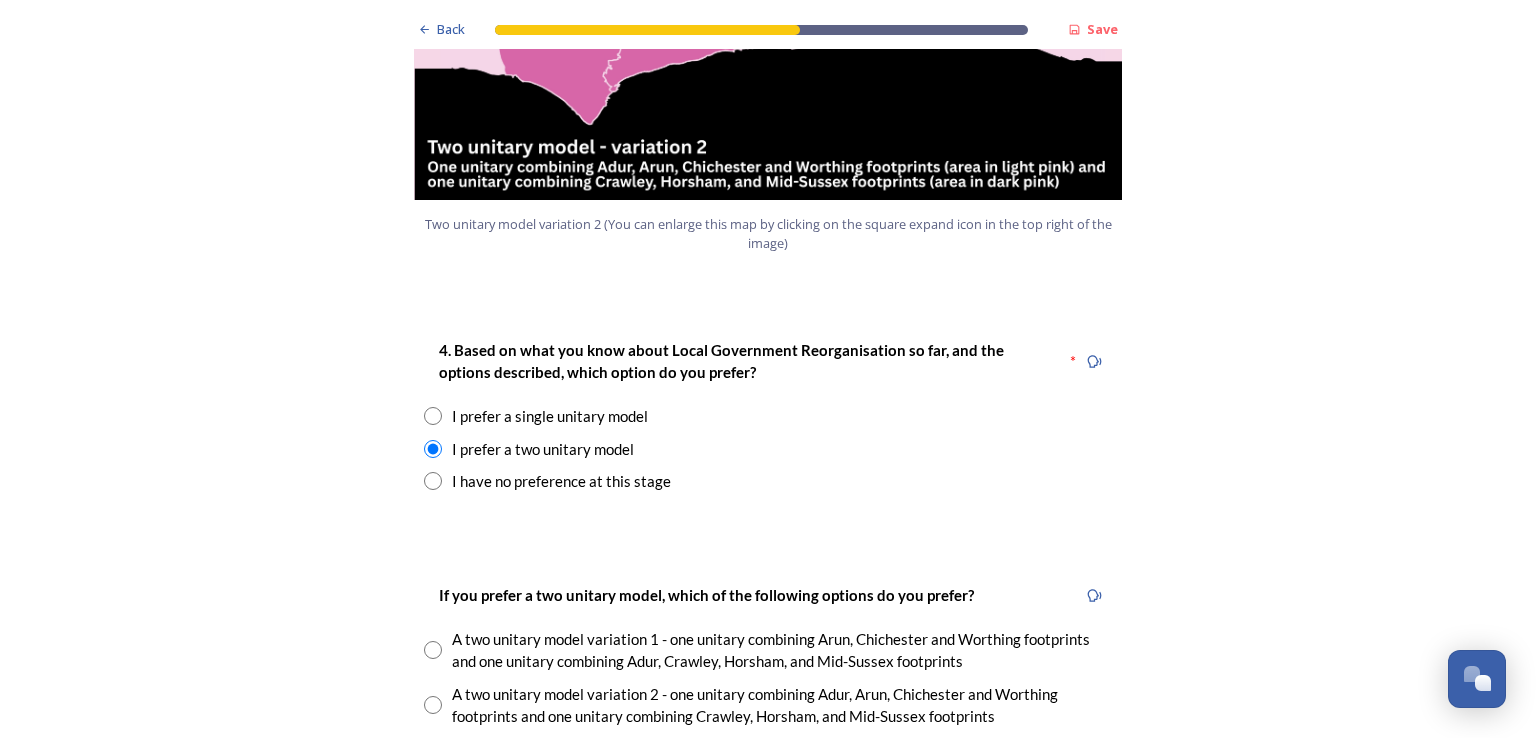 click on "Back Save Prioritising future services As explained on our  Shaping West Sussex hub , Local Government Reorganisation for West Sussex means that the county, district and borough councils will be replaced with one, or more than one, single-tier council (referred to as a unitary council) to deliver all your services.  Options currently being explored within West Sussex are detailed on our  hub , but map visuals can be found below. A single county unitary , bringing the County Council and all seven District and Borough Councils services together to form a new unitary council for West Sussex. Single unitary model (You can enlarge this map by clicking on the square expand icon in the top right of the image) Two unitary option, variation 1  -   one unitary combining Arun, Chichester and Worthing footprints and one unitary combining Adur, Crawley, Horsham, and Mid-Sussex footprints. Two unitary model variation 1 (You can enlarge this map by clicking on the square expand icon in the top right of the image) * 3000 3" at bounding box center (768, 957) 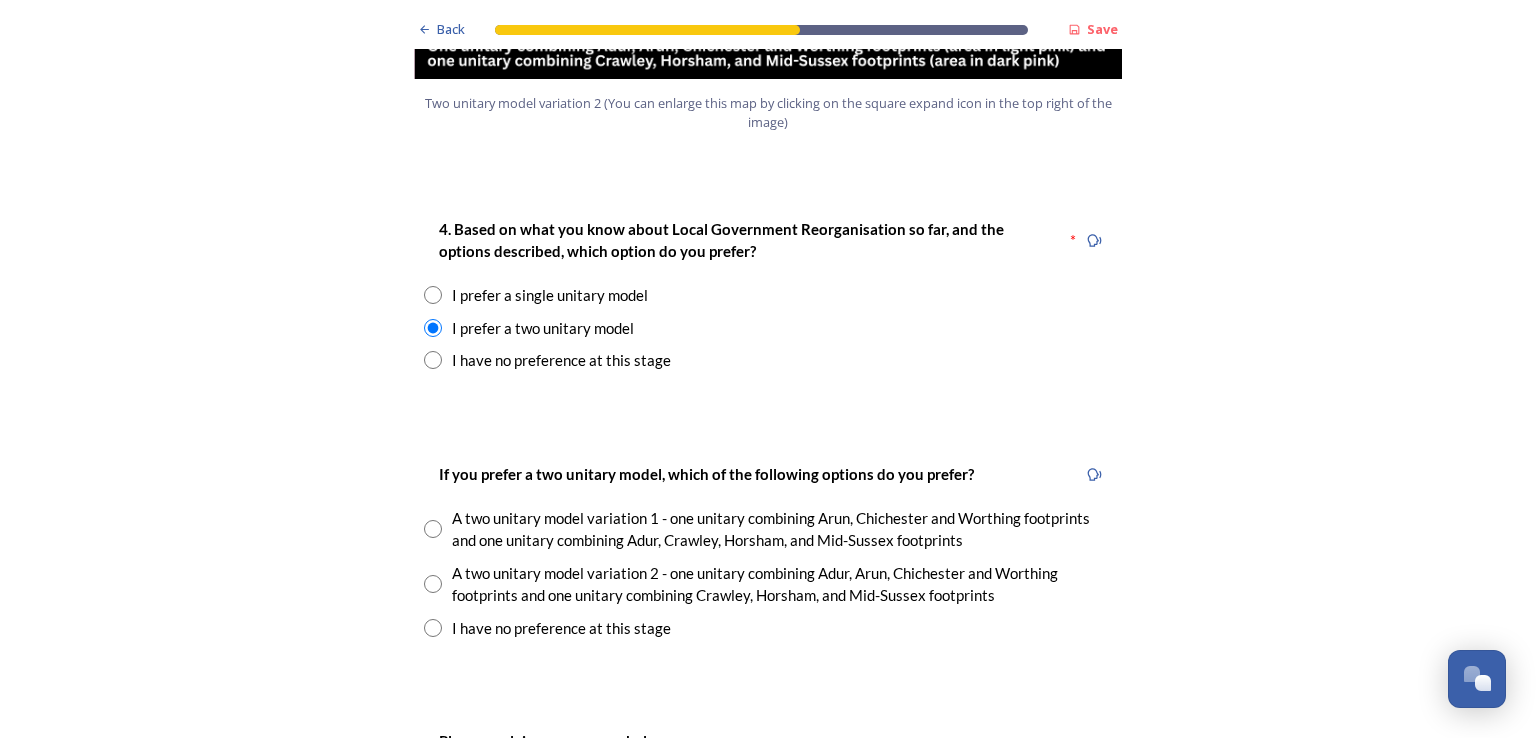scroll, scrollTop: 2560, scrollLeft: 0, axis: vertical 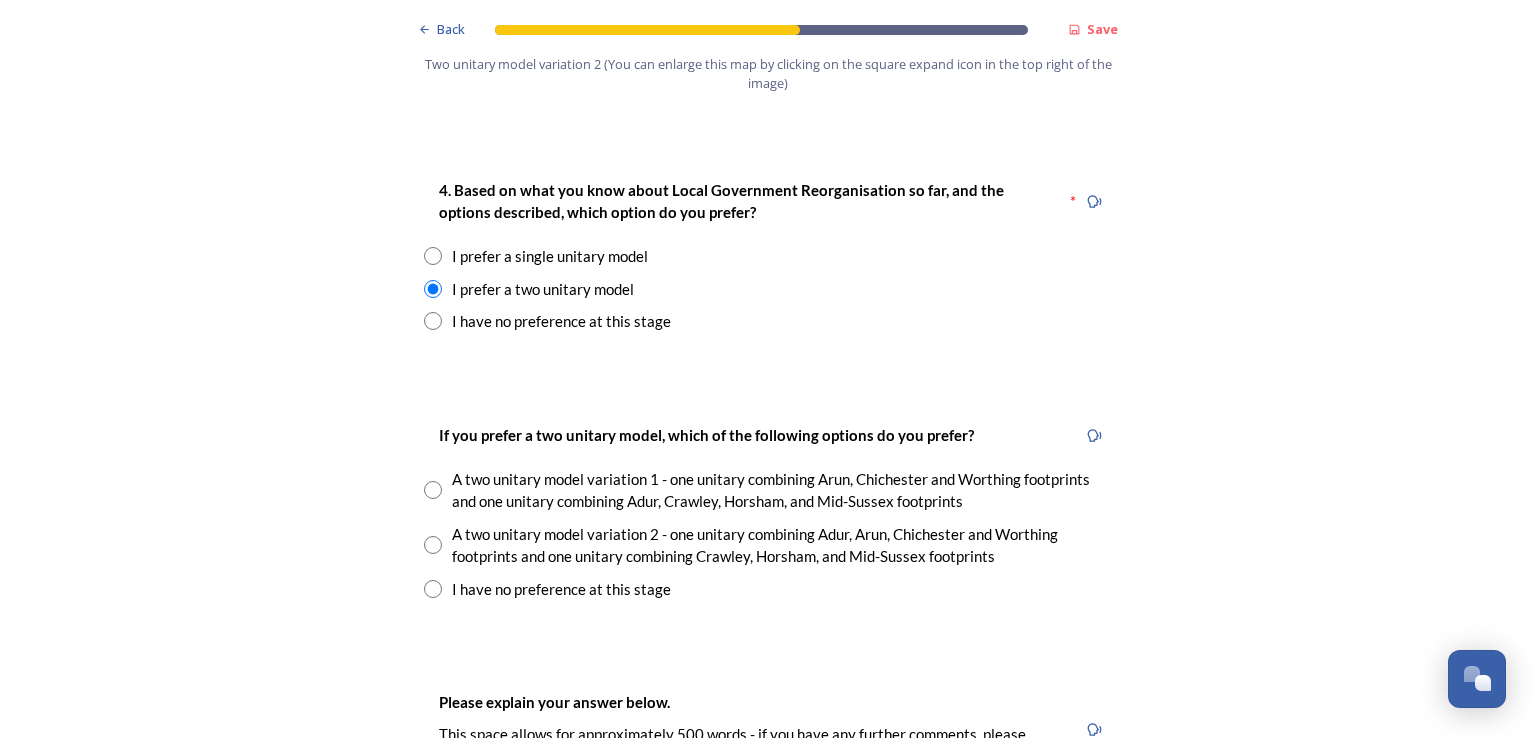 click at bounding box center (433, 545) 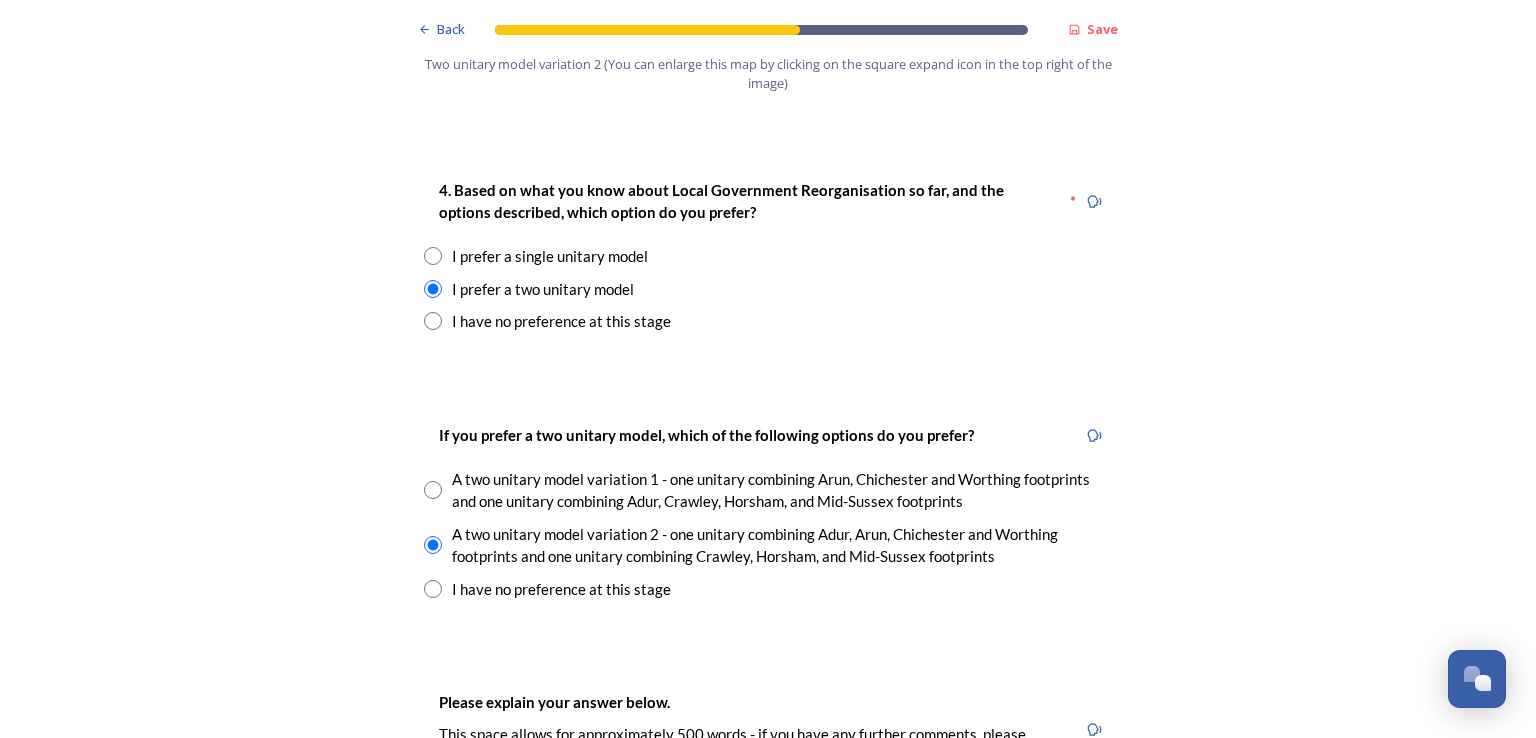 click on "Back Save Prioritising future services As explained on our  Shaping West Sussex hub , Local Government Reorganisation for West Sussex means that the county, district and borough councils will be replaced with one, or more than one, single-tier council (referred to as a unitary council) to deliver all your services.  Options currently being explored within West Sussex are detailed on our  hub , but map visuals can be found below. A single county unitary , bringing the County Council and all seven District and Borough Councils services together to form a new unitary council for West Sussex. Single unitary model (You can enlarge this map by clicking on the square expand icon in the top right of the image) Two unitary option, variation 1  -   one unitary combining Arun, Chichester and Worthing footprints and one unitary combining Adur, Crawley, Horsham, and Mid-Sussex footprints. Two unitary model variation 1 (You can enlarge this map by clicking on the square expand icon in the top right of the image) * 3000 3" at bounding box center (768, 797) 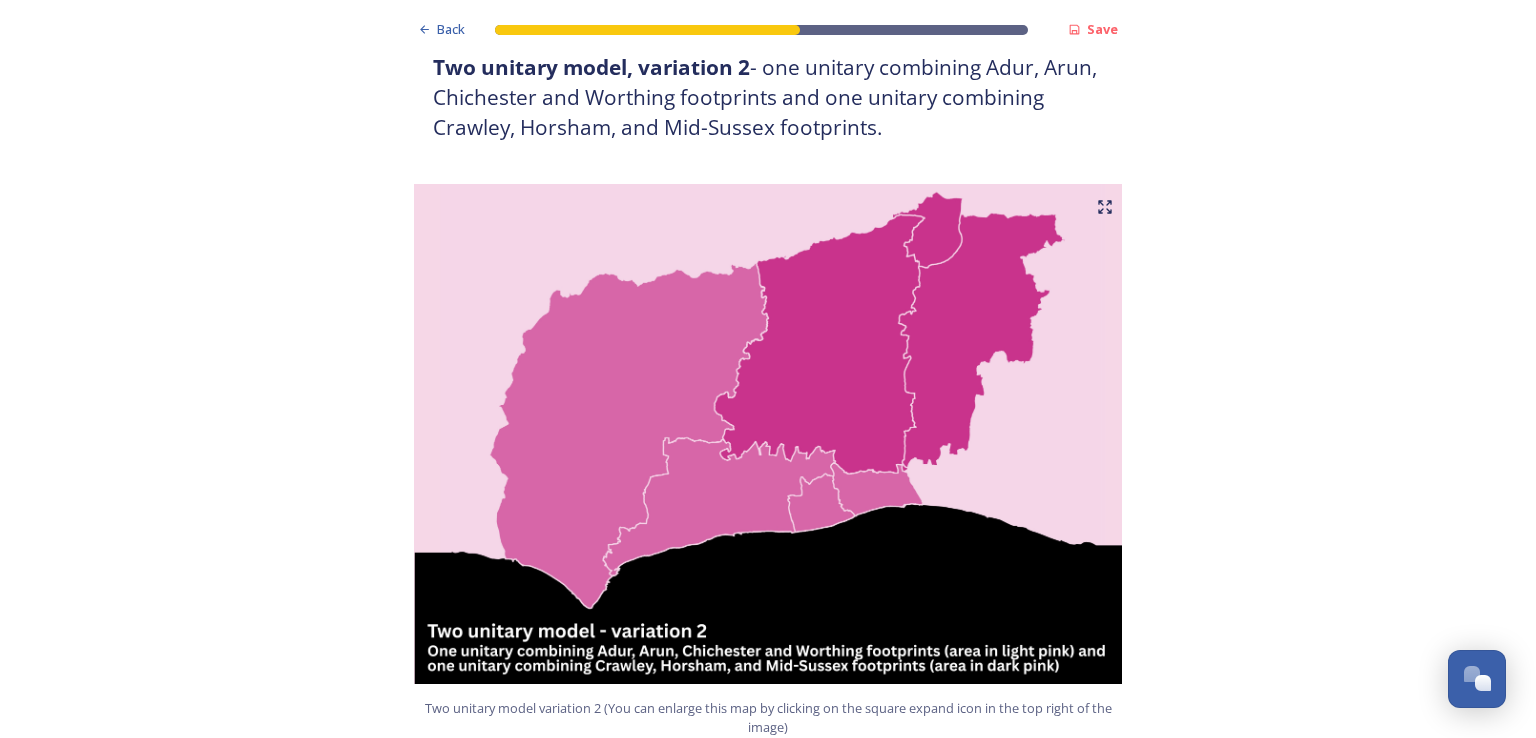 scroll, scrollTop: 1920, scrollLeft: 0, axis: vertical 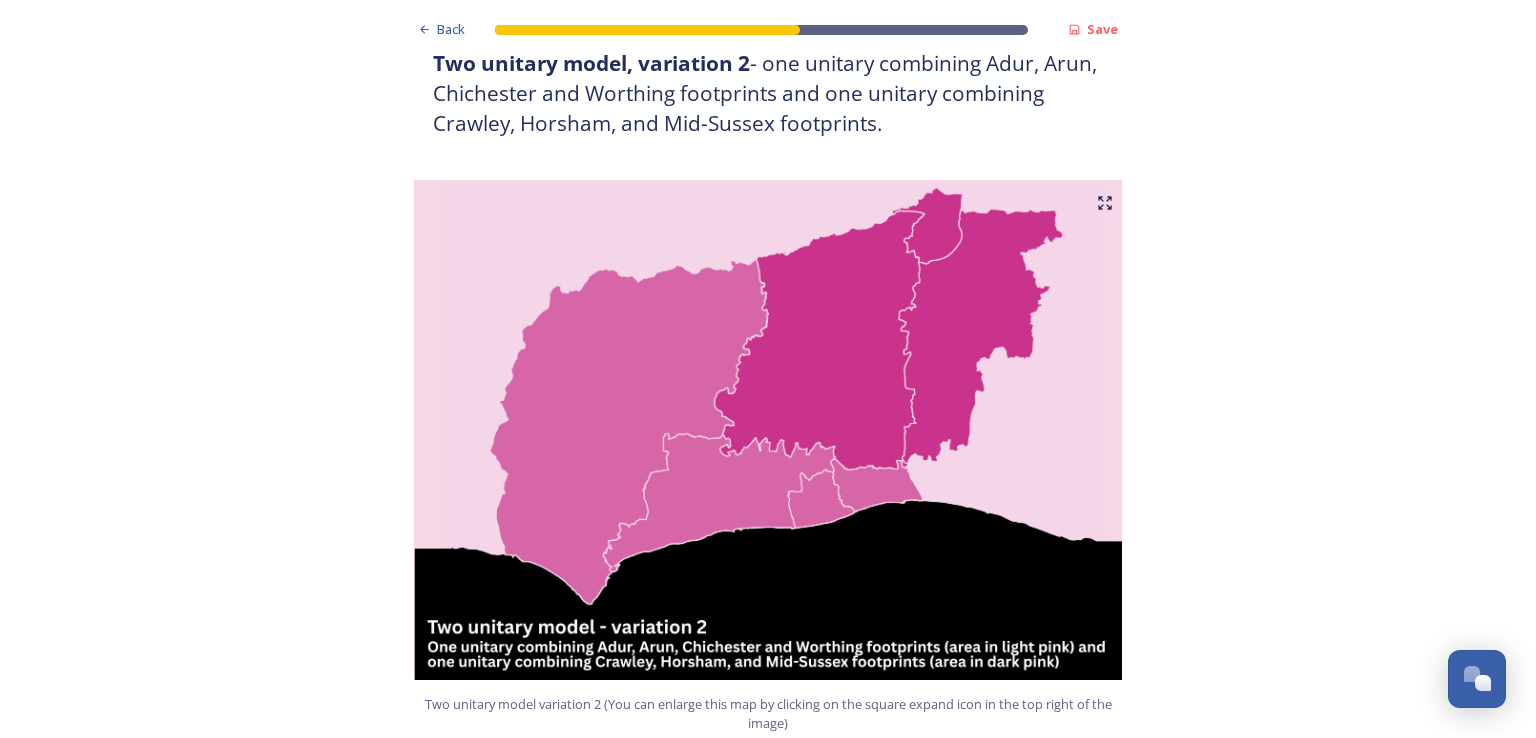 click 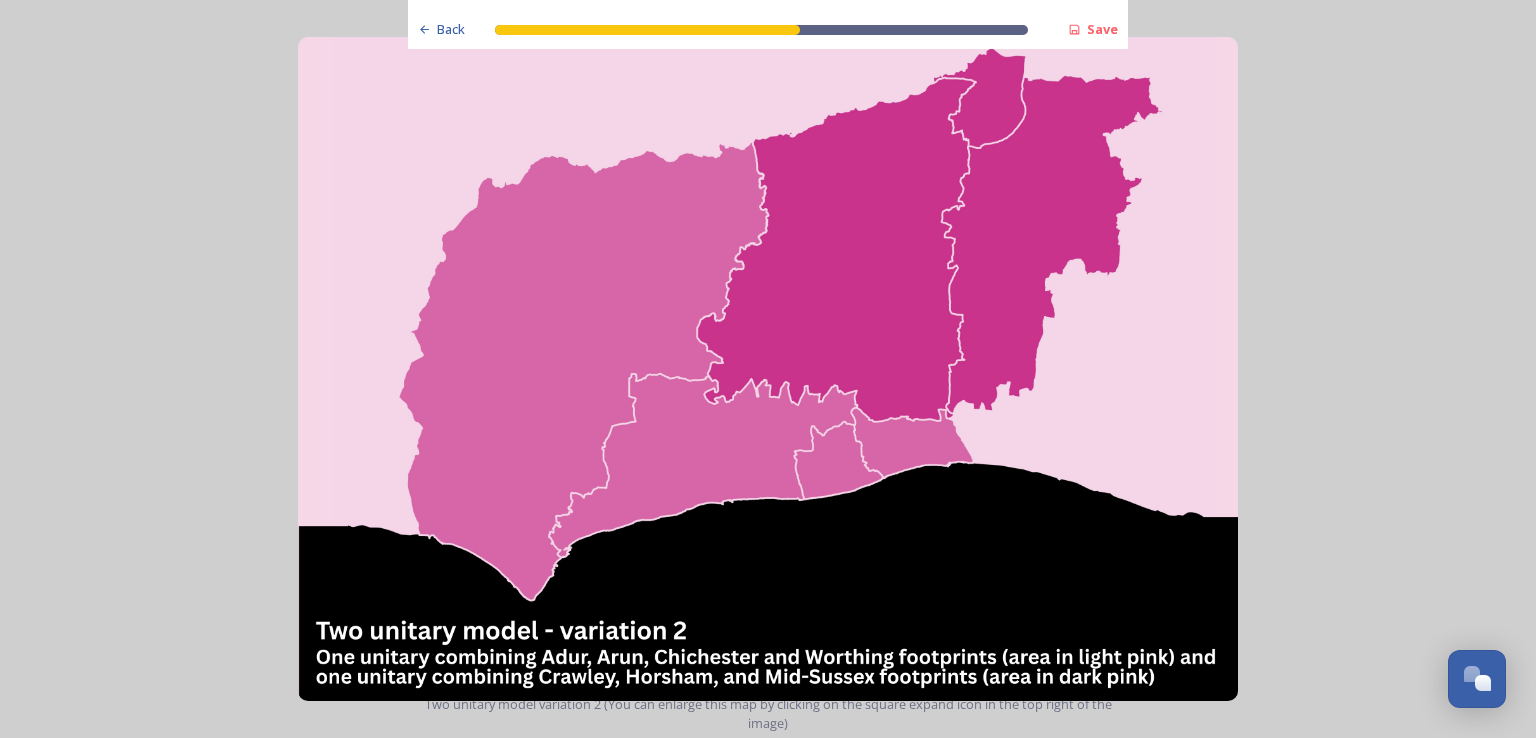 click at bounding box center [768, 369] 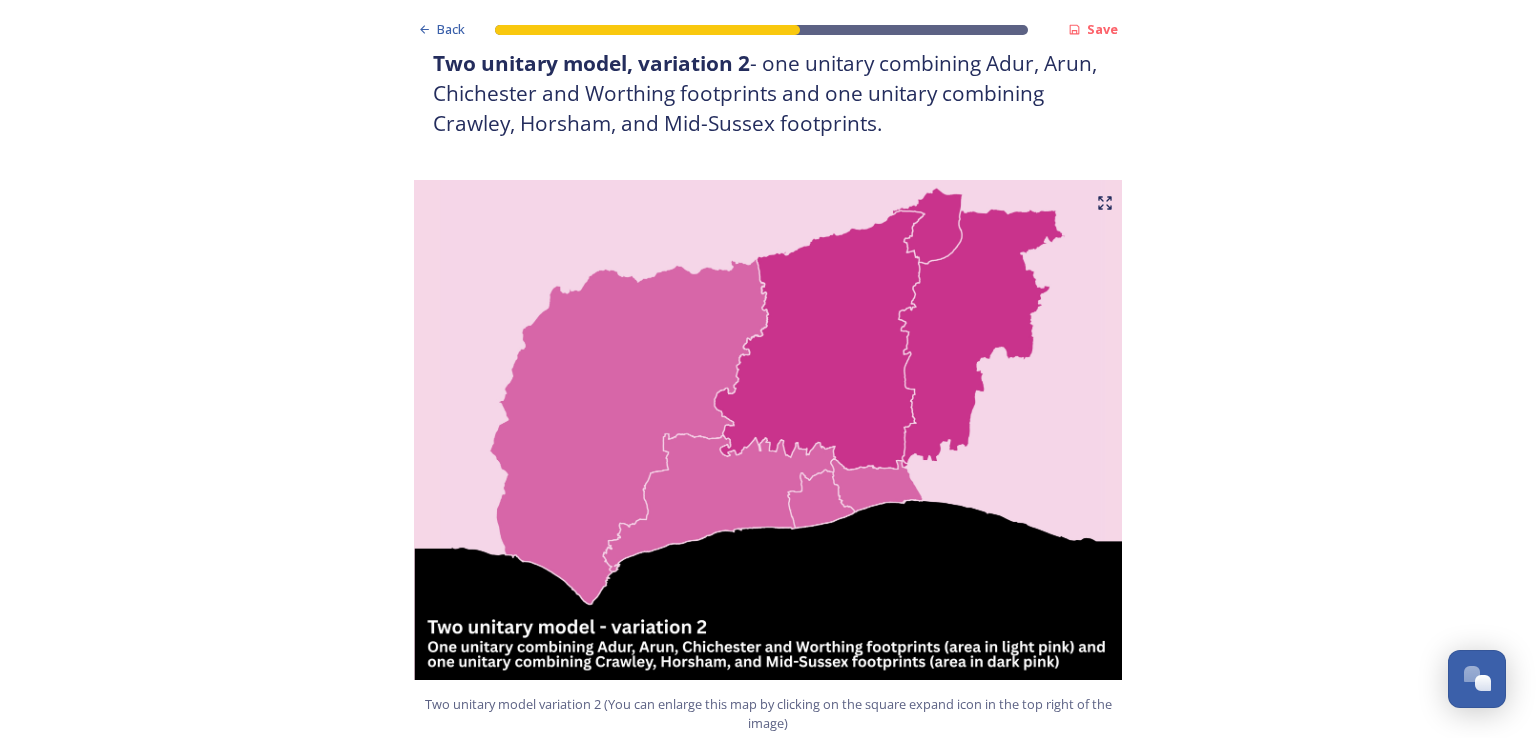 click on "Back Save Prioritising future services As explained on our  Shaping West Sussex hub , Local Government Reorganisation for West Sussex means that the county, district and borough councils will be replaced with one, or more than one, single-tier council (referred to as a unitary council) to deliver all your services.  Options currently being explored within West Sussex are detailed on our  hub , but map visuals can be found below. A single county unitary , bringing the County Council and all seven District and Borough Councils services together to form a new unitary council for West Sussex. Single unitary model (You can enlarge this map by clicking on the square expand icon in the top right of the image) Two unitary option, variation 1  -   one unitary combining Arun, Chichester and Worthing footprints and one unitary combining Adur, Crawley, Horsham, and Mid-Sussex footprints. Two unitary model variation 1 (You can enlarge this map by clicking on the square expand icon in the top right of the image) * 3000 3" at bounding box center [768, 1437] 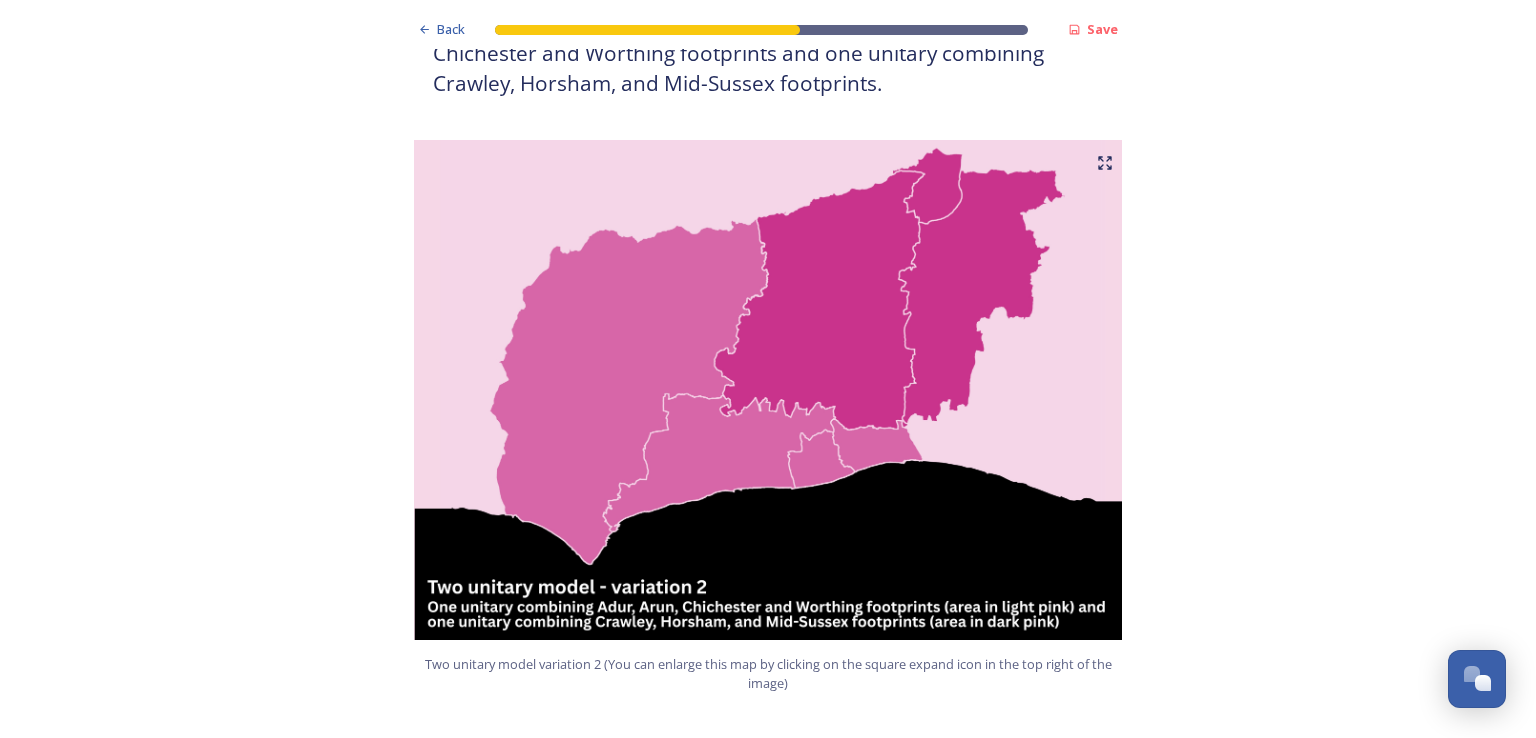 scroll, scrollTop: 2000, scrollLeft: 0, axis: vertical 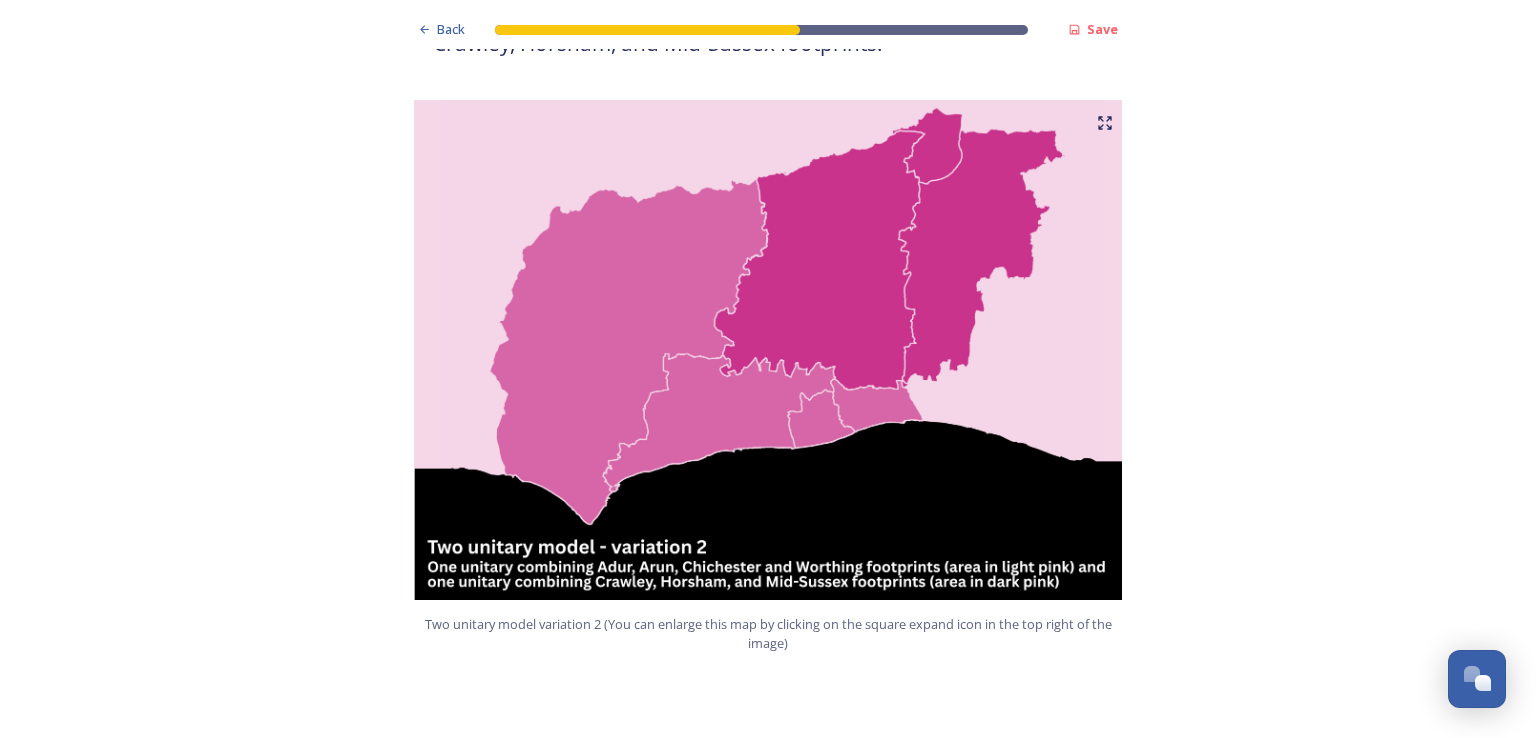 click on "Back Save Prioritising future services As explained on our  Shaping West Sussex hub , Local Government Reorganisation for West Sussex means that the county, district and borough councils will be replaced with one, or more than one, single-tier council (referred to as a unitary council) to deliver all your services.  Options currently being explored within West Sussex are detailed on our  hub , but map visuals can be found below. A single county unitary , bringing the County Council and all seven District and Borough Councils services together to form a new unitary council for West Sussex. Single unitary model (You can enlarge this map by clicking on the square expand icon in the top right of the image) Two unitary option, variation 1  -   one unitary combining Arun, Chichester and Worthing footprints and one unitary combining Adur, Crawley, Horsham, and Mid-Sussex footprints. Two unitary model variation 1 (You can enlarge this map by clicking on the square expand icon in the top right of the image) * 3000 3" at bounding box center (768, 1357) 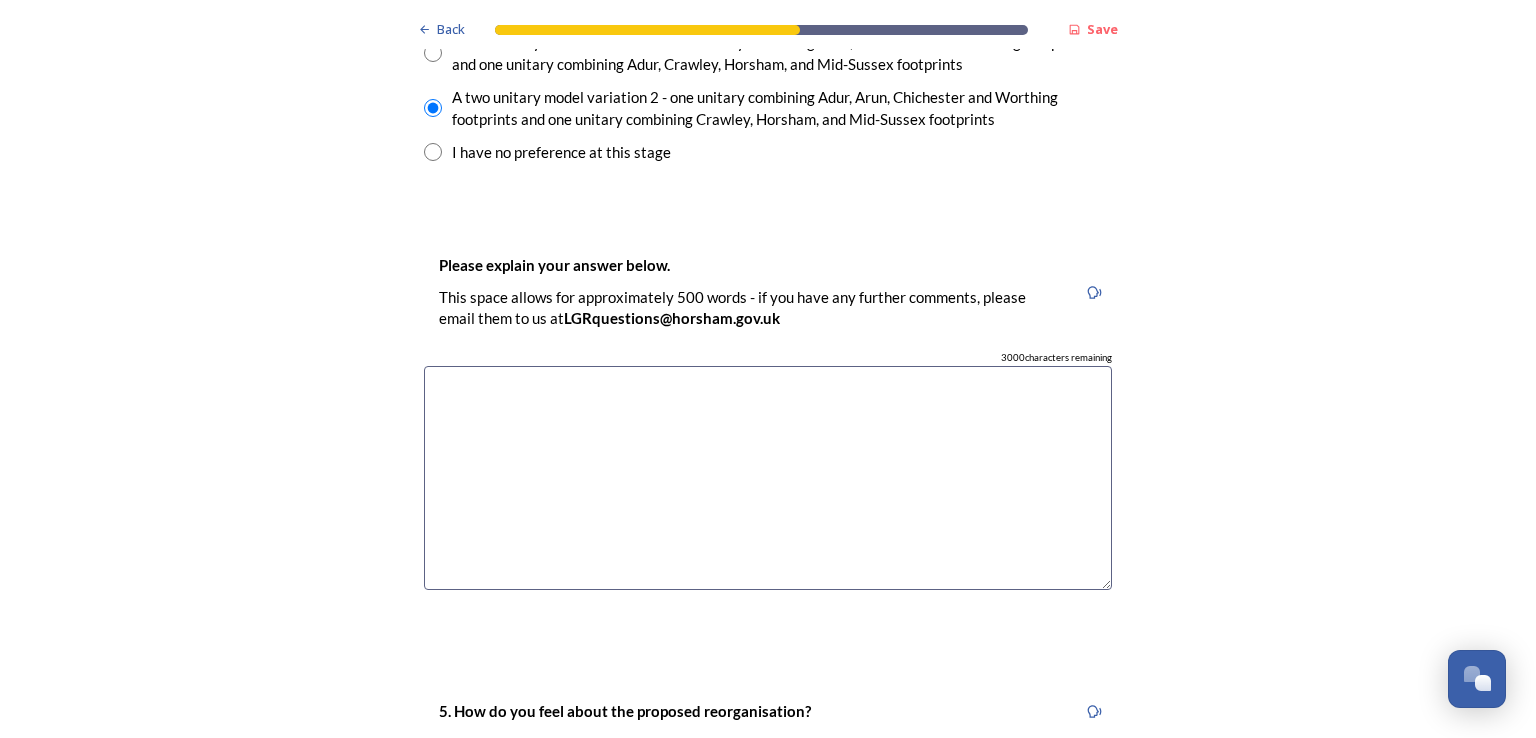 scroll, scrollTop: 3000, scrollLeft: 0, axis: vertical 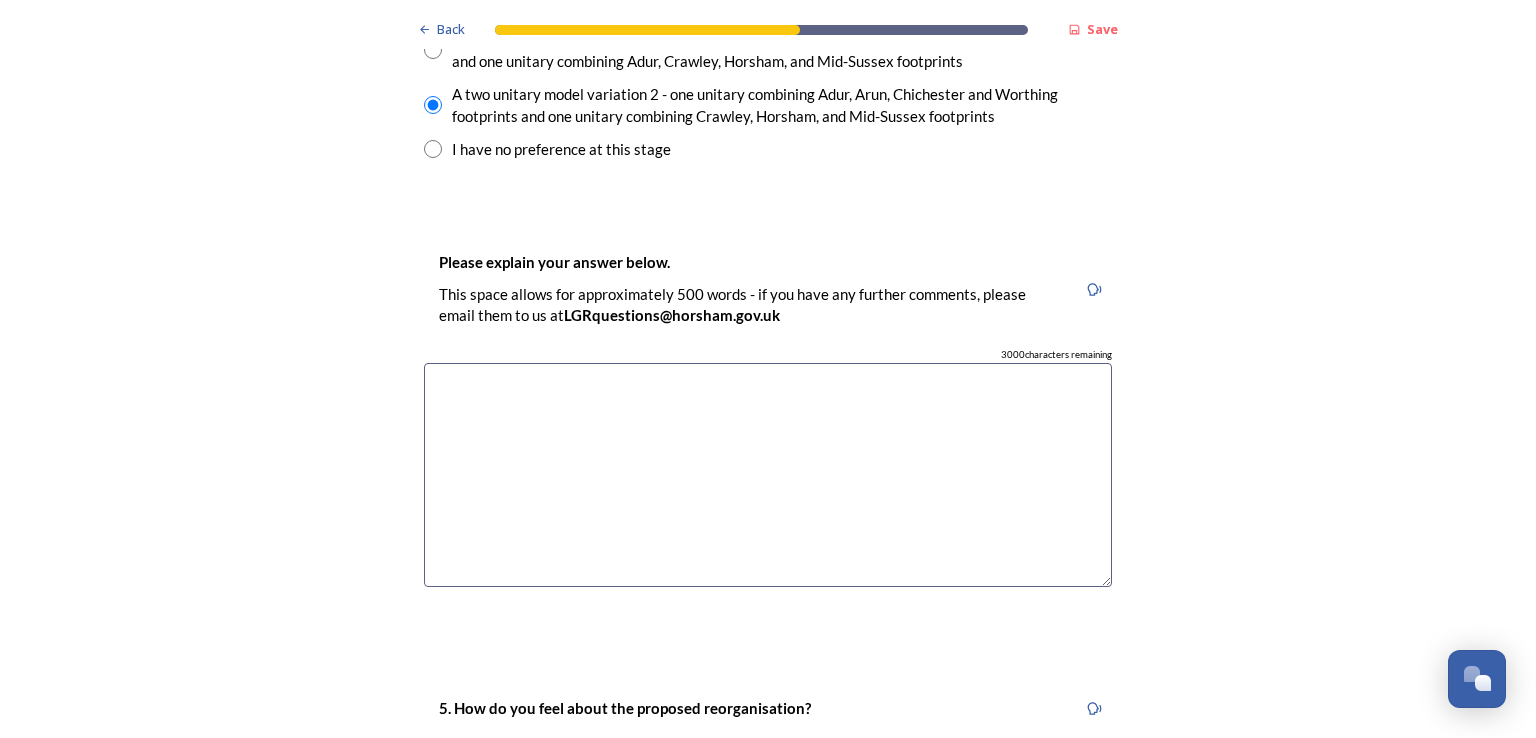 click at bounding box center (768, 475) 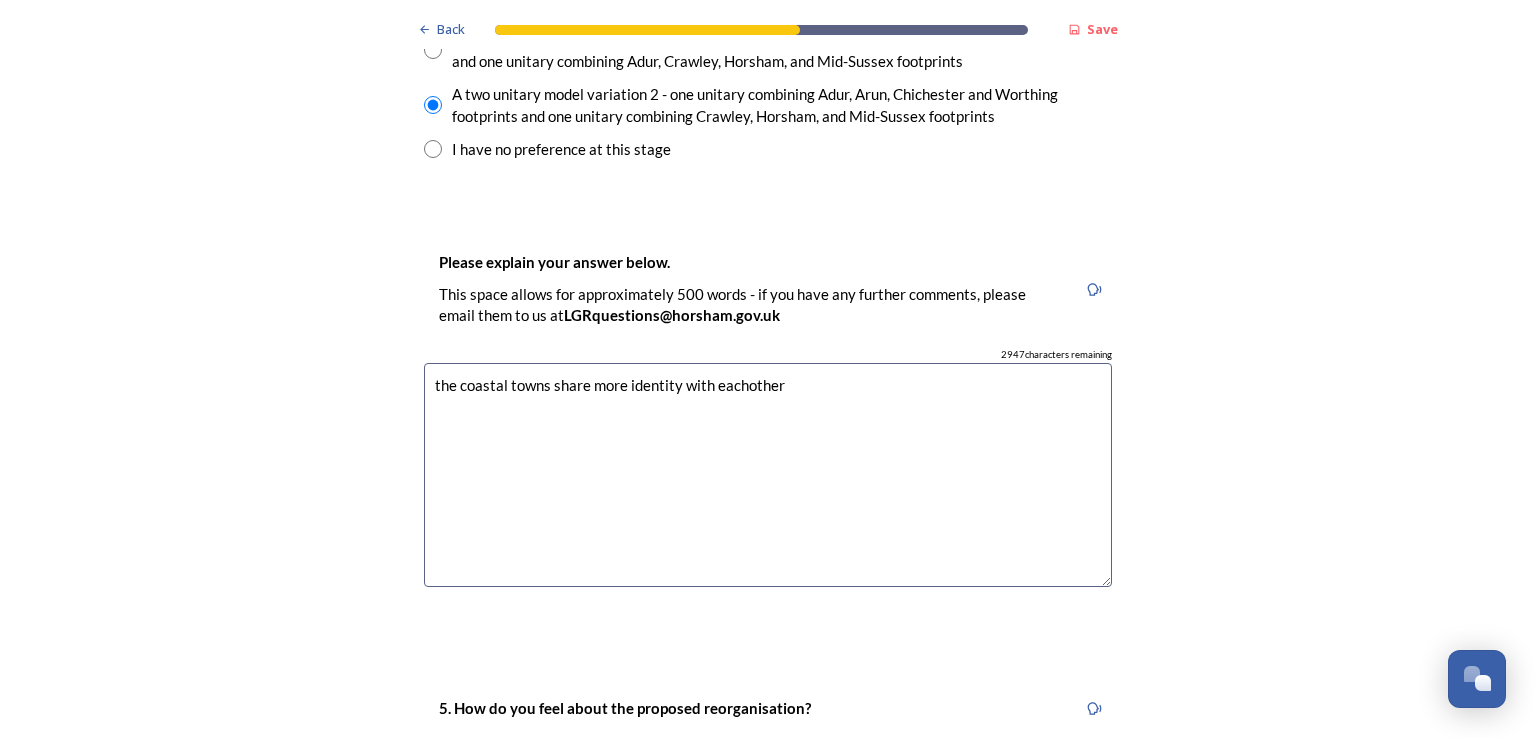 click on "the coastal towns share more identity with eachother" at bounding box center (768, 475) 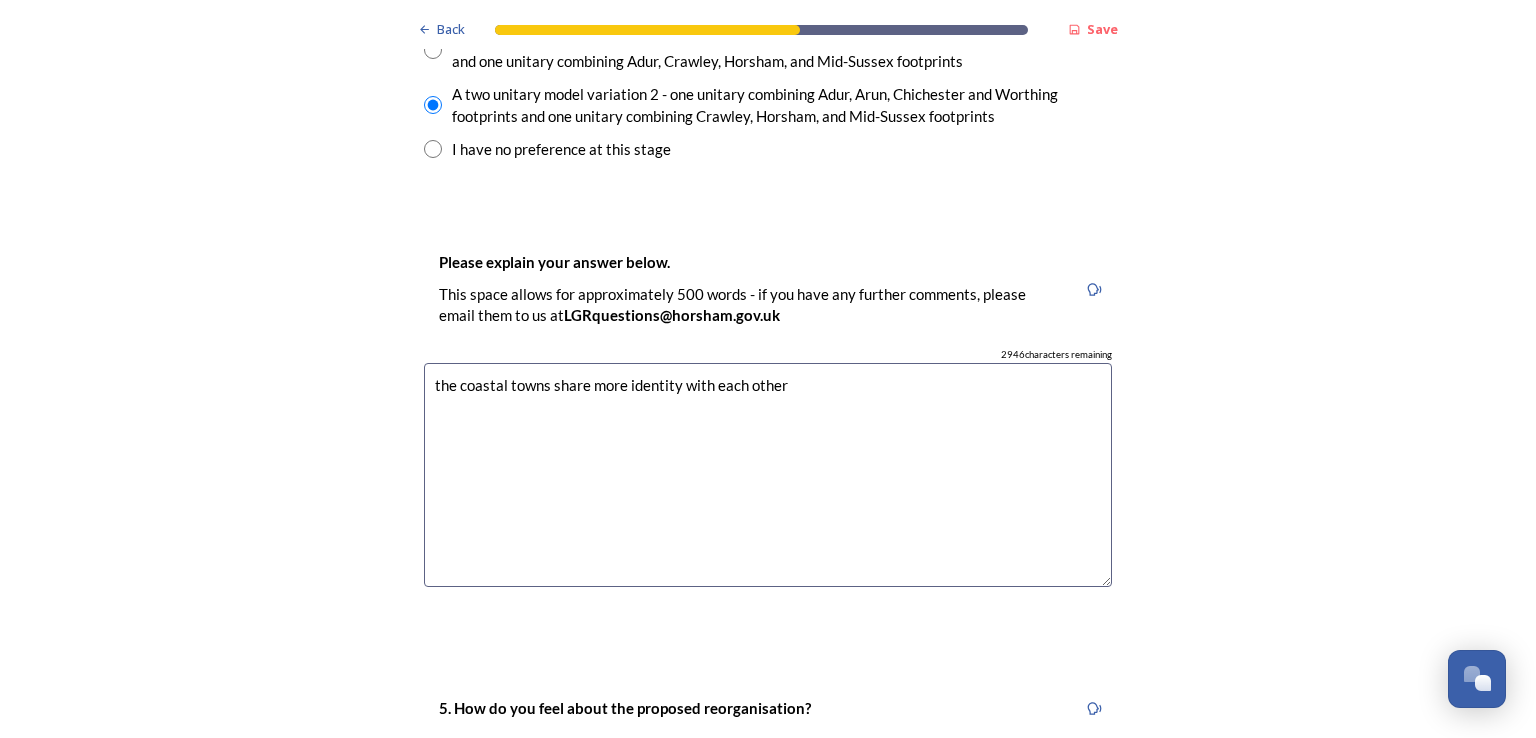 click on "the coastal towns share more identity with each other" at bounding box center [768, 475] 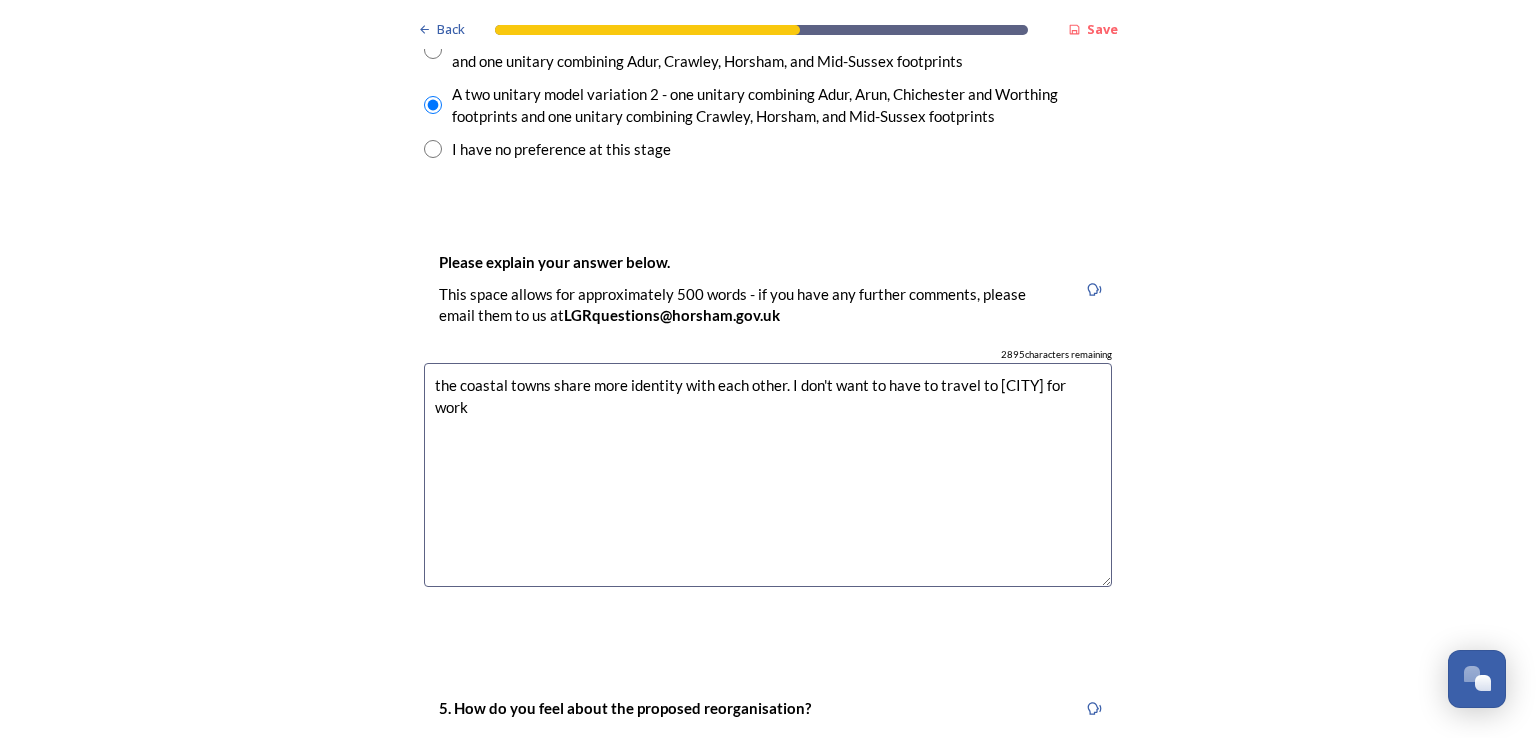 click on "the coastal towns share more identity with each other. I don't want to have to travel to [CITY] for work" at bounding box center [768, 475] 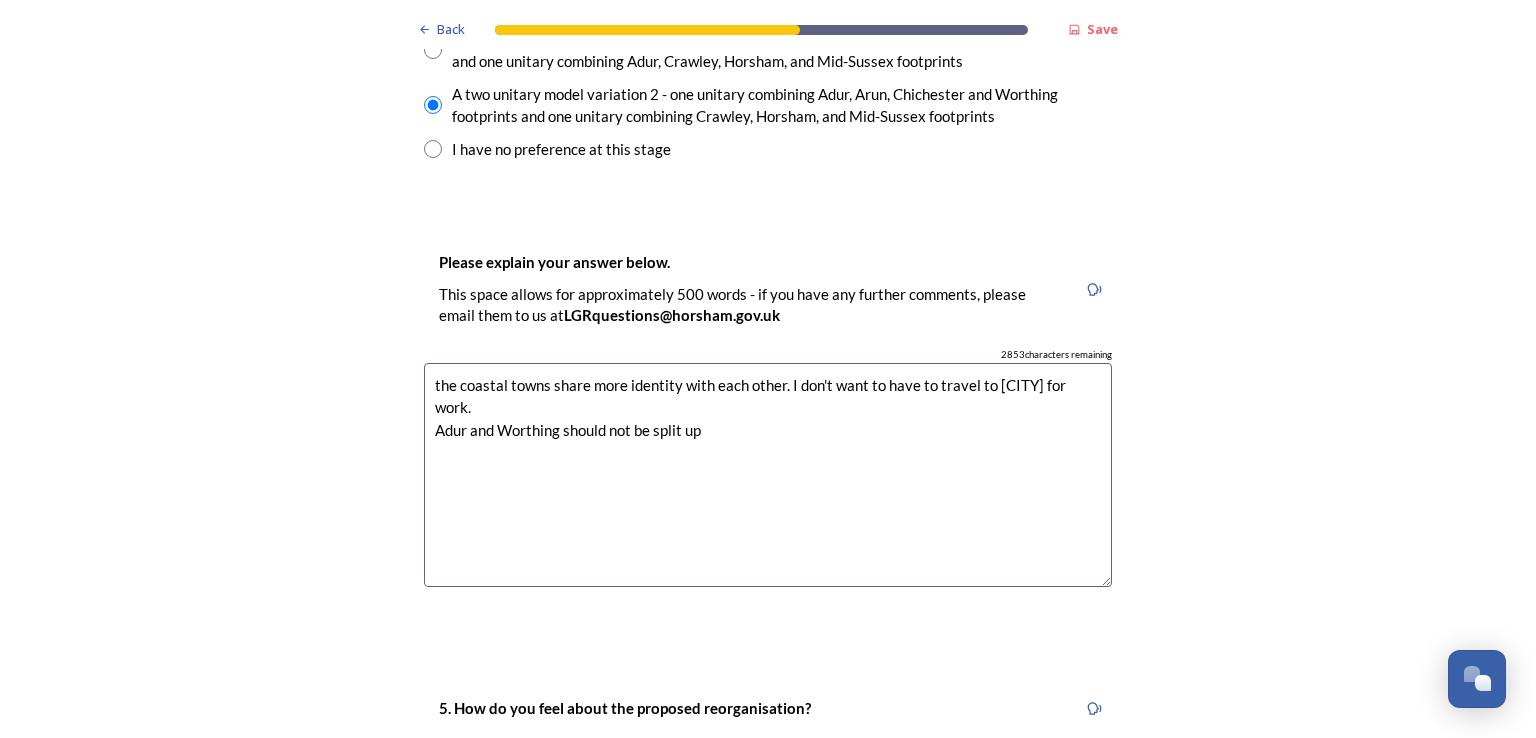 type on "the coastal towns share more identity with each other. I don't want to have to travel to [CITY] for work.
Adur and Worthing should not be split up" 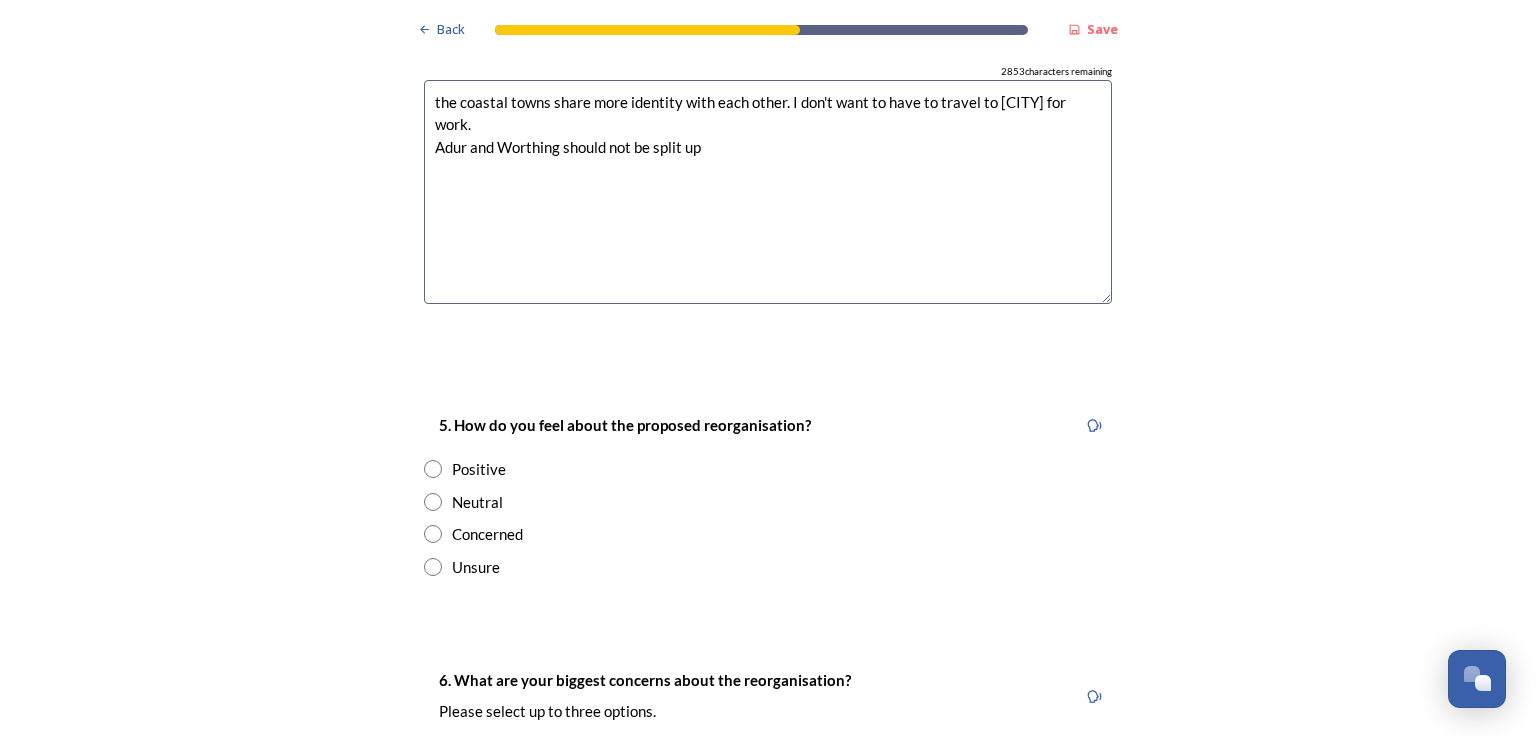scroll, scrollTop: 3440, scrollLeft: 0, axis: vertical 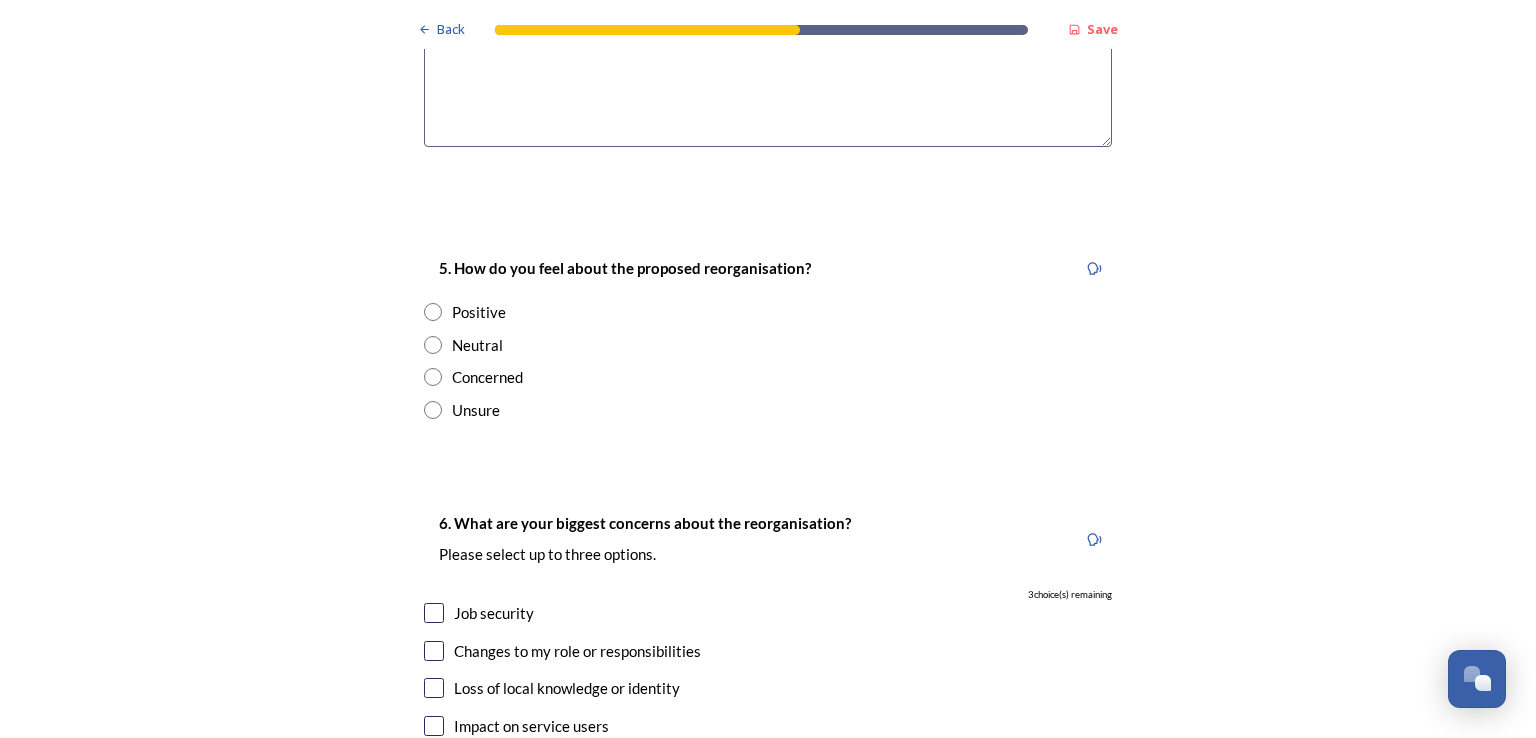 click at bounding box center [433, 377] 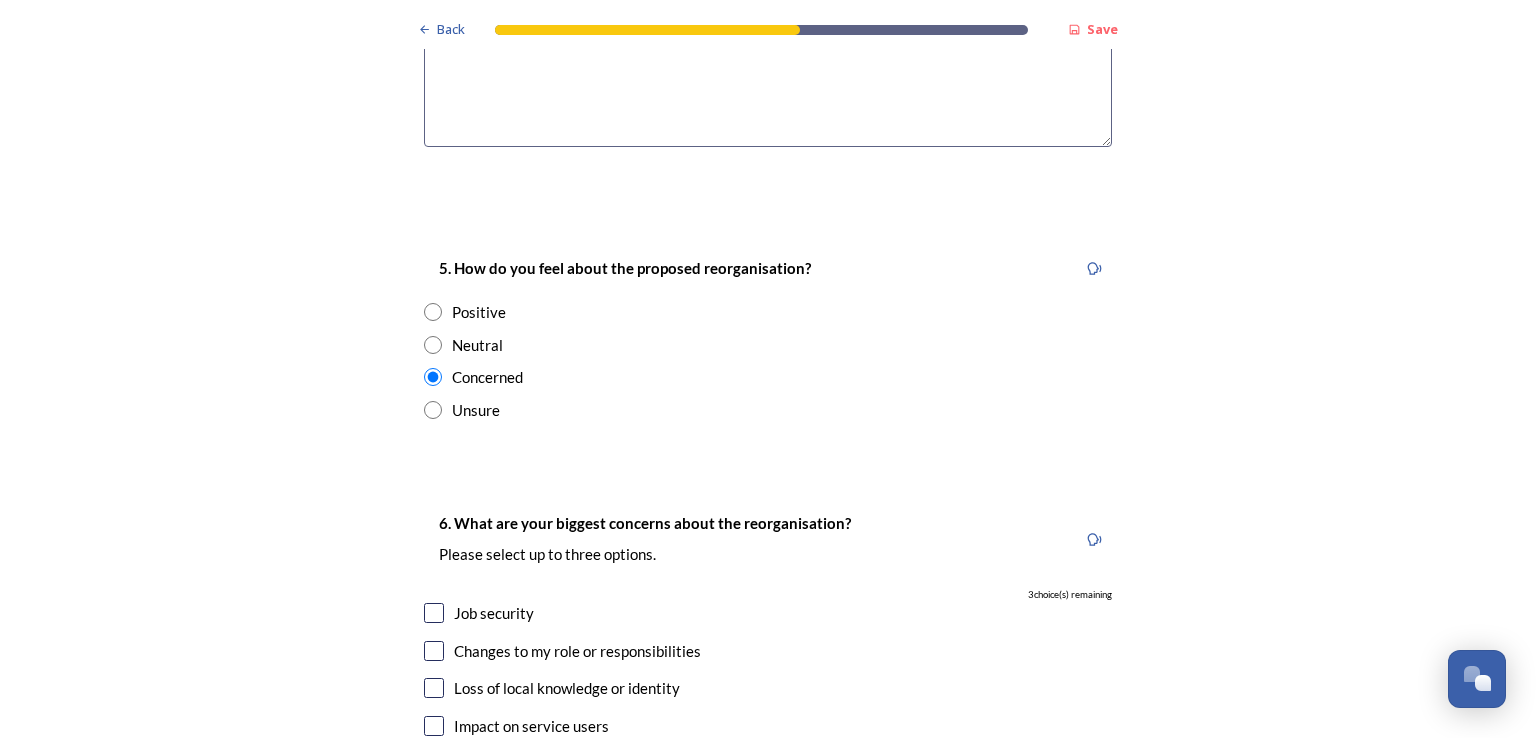 click on "Back Save Prioritising future services As explained on our  Shaping West Sussex hub , Local Government Reorganisation for West Sussex means that the county, district and borough councils will be replaced with one, or more than one, single-tier council (referred to as a unitary council) to deliver all your services.  Options currently being explored within West Sussex are detailed on our  hub , but map visuals can be found below. A single county unitary , bringing the County Council and all seven District and Borough Councils services together to form a new unitary council for West Sussex. Single unitary model (You can enlarge this map by clicking on the square expand icon in the top right of the image) Two unitary option, variation 1  -   one unitary combining Arun, Chichester and Worthing footprints and one unitary combining Adur, Crawley, Horsham, and Mid-Sussex footprints. Two unitary model variation 1 (You can enlarge this map by clicking on the square expand icon in the top right of the image) * 2853 [POSTCODE]" at bounding box center [768, -83] 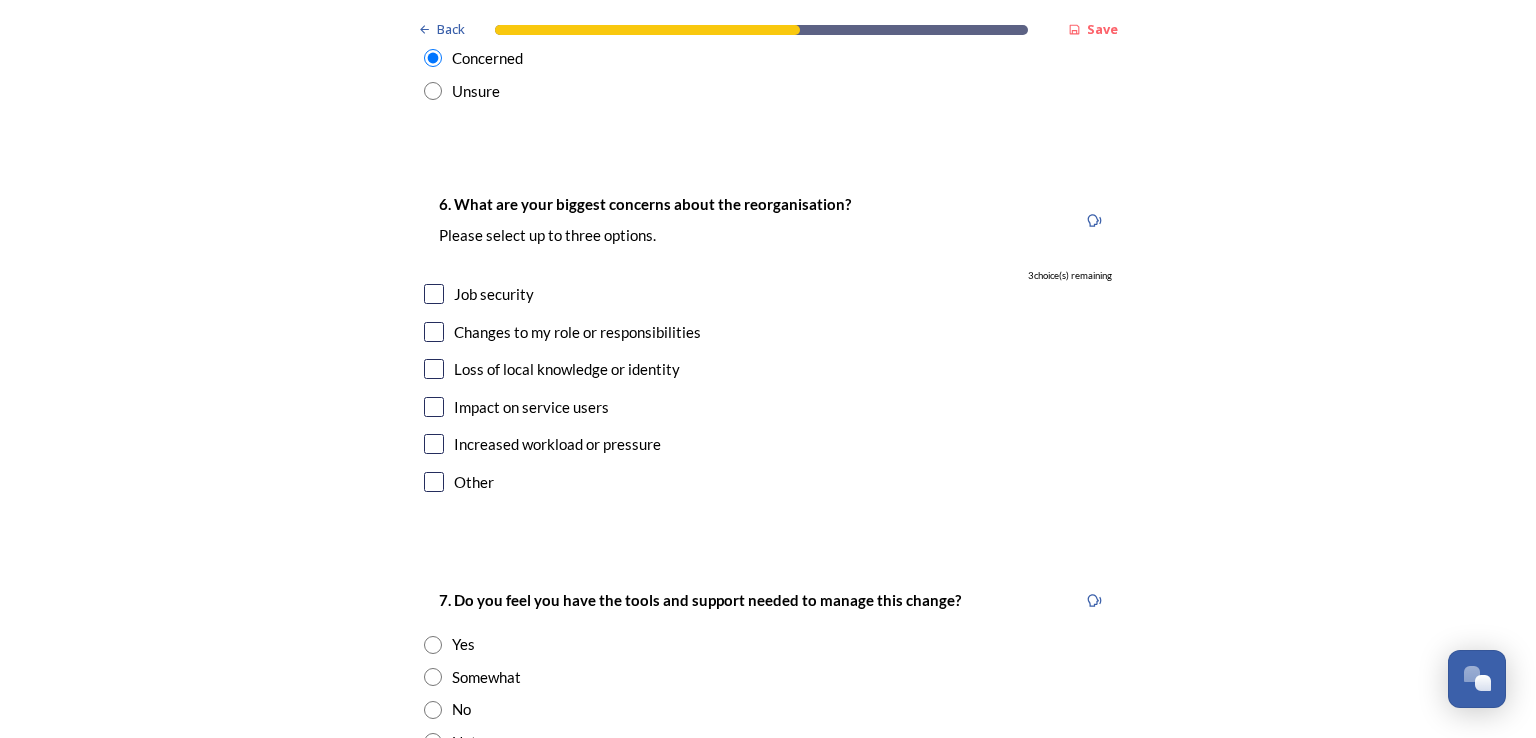 scroll, scrollTop: 3760, scrollLeft: 0, axis: vertical 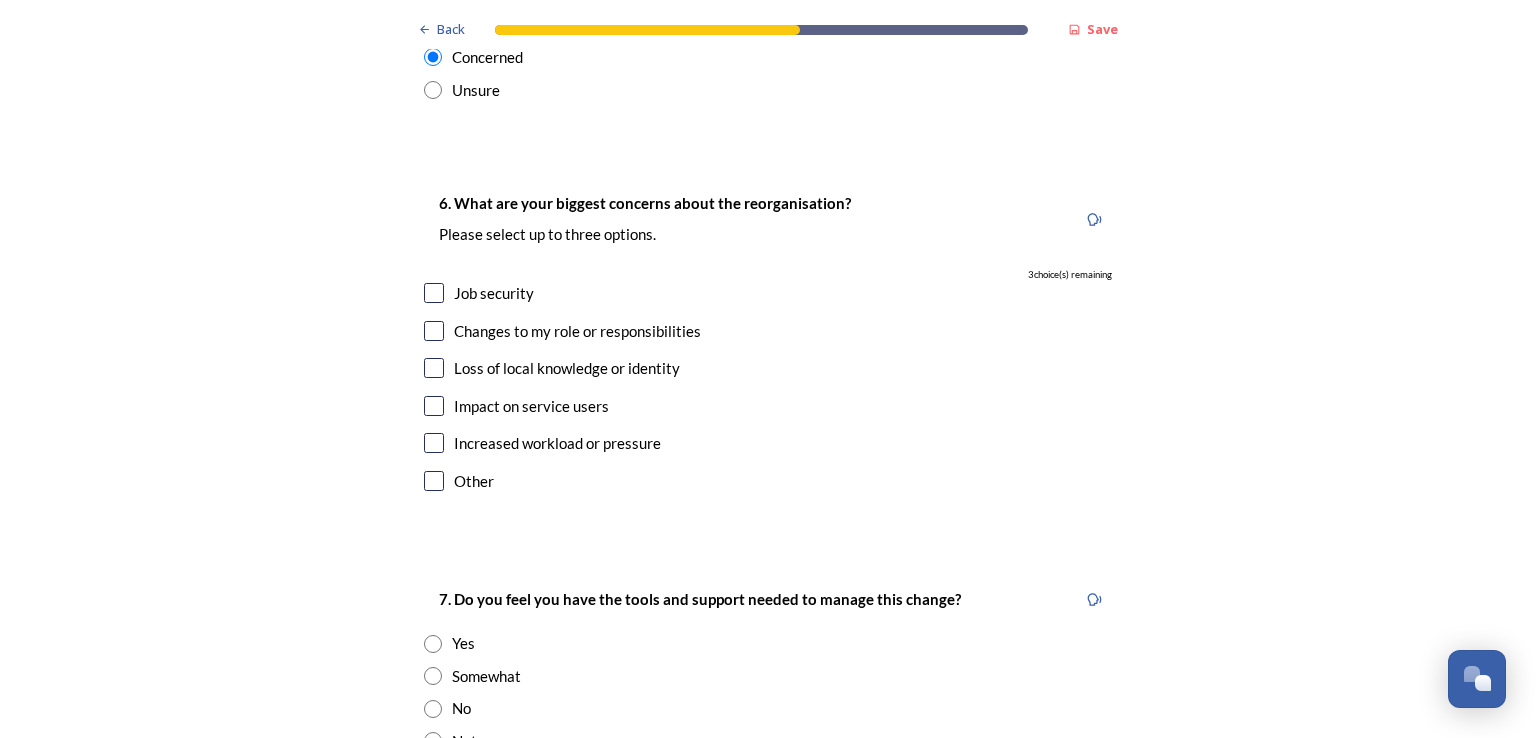 click at bounding box center [434, 293] 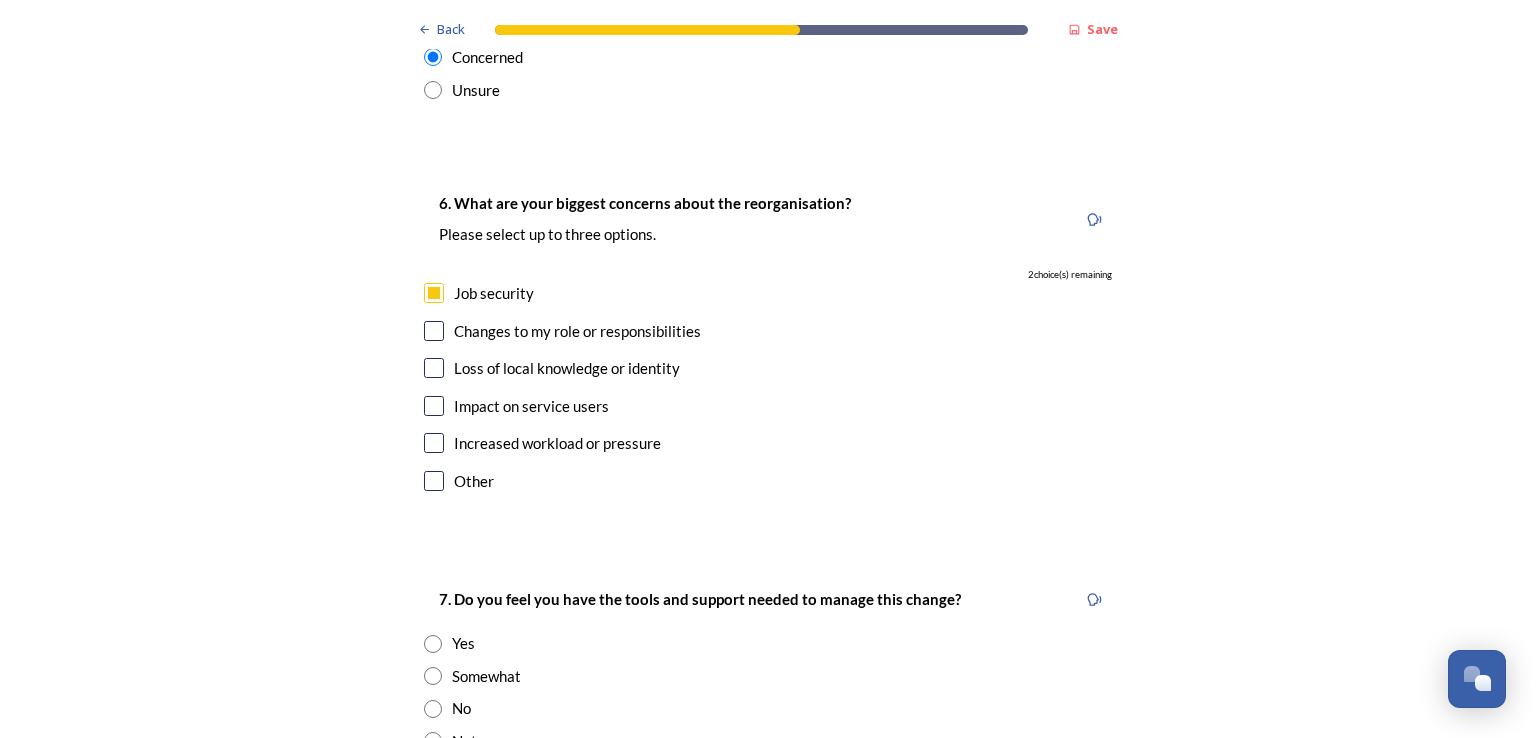 click at bounding box center [434, 331] 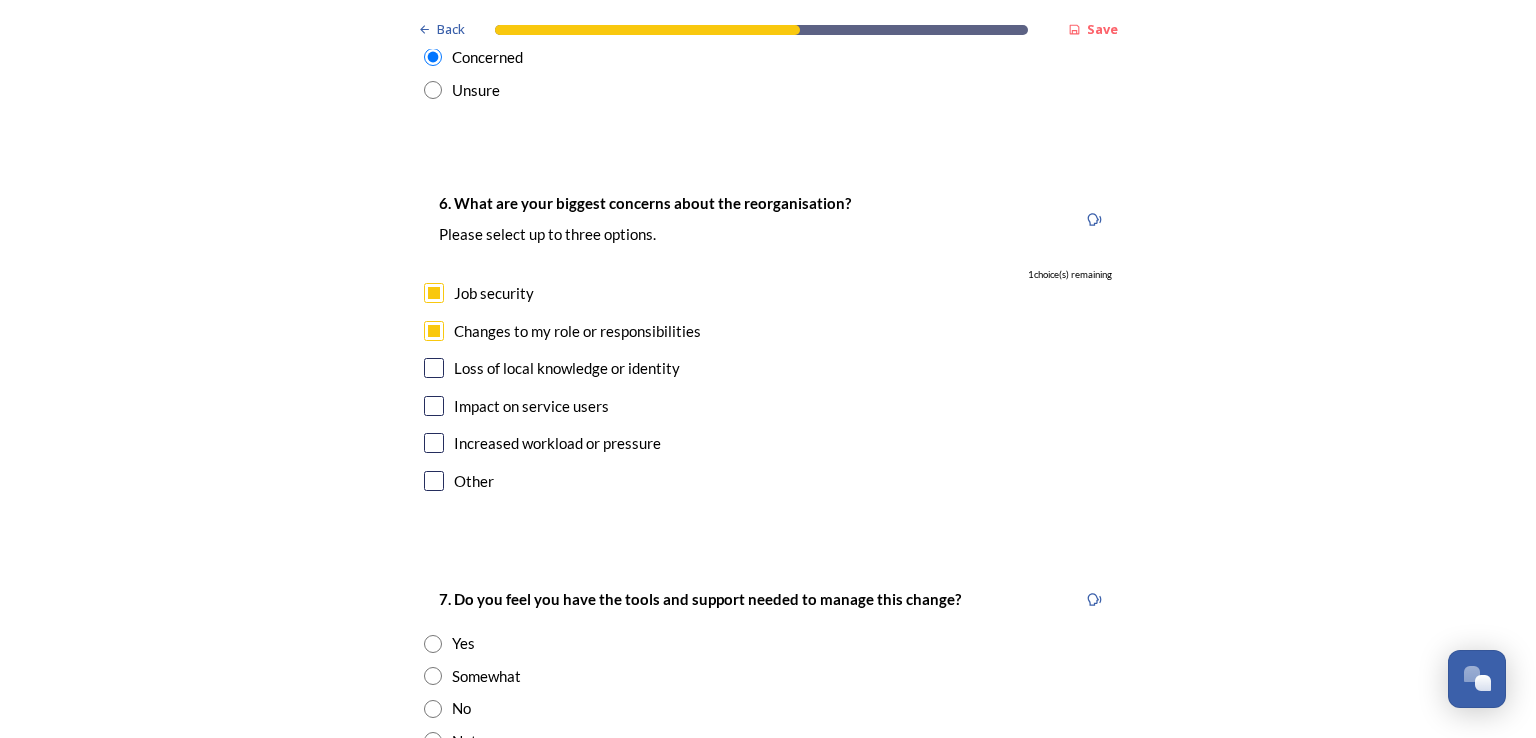 click at bounding box center [434, 368] 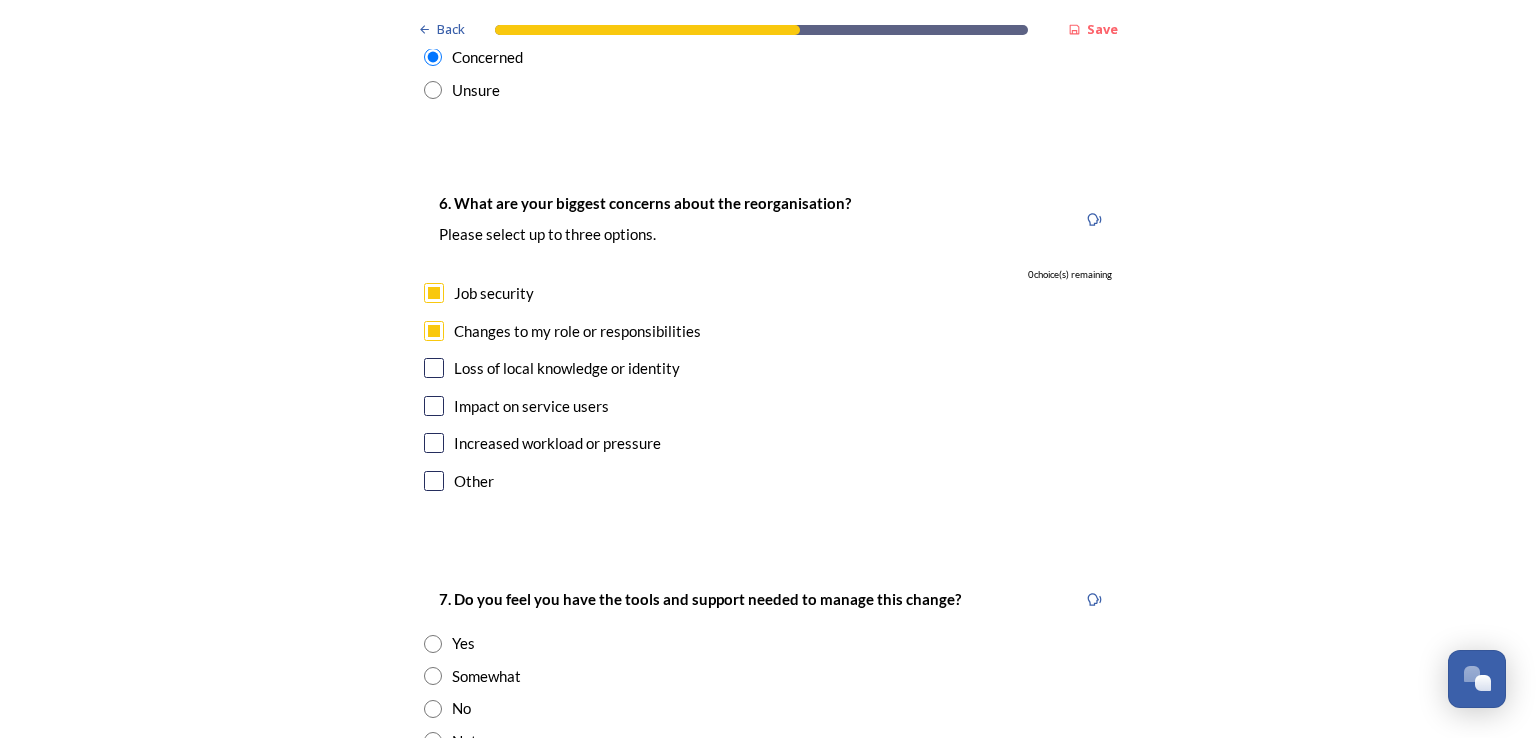 checkbox on "true" 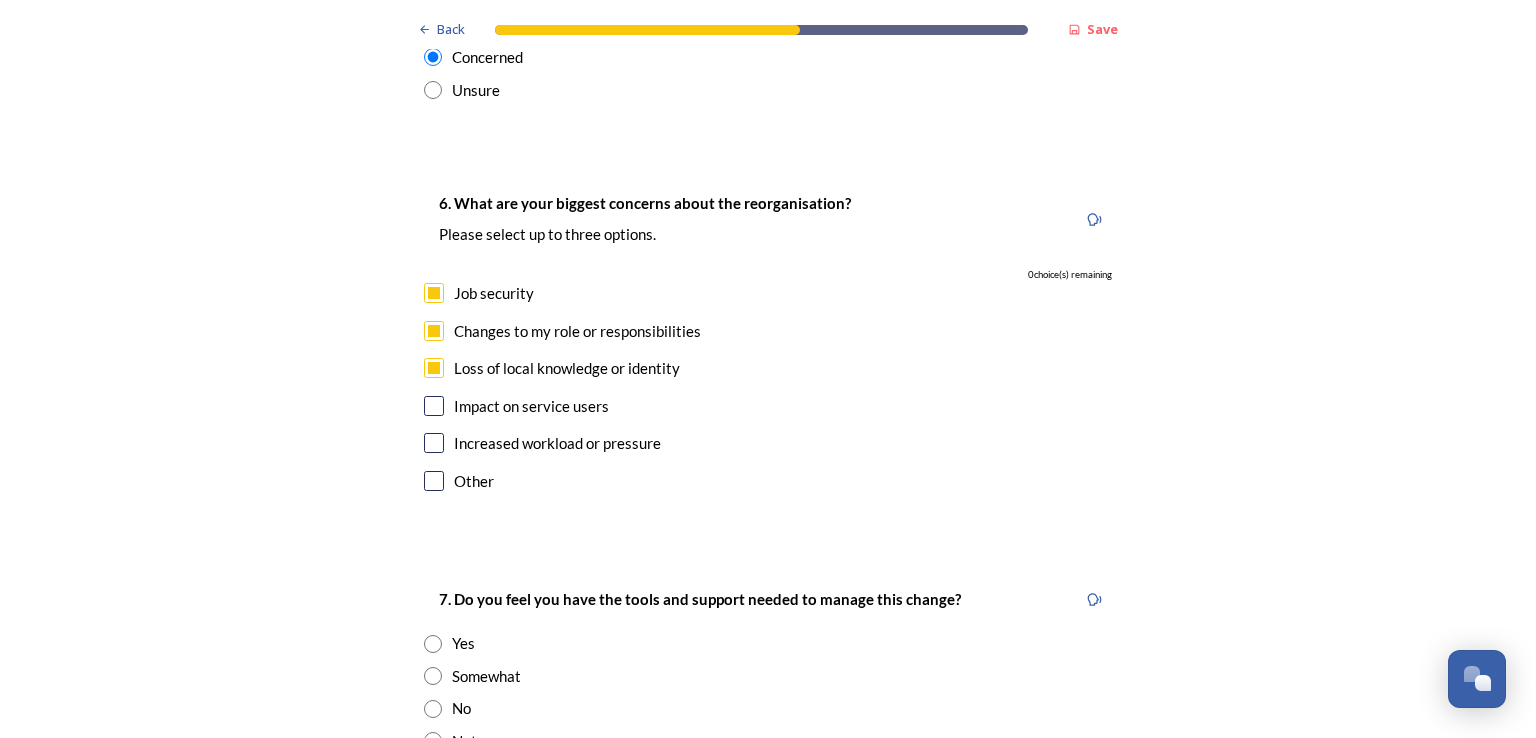 click at bounding box center [434, 406] 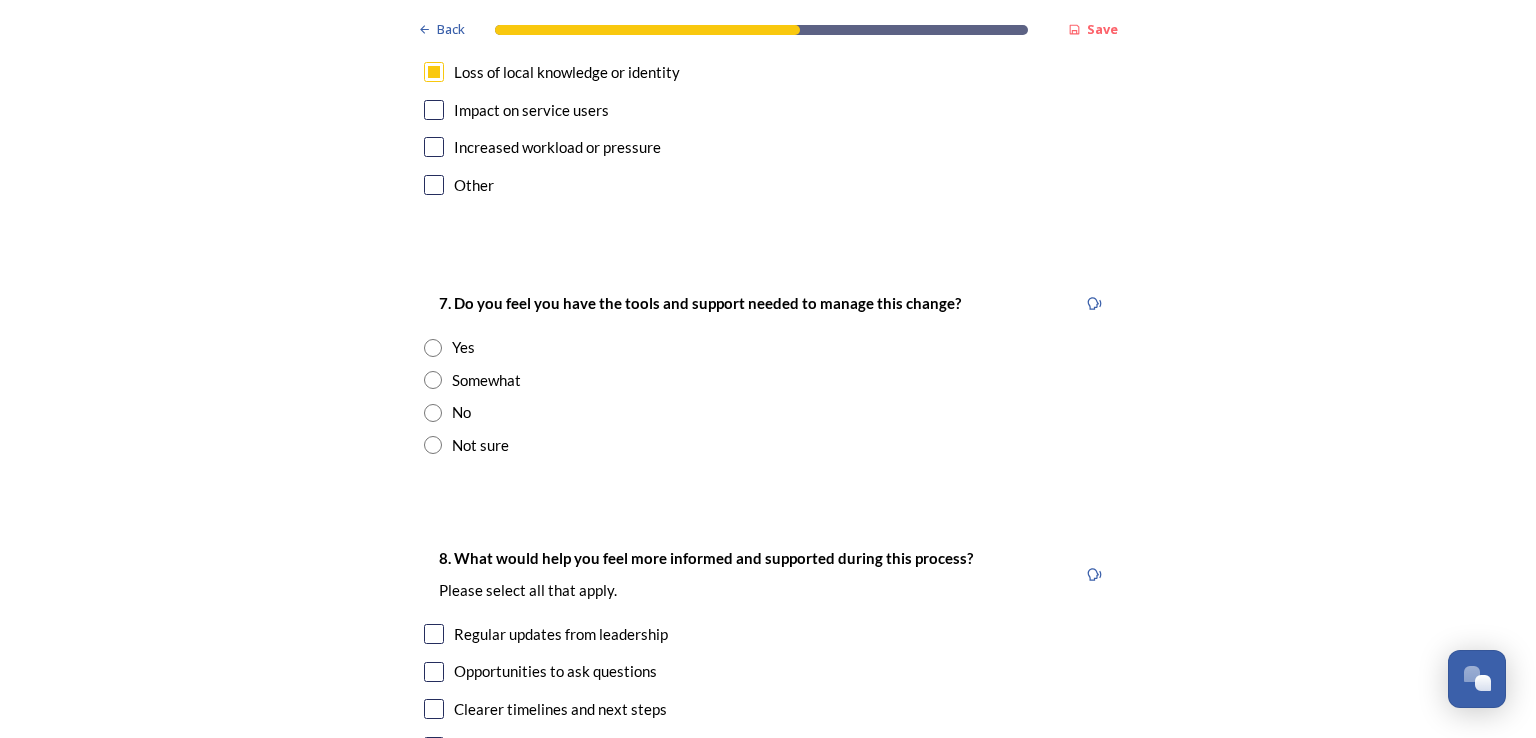 scroll, scrollTop: 4080, scrollLeft: 0, axis: vertical 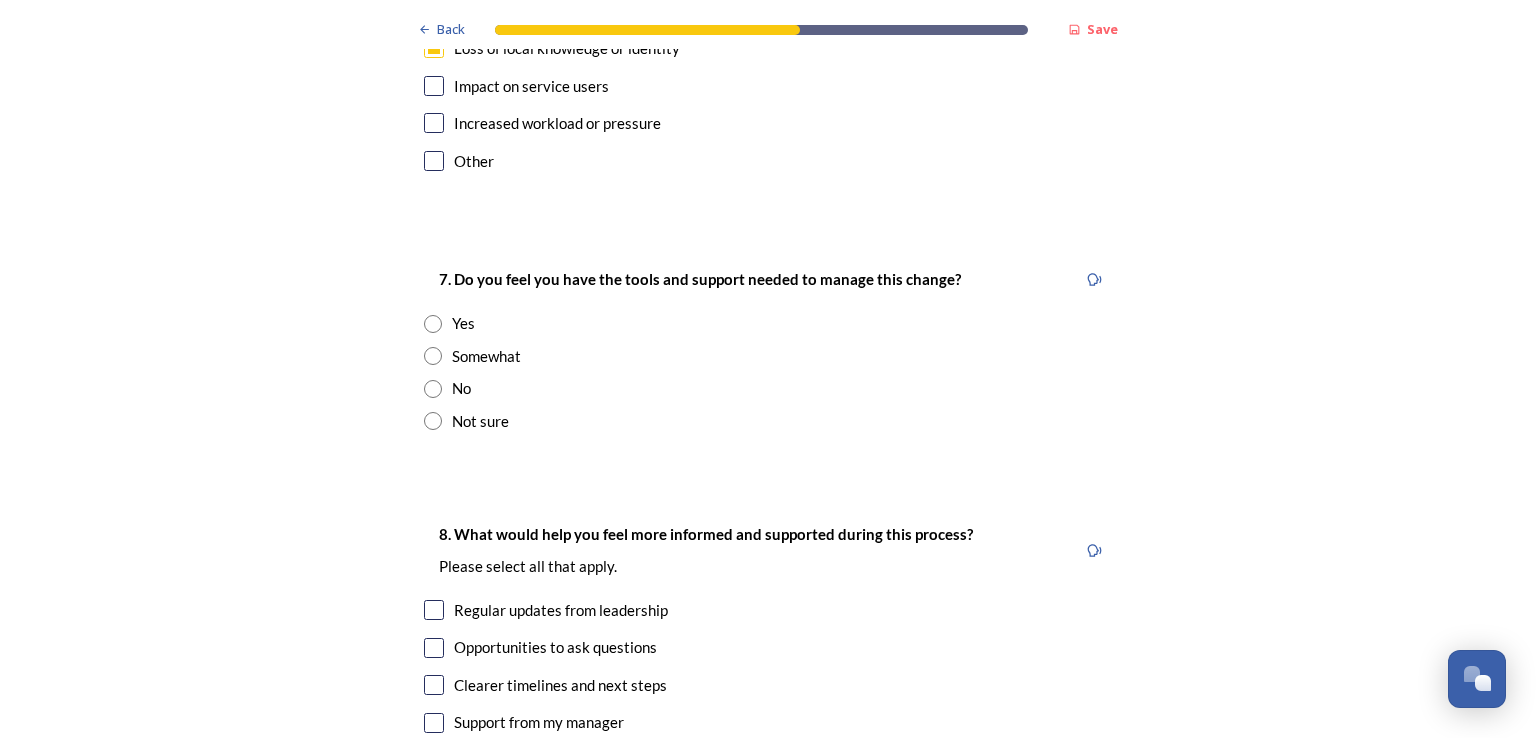 click at bounding box center (433, 421) 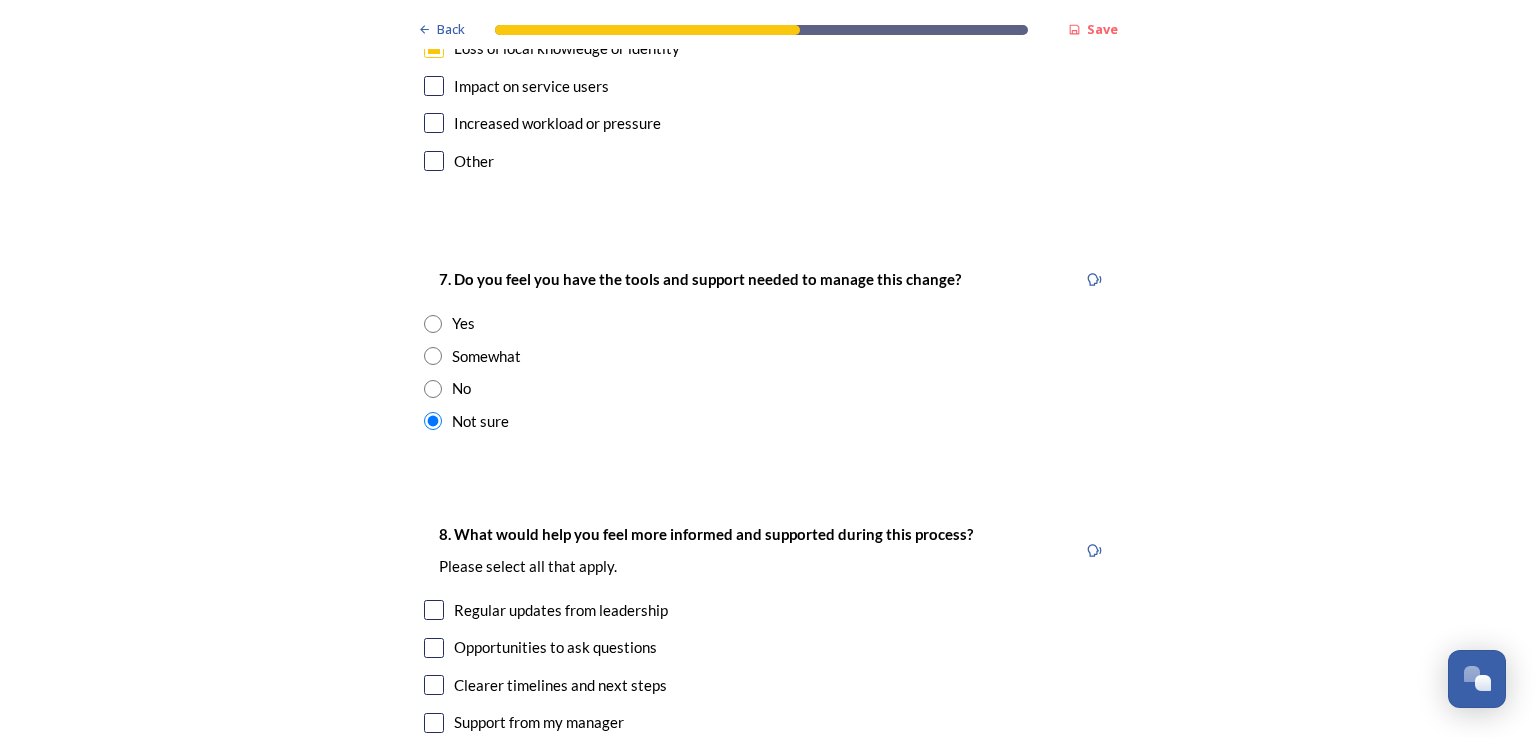 click on "Back Save Prioritising future services As explained on our  Shaping West Sussex hub , Local Government Reorganisation for West Sussex means that the county, district and borough councils will be replaced with one, or more than one, single-tier council (referred to as a unitary council) to deliver all your services.  Options currently being explored within West Sussex are detailed on our  hub , but map visuals can be found below. A single county unitary , bringing the County Council and all seven District and Borough Councils services together to form a new unitary council for West Sussex. Single unitary model (You can enlarge this map by clicking on the square expand icon in the top right of the image) Two unitary option, variation 1  -   one unitary combining Arun, Chichester and Worthing footprints and one unitary combining Adur, Crawley, Horsham, and Mid-Sussex footprints. Two unitary model variation 1 (You can enlarge this map by clicking on the square expand icon in the top right of the image) * 2853 [POSTCODE]" at bounding box center [768, -723] 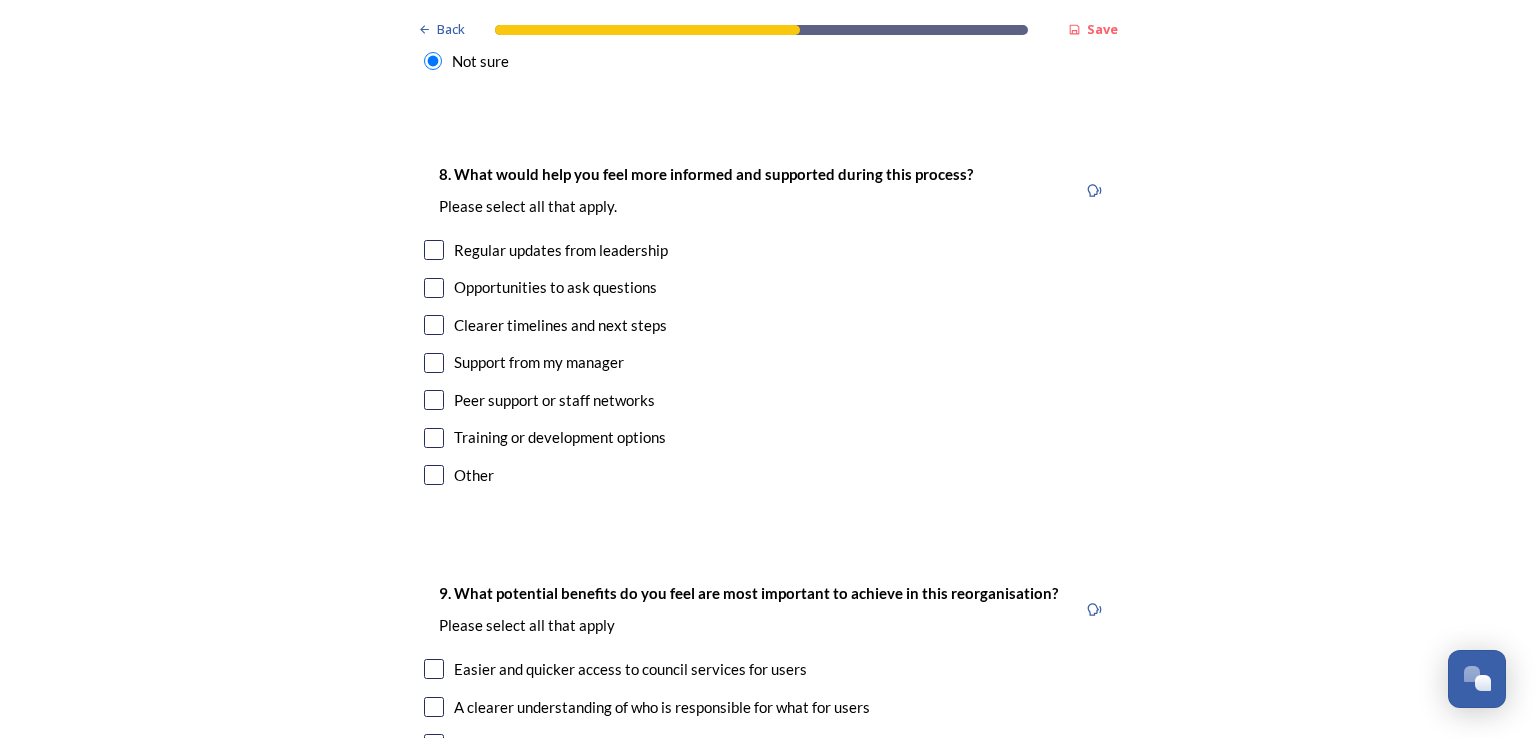 scroll, scrollTop: 4480, scrollLeft: 0, axis: vertical 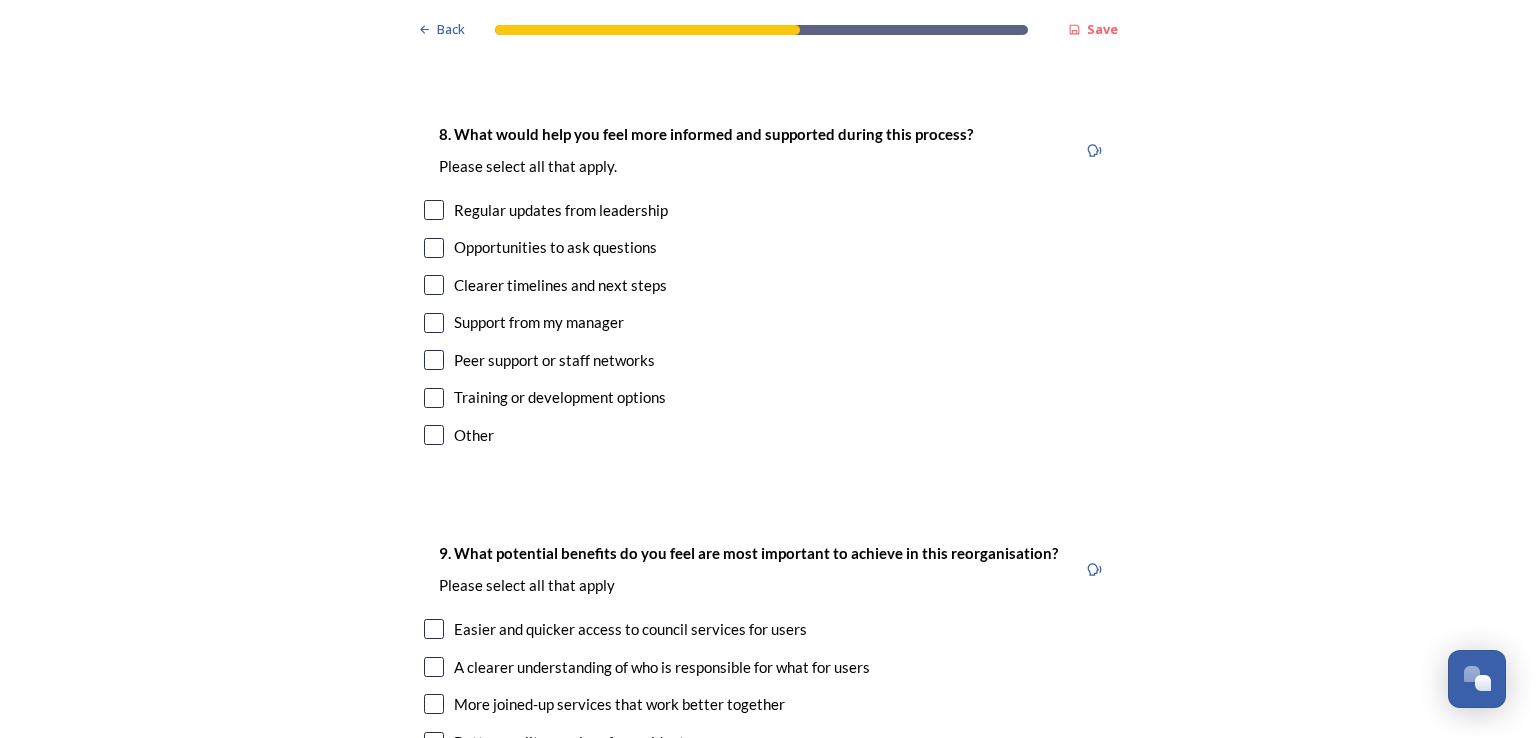 click at bounding box center (434, 210) 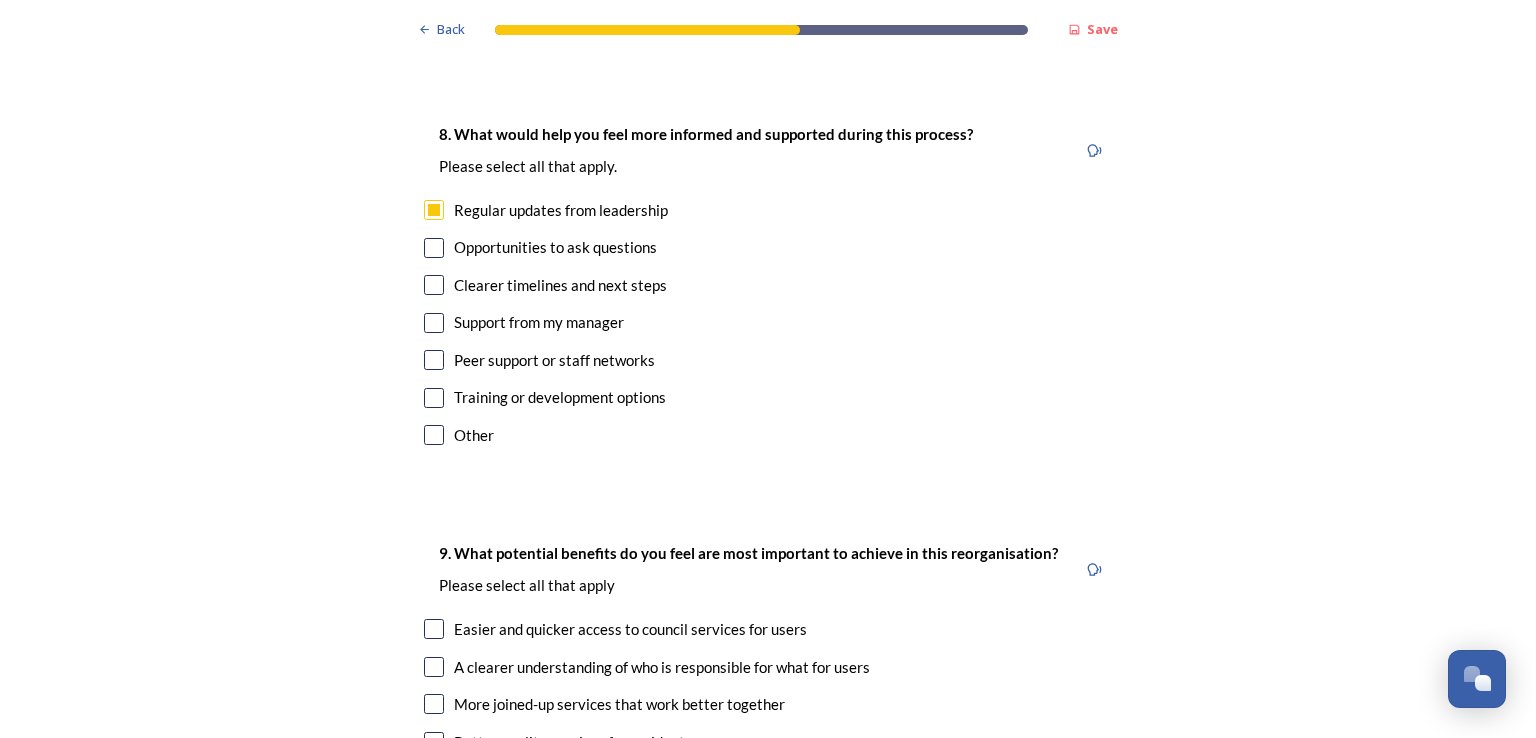click at bounding box center (434, 248) 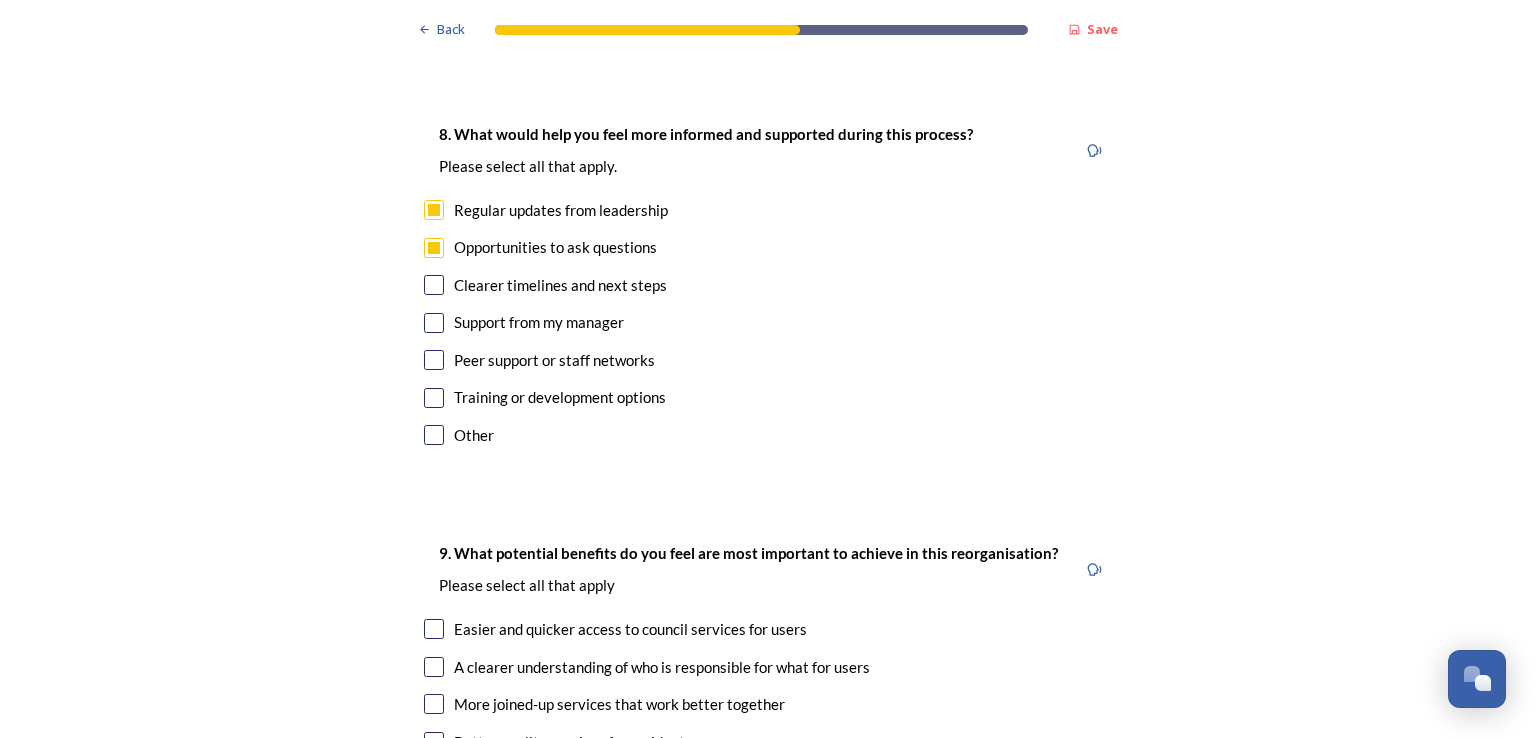 click at bounding box center [434, 285] 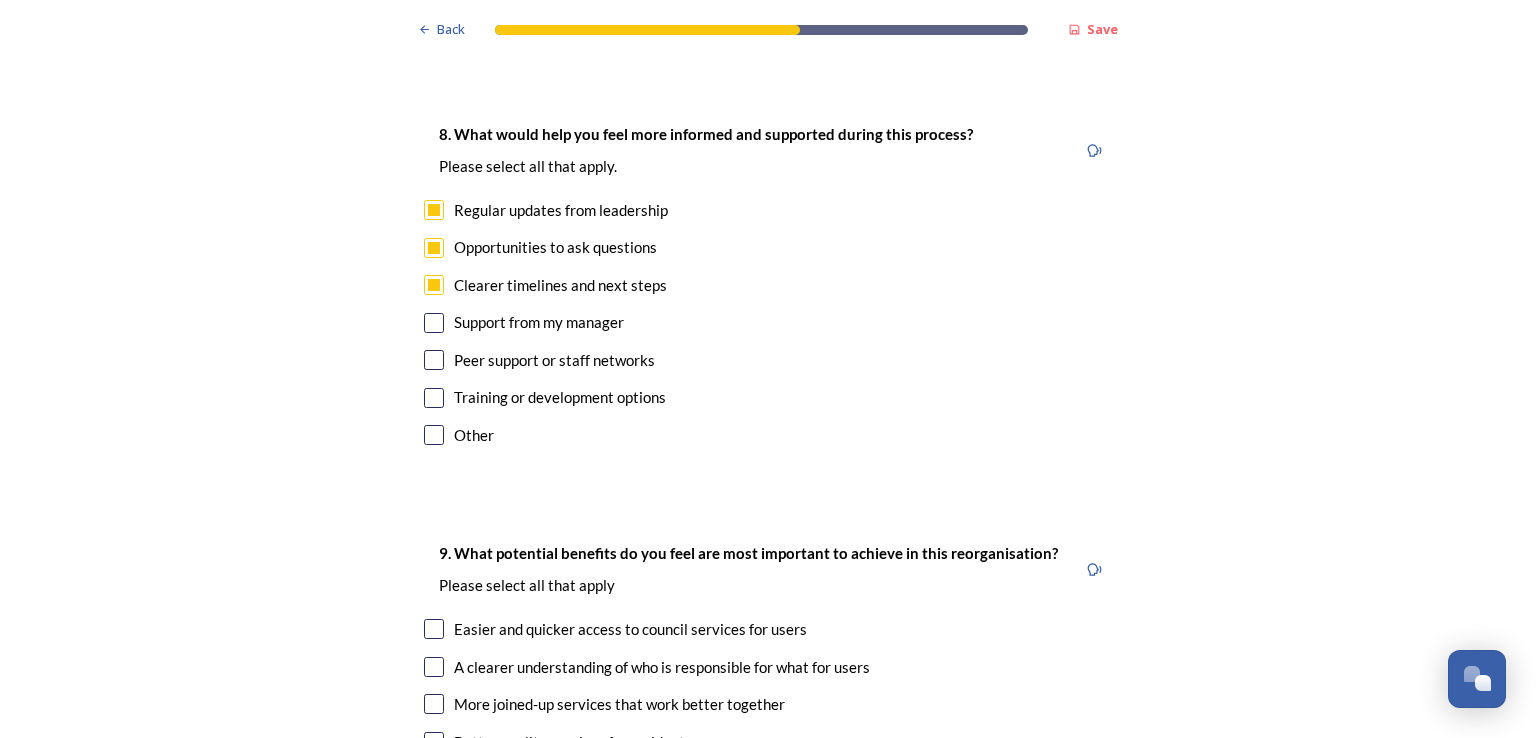 click on "Back Save Prioritising future services As explained on our  Shaping West Sussex hub , Local Government Reorganisation for West Sussex means that the county, district and borough councils will be replaced with one, or more than one, single-tier council (referred to as a unitary council) to deliver all your services.  Options currently being explored within West Sussex are detailed on our  hub , but map visuals can be found below. A single county unitary , bringing the County Council and all seven District and Borough Councils services together to form a new unitary council for West Sussex. Single unitary model (You can enlarge this map by clicking on the square expand icon in the top right of the image) Two unitary option, variation 1  -   one unitary combining Arun, Chichester and Worthing footprints and one unitary combining Adur, Crawley, Horsham, and Mid-Sussex footprints. Two unitary model variation 1 (You can enlarge this map by clicking on the square expand icon in the top right of the image) * 2853 [POSTCODE]" at bounding box center (768, -1123) 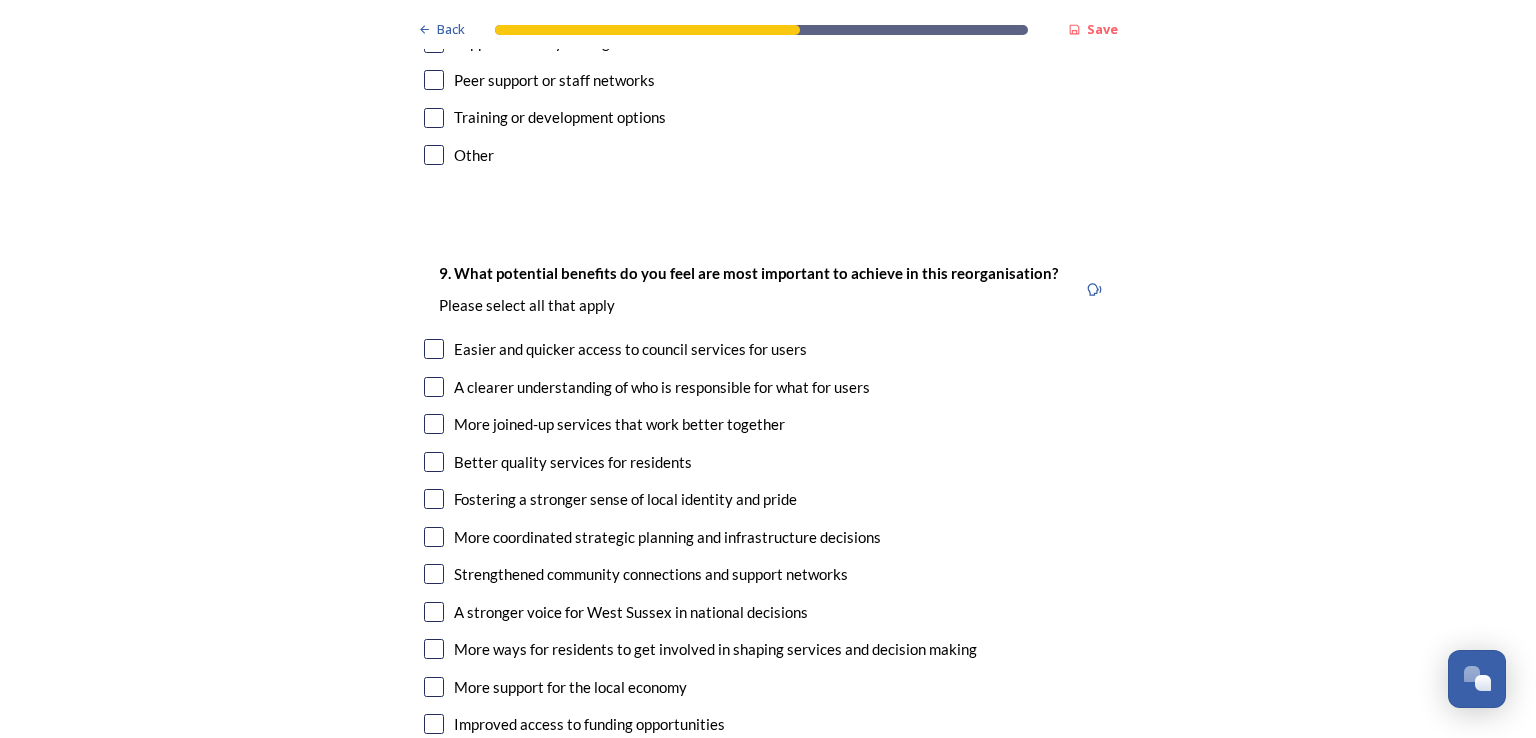 scroll, scrollTop: 4800, scrollLeft: 0, axis: vertical 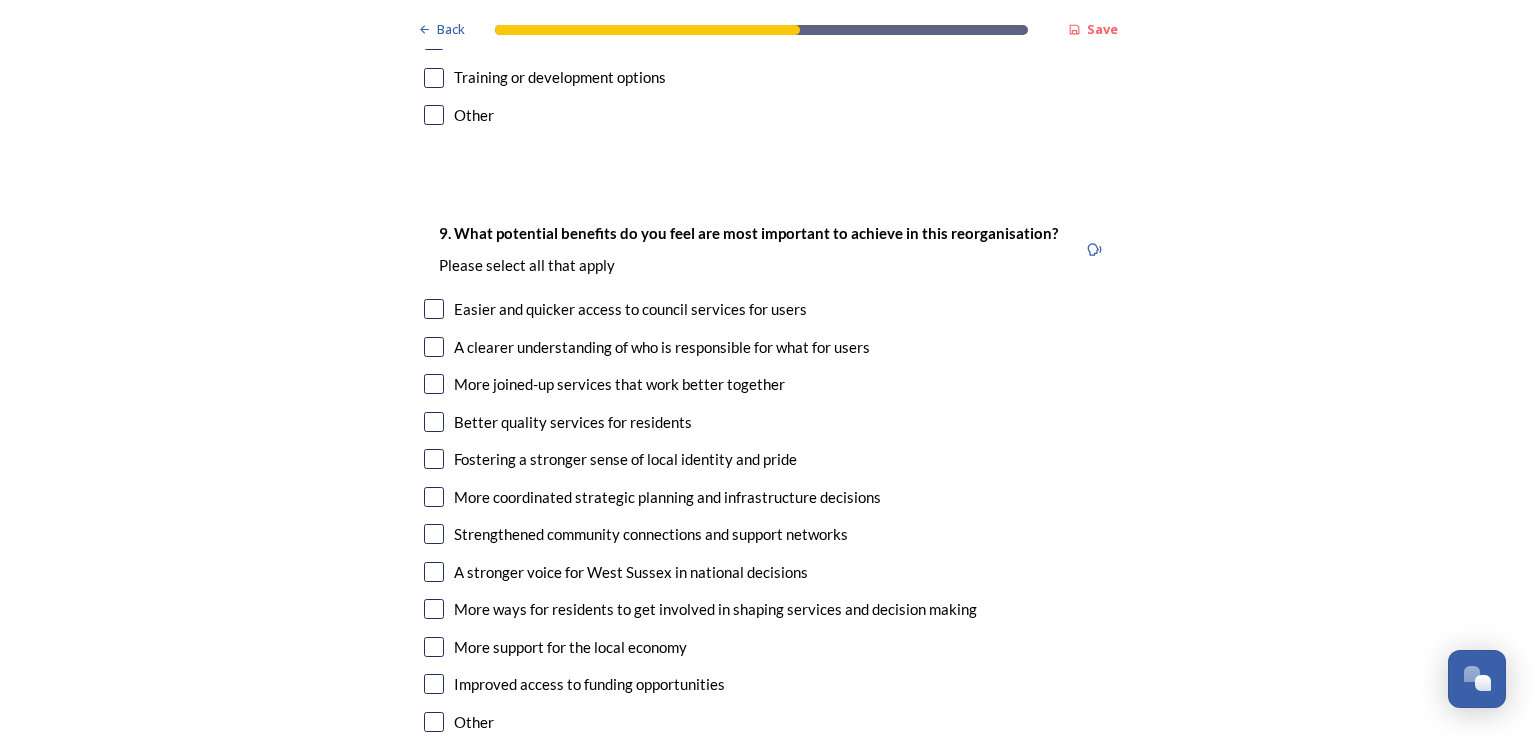 click at bounding box center (434, 78) 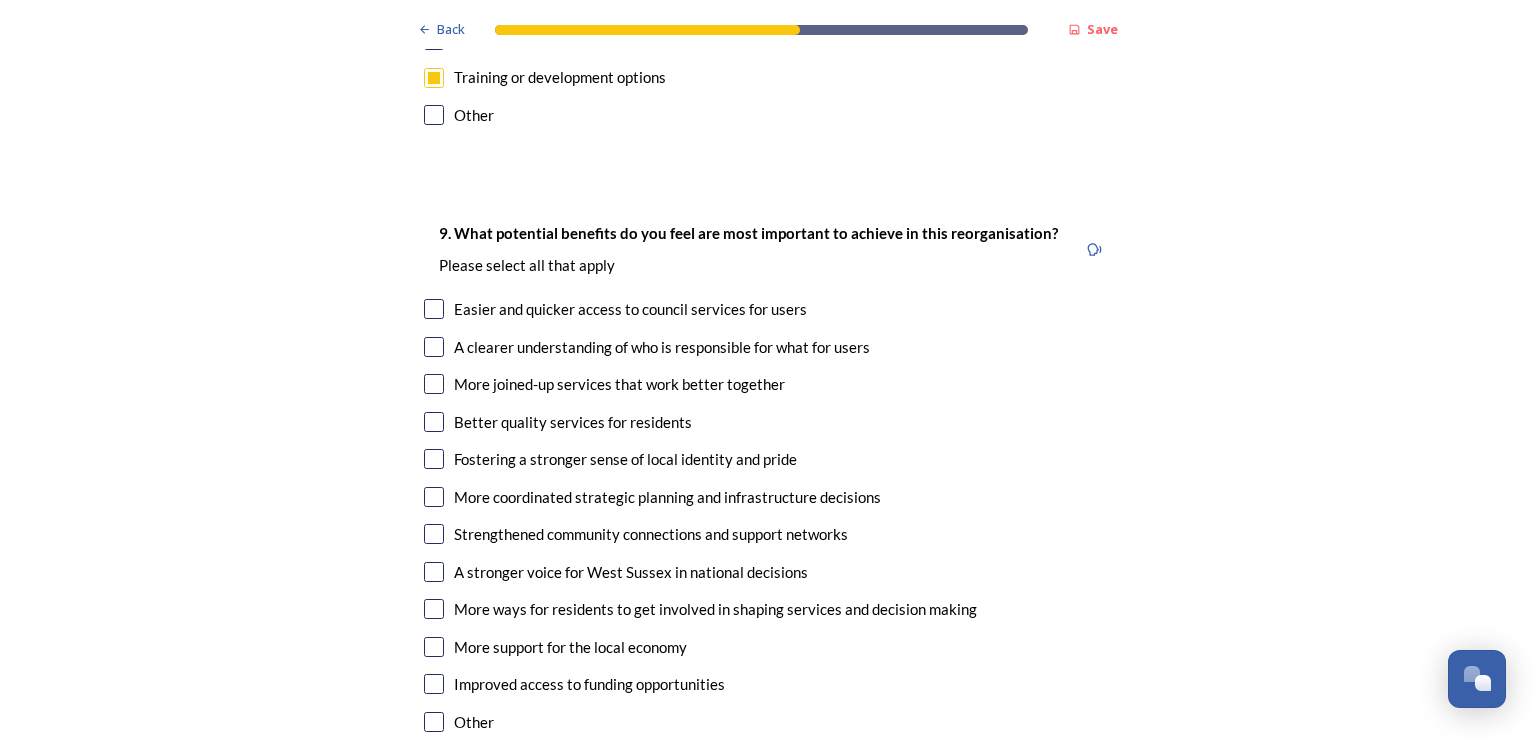 click on "Back Save Prioritising future services As explained on our  Shaping West Sussex hub , Local Government Reorganisation for West Sussex means that the county, district and borough councils will be replaced with one, or more than one, single-tier council (referred to as a unitary council) to deliver all your services.  Options currently being explored within West Sussex are detailed on our  hub , but map visuals can be found below. A single county unitary , bringing the County Council and all seven District and Borough Councils services together to form a new unitary council for West Sussex. Single unitary model (You can enlarge this map by clicking on the square expand icon in the top right of the image) Two unitary option, variation 1  -   one unitary combining Arun, Chichester and Worthing footprints and one unitary combining Adur, Crawley, Horsham, and Mid-Sussex footprints. Two unitary model variation 1 (You can enlarge this map by clicking on the square expand icon in the top right of the image) * 2853 [POSTCODE]" at bounding box center (768, -1443) 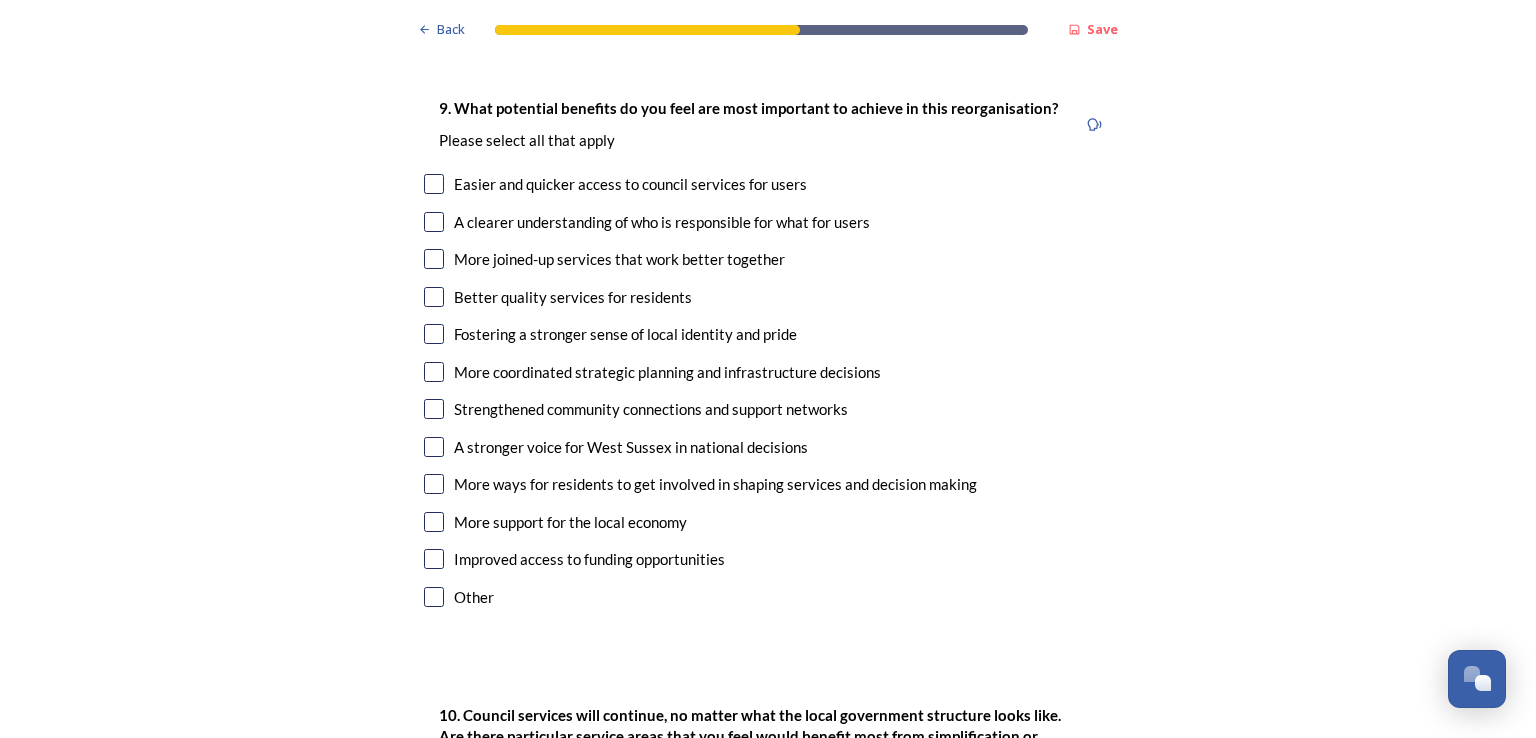 scroll, scrollTop: 4960, scrollLeft: 0, axis: vertical 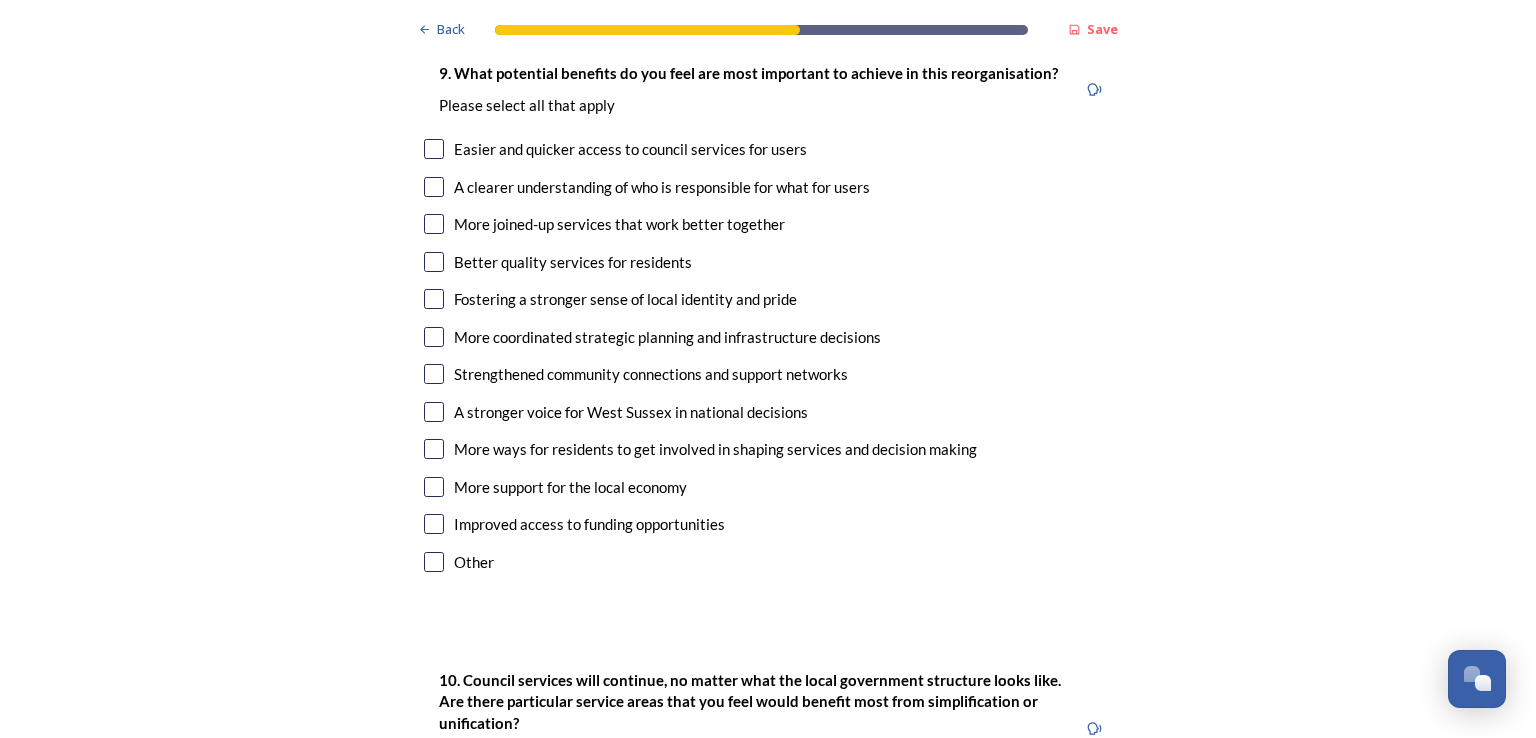 click on "Back Save Prioritising future services As explained on our  Shaping West Sussex hub , Local Government Reorganisation for West Sussex means that the county, district and borough councils will be replaced with one, or more than one, single-tier council (referred to as a unitary council) to deliver all your services.  Options currently being explored within West Sussex are detailed on our  hub , but map visuals can be found below. A single county unitary , bringing the County Council and all seven District and Borough Councils services together to form a new unitary council for West Sussex. Single unitary model (You can enlarge this map by clicking on the square expand icon in the top right of the image) Two unitary option, variation 1  -   one unitary combining Arun, Chichester and Worthing footprints and one unitary combining Adur, Crawley, Horsham, and Mid-Sussex footprints. Two unitary model variation 1 (You can enlarge this map by clicking on the square expand icon in the top right of the image) * 2853 [POSTCODE]" at bounding box center [768, -1603] 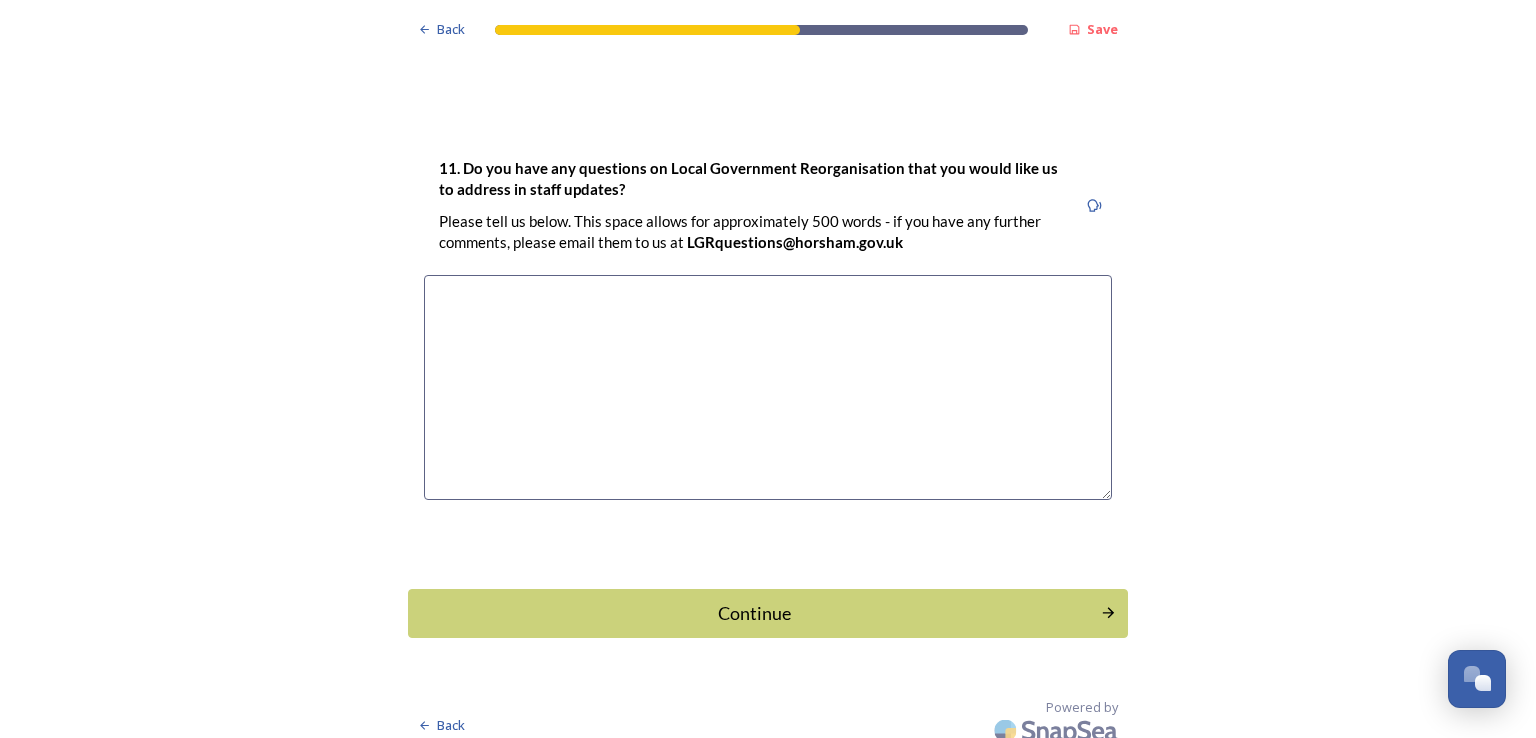 scroll, scrollTop: 5975, scrollLeft: 0, axis: vertical 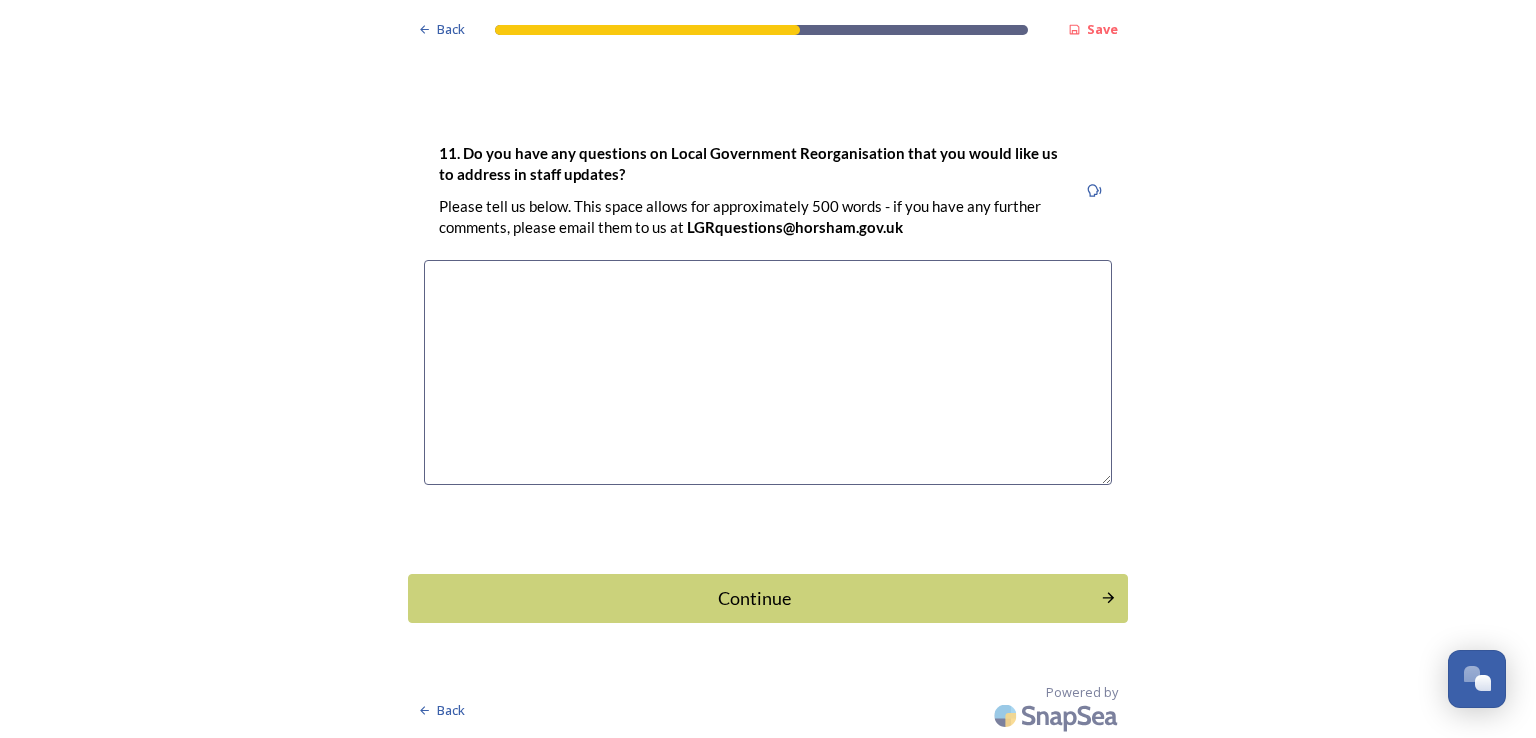 click at bounding box center (768, 372) 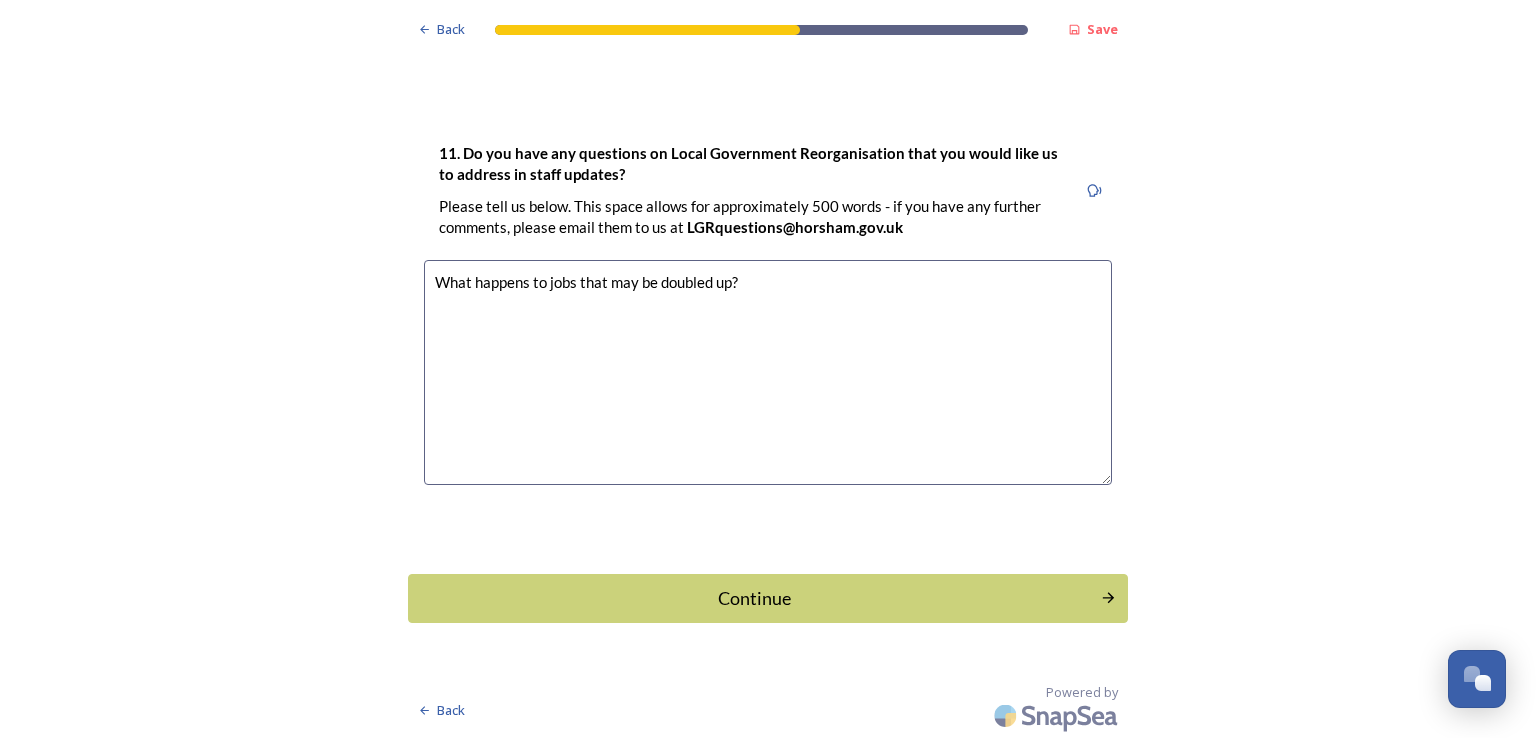 click on "What happens to jobs that may be doubled up?" at bounding box center (768, 372) 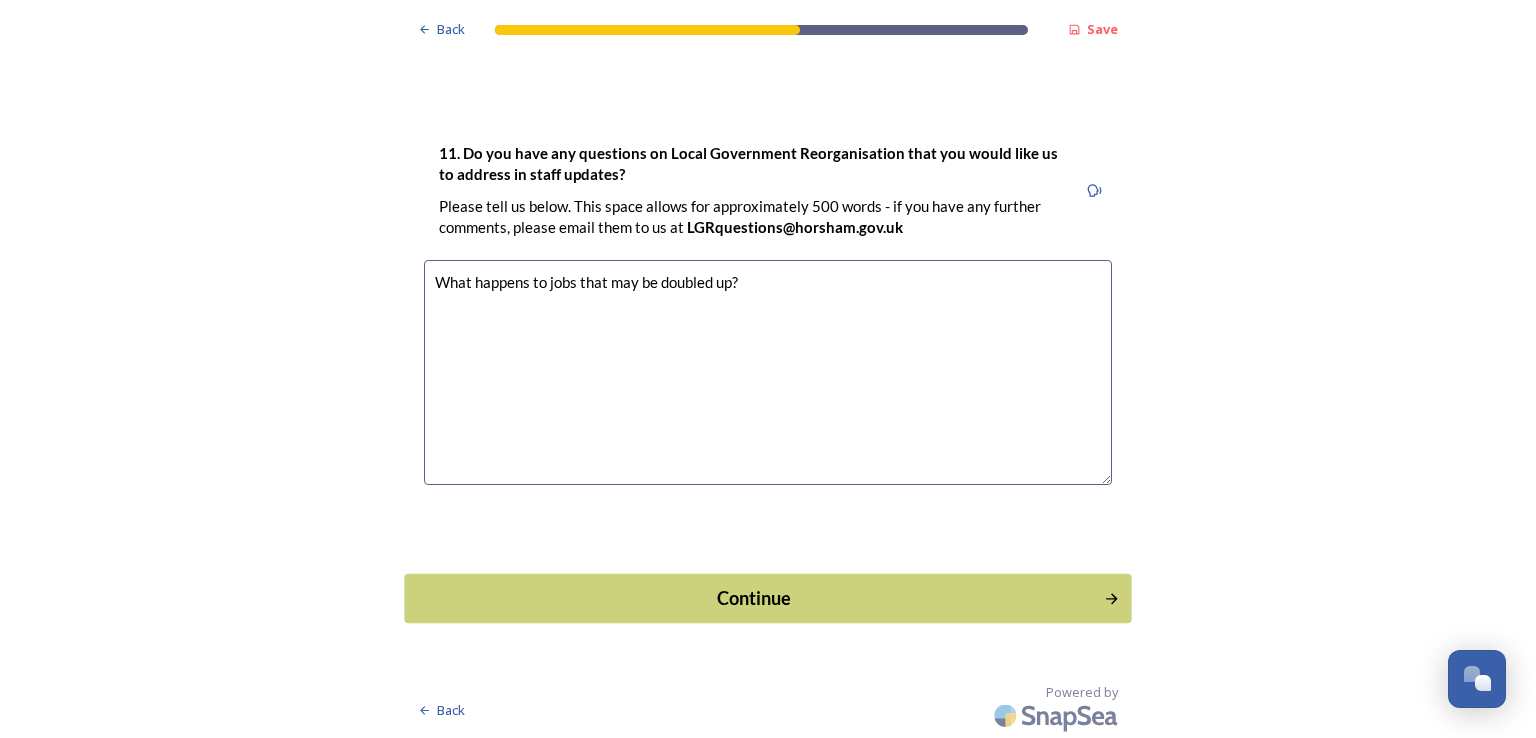 type on "What happens to jobs that may be doubled up?" 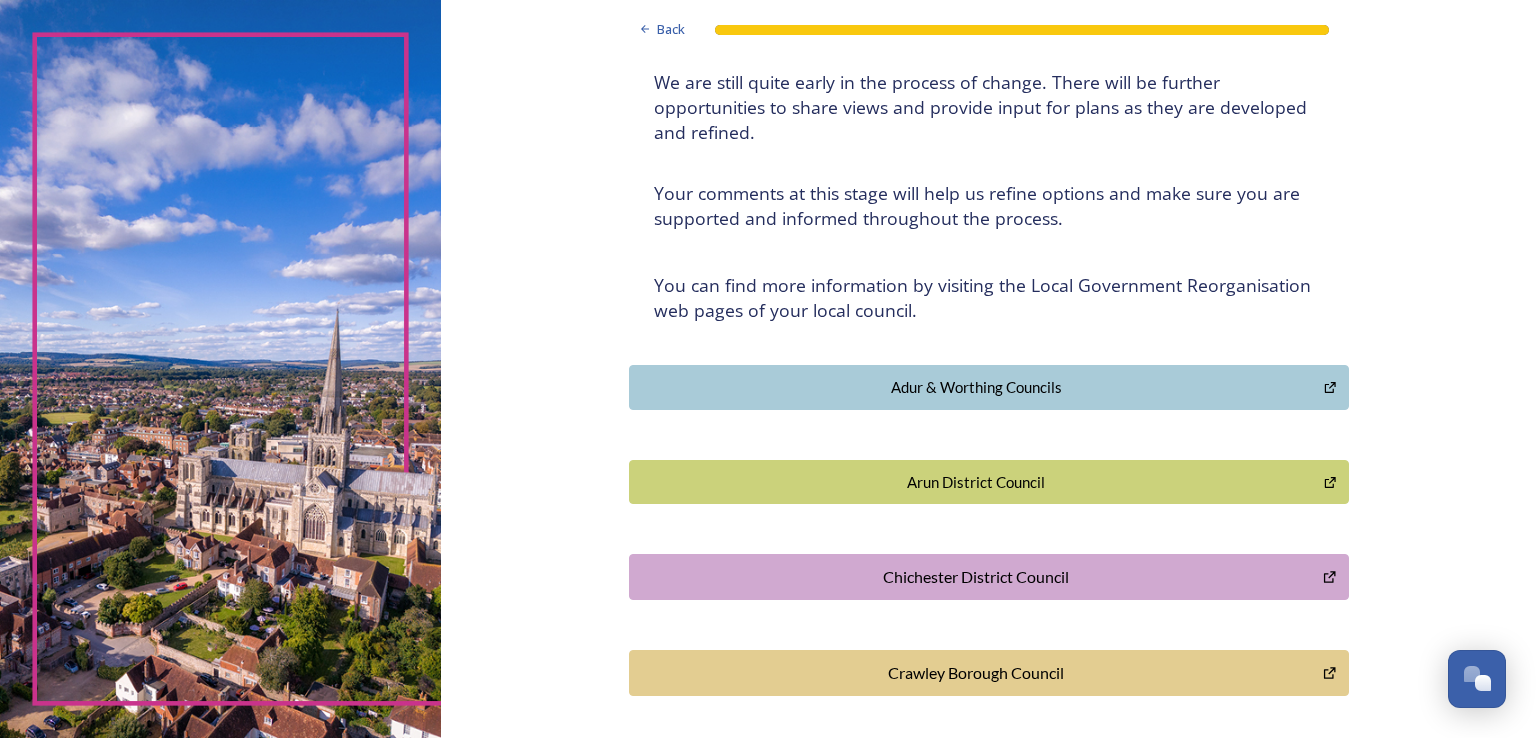 scroll, scrollTop: 0, scrollLeft: 0, axis: both 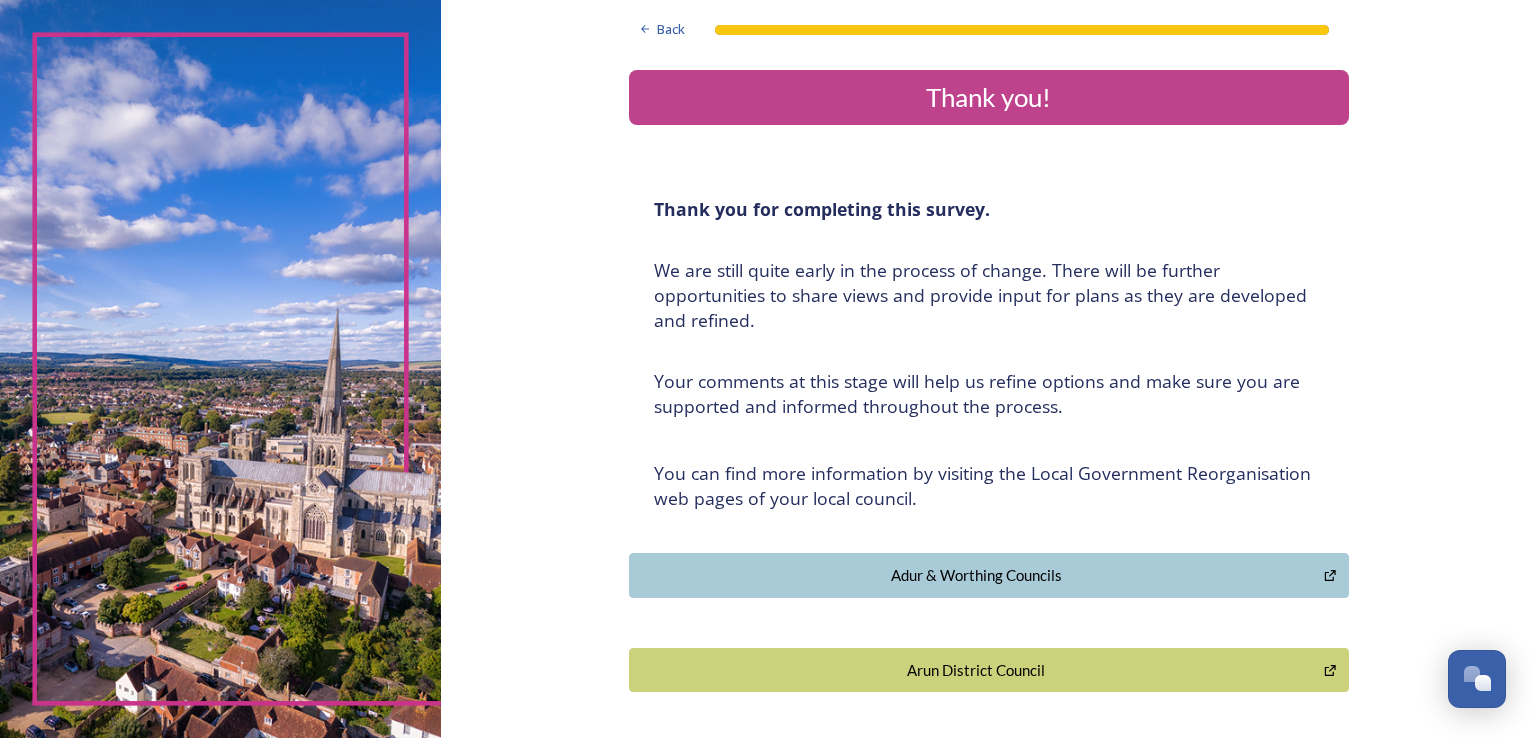 click on "Adur & Worthing Councils" at bounding box center (977, 575) 